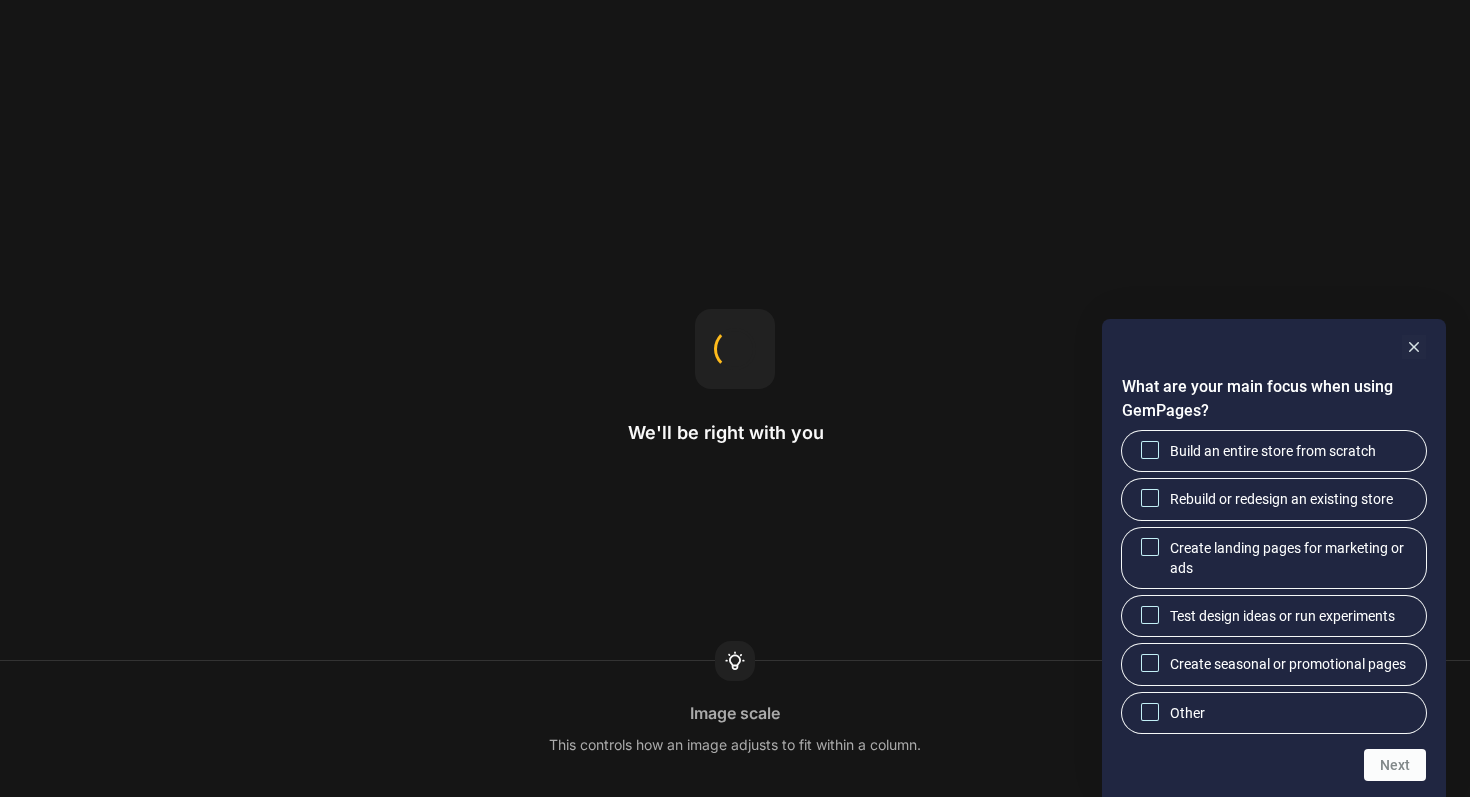 scroll, scrollTop: 0, scrollLeft: 0, axis: both 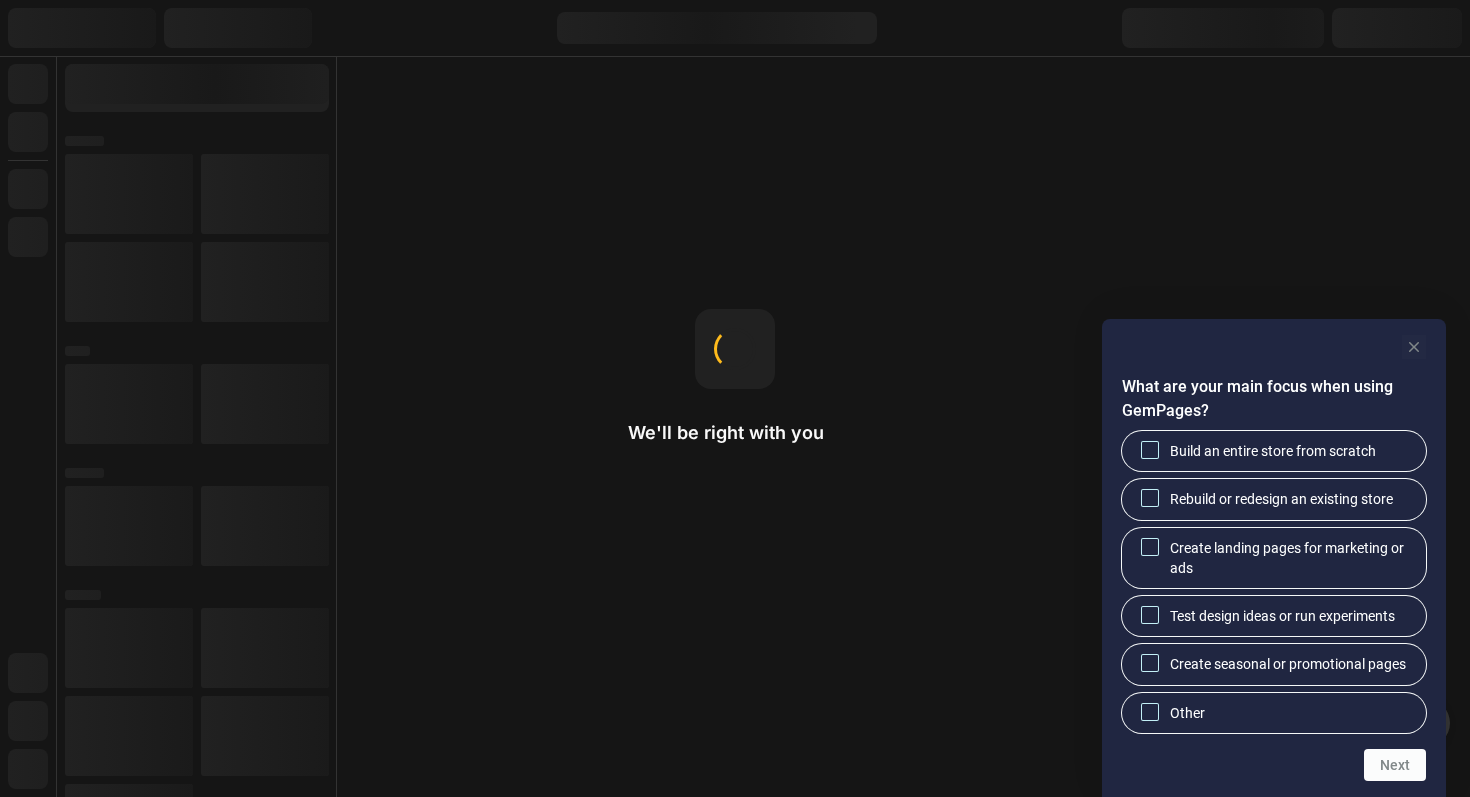 click 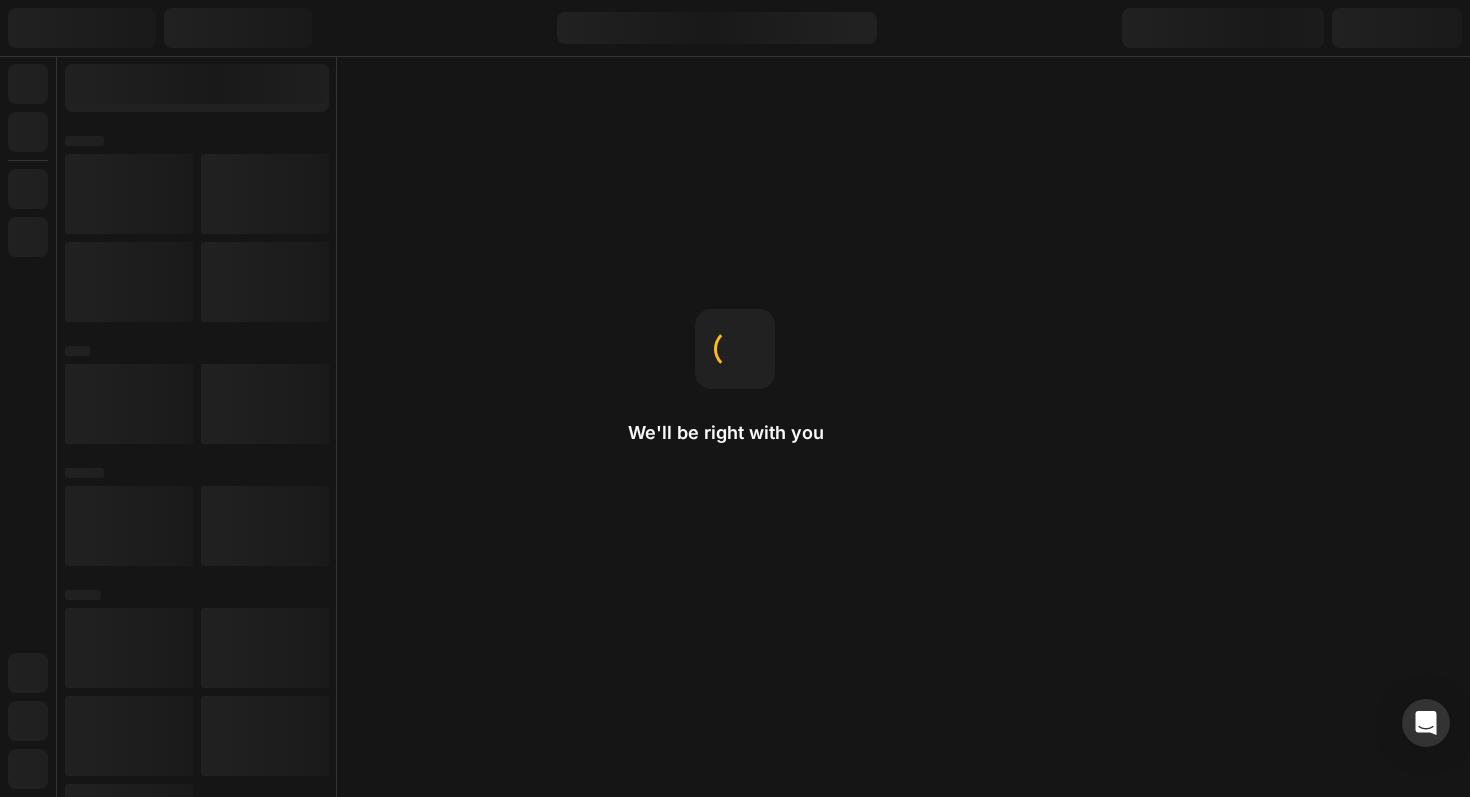 scroll, scrollTop: 0, scrollLeft: 0, axis: both 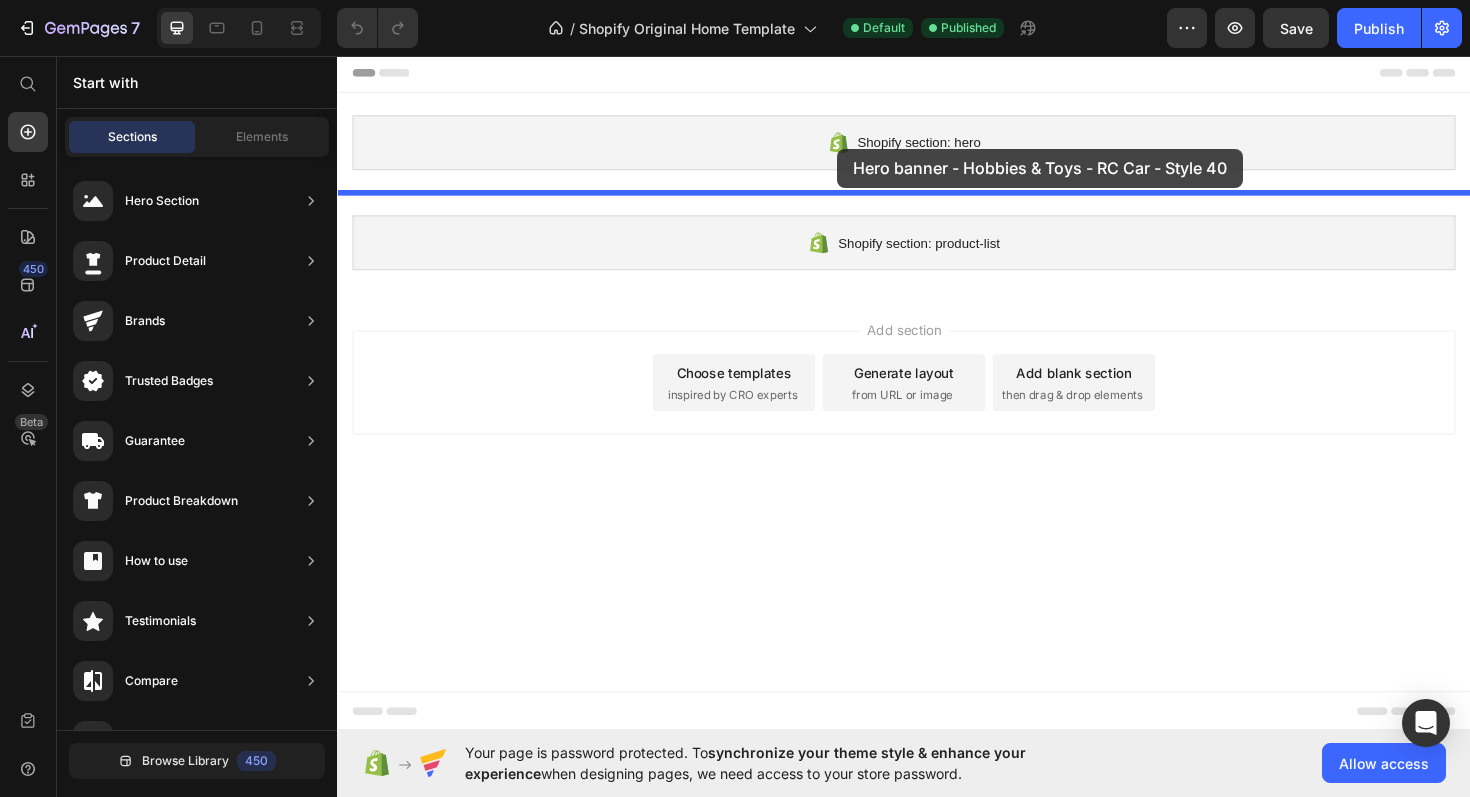 drag, startPoint x: 759, startPoint y: 208, endPoint x: 864, endPoint y: 155, distance: 117.61803 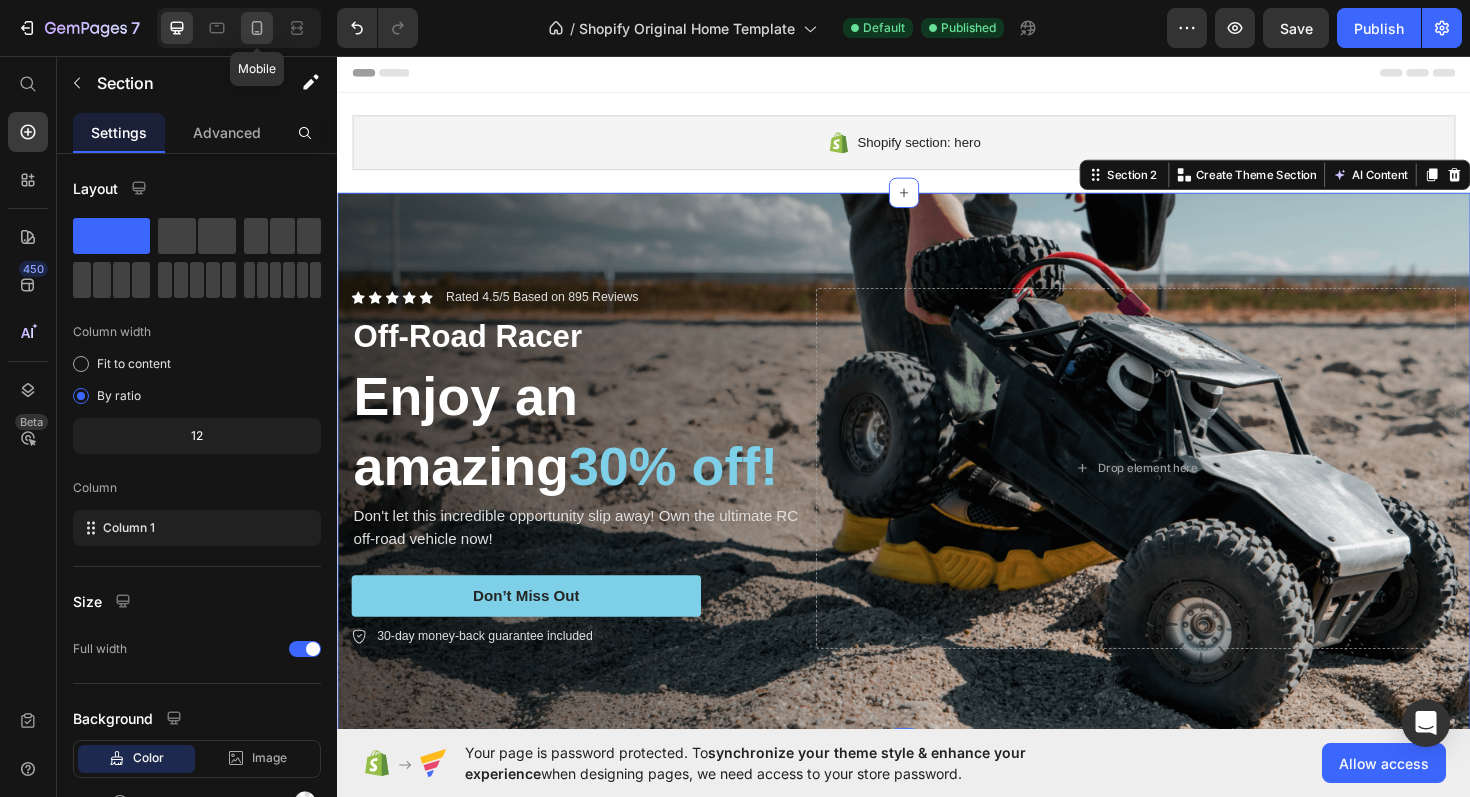 click 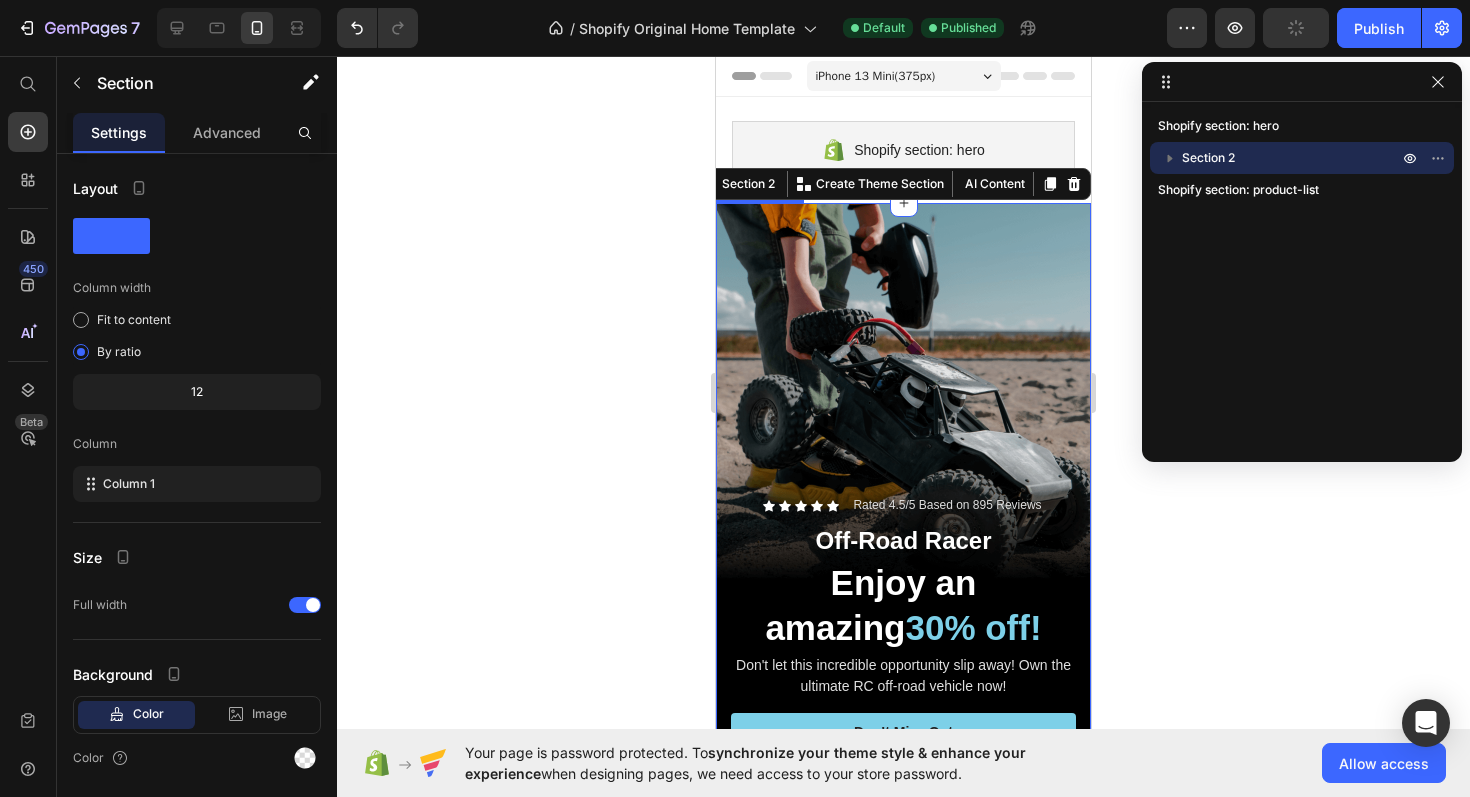 scroll, scrollTop: 596, scrollLeft: 0, axis: vertical 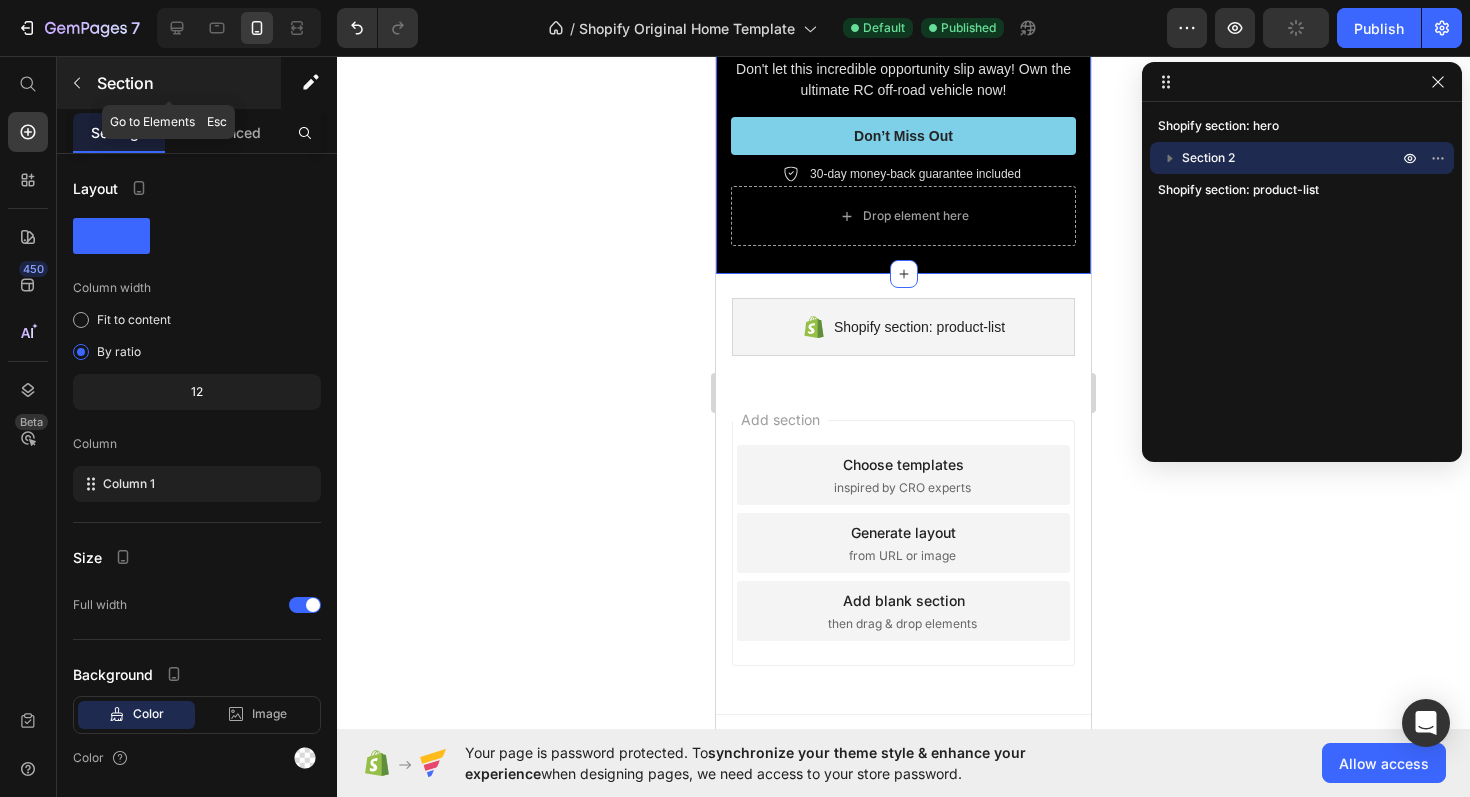 click 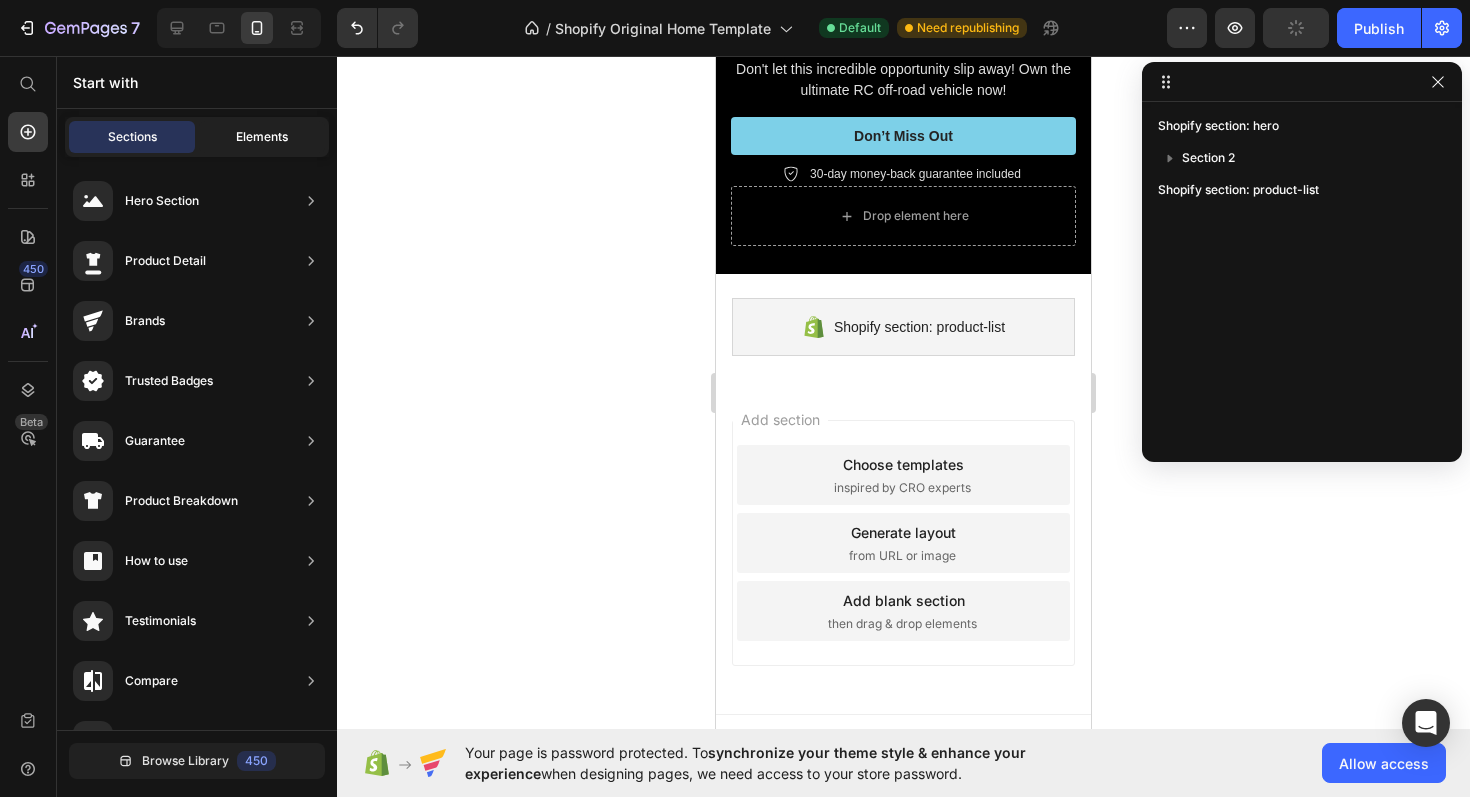 click on "Elements" at bounding box center (262, 137) 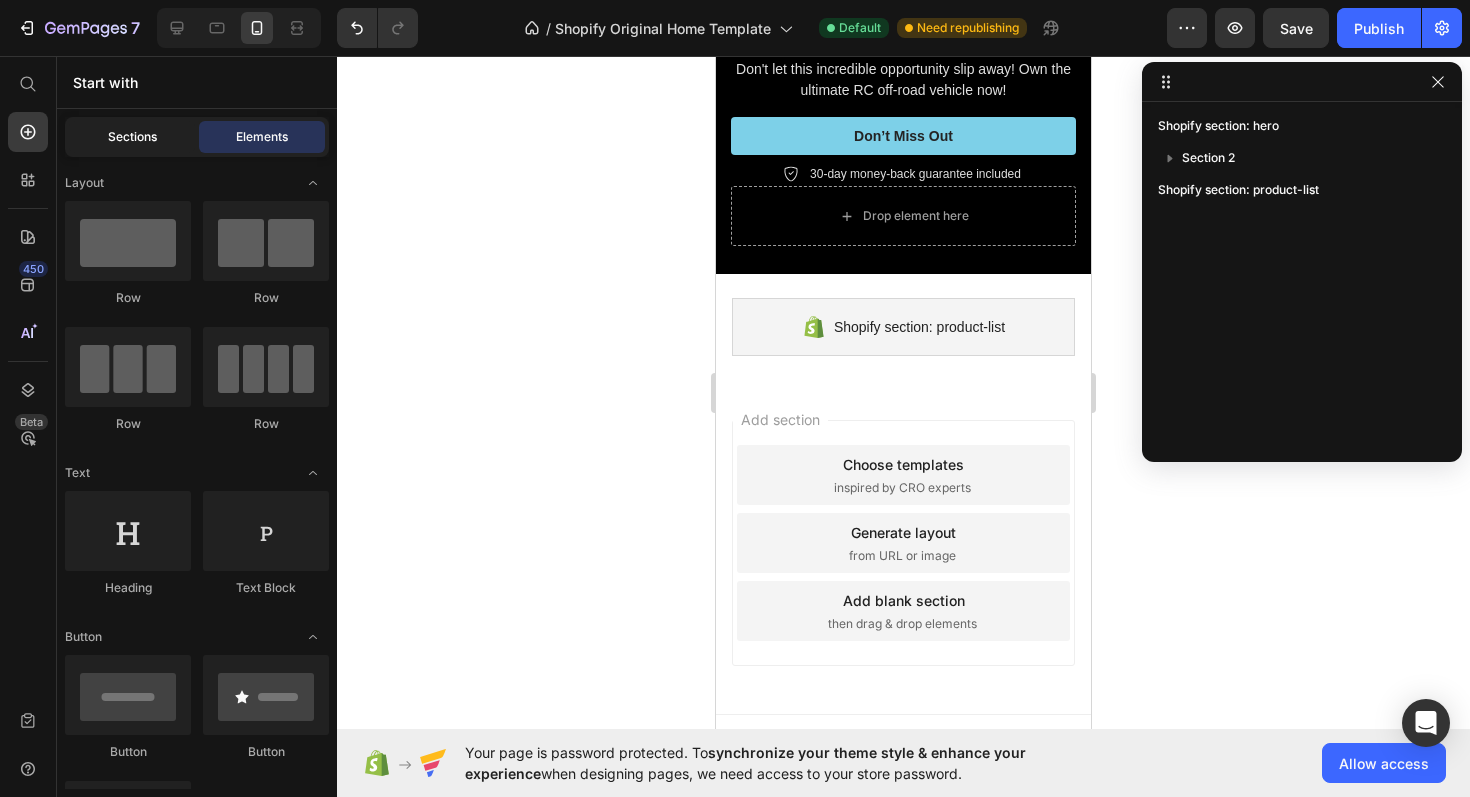click on "Sections" 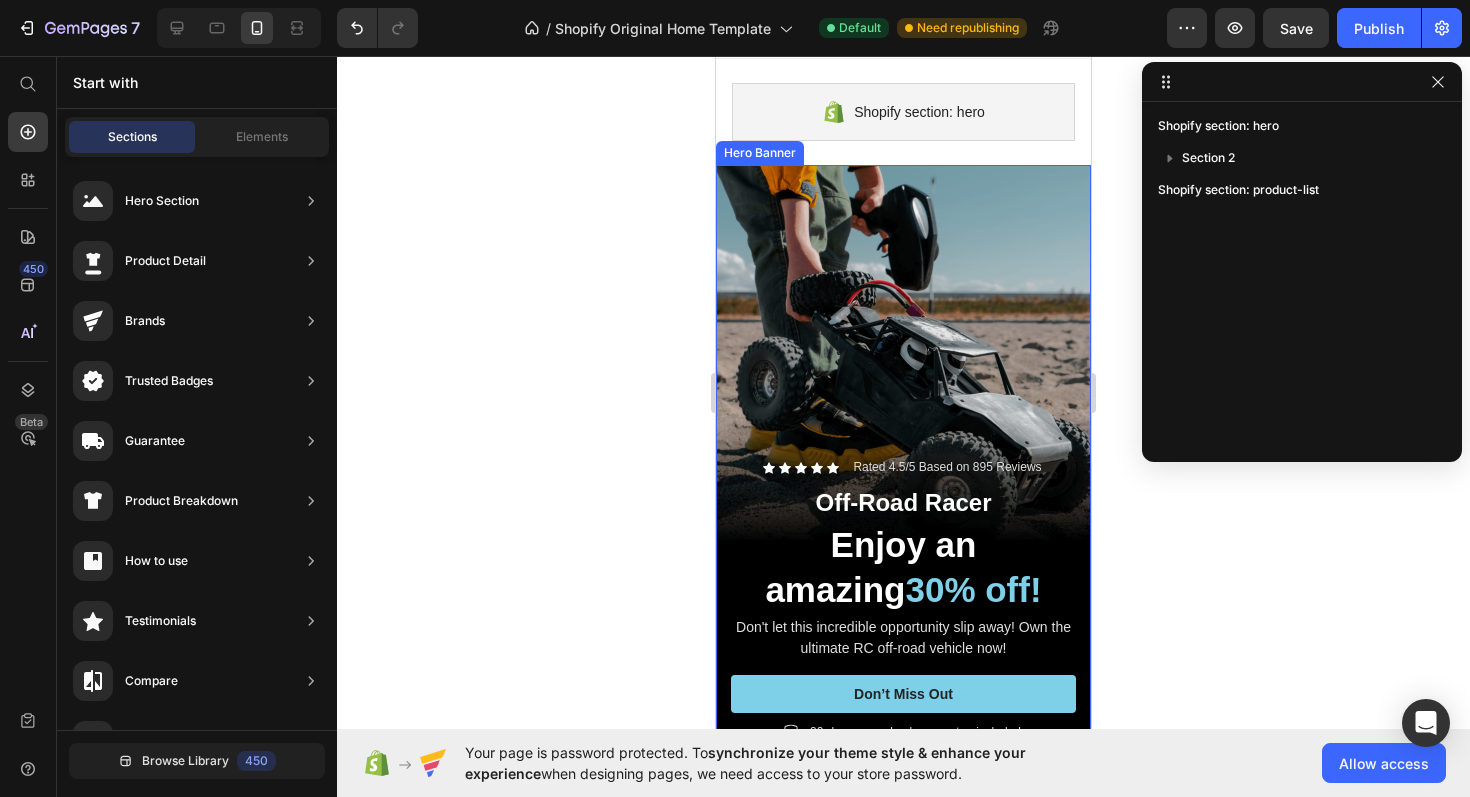 scroll, scrollTop: 28, scrollLeft: 0, axis: vertical 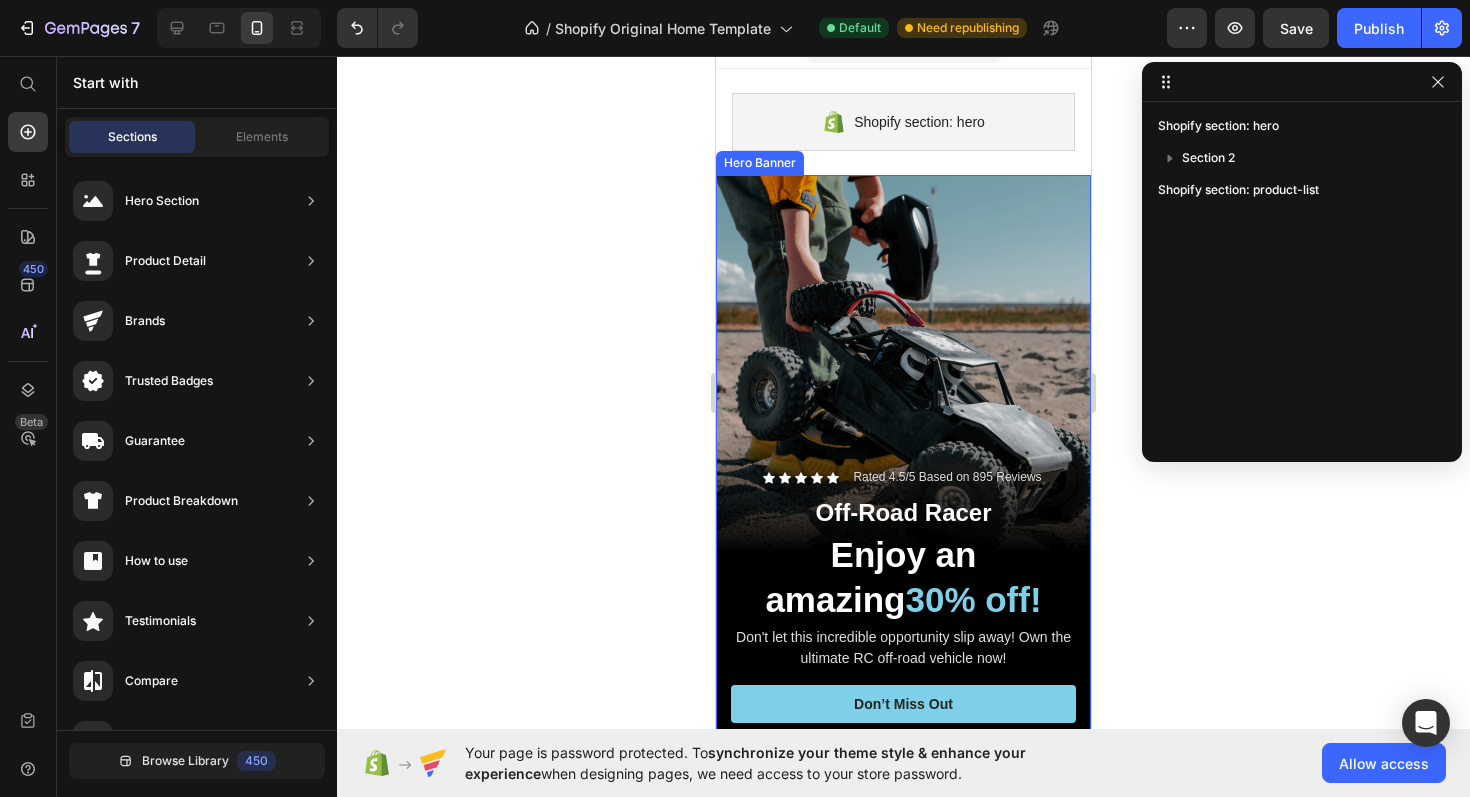 click at bounding box center (903, 508) 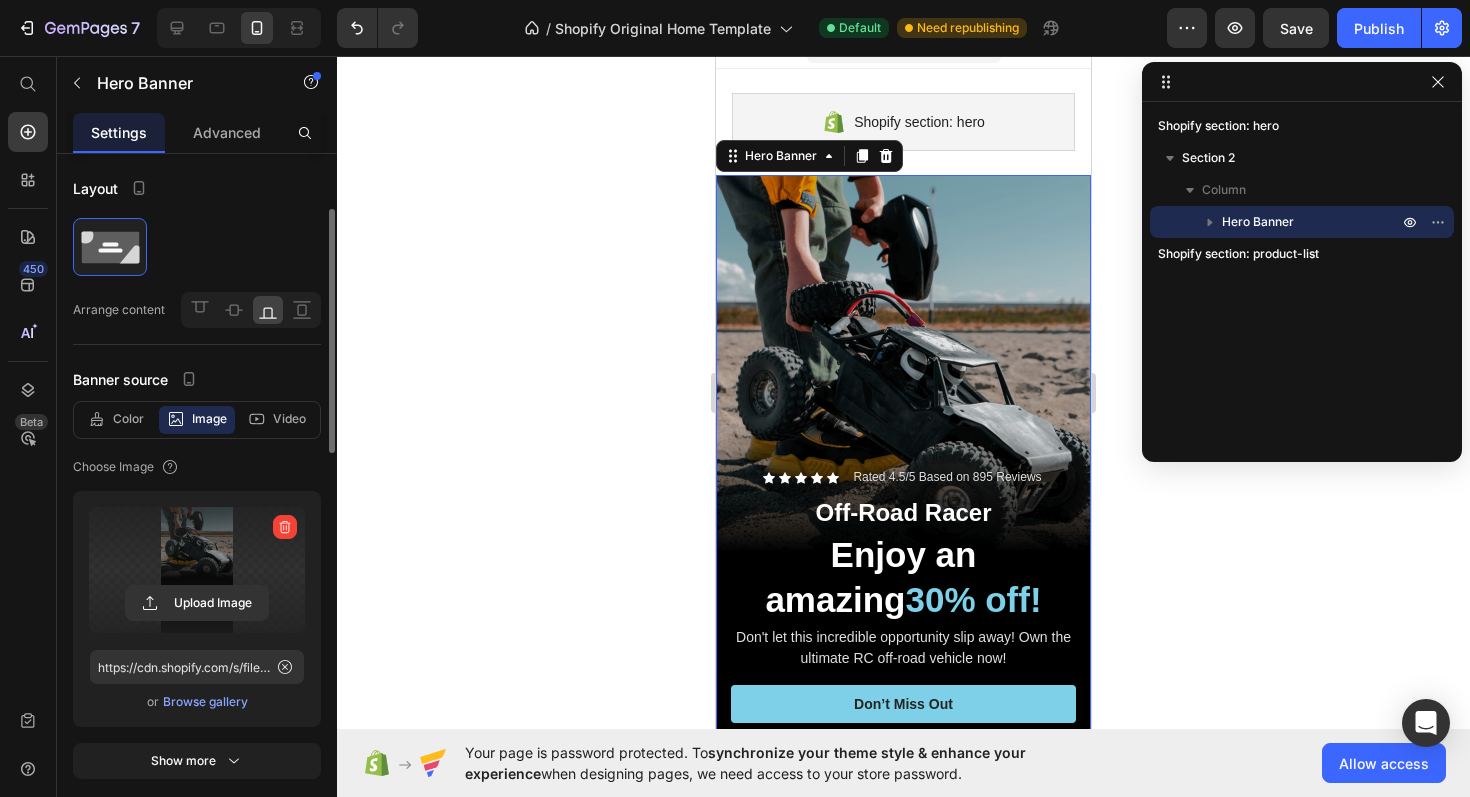 scroll, scrollTop: 408, scrollLeft: 0, axis: vertical 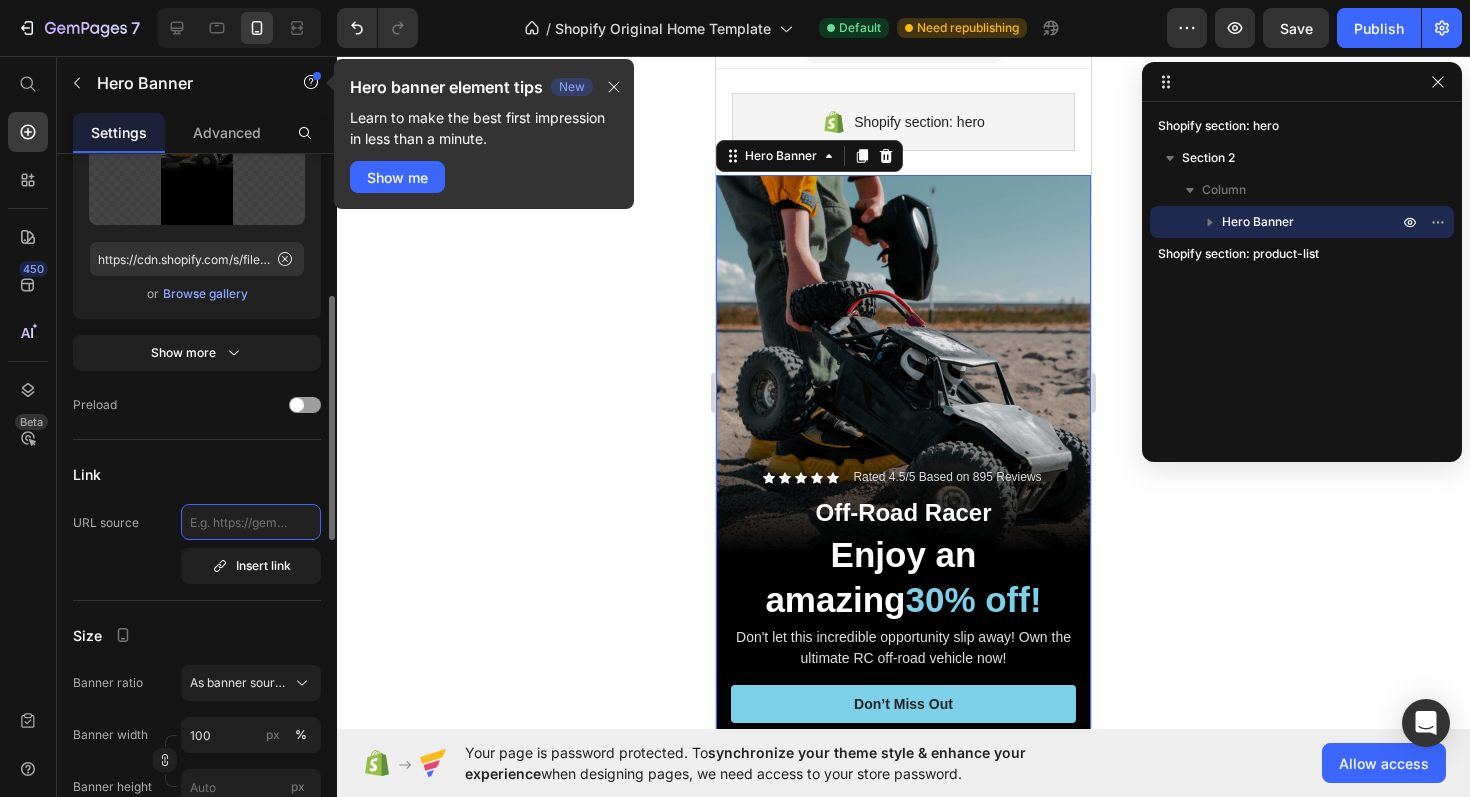 click 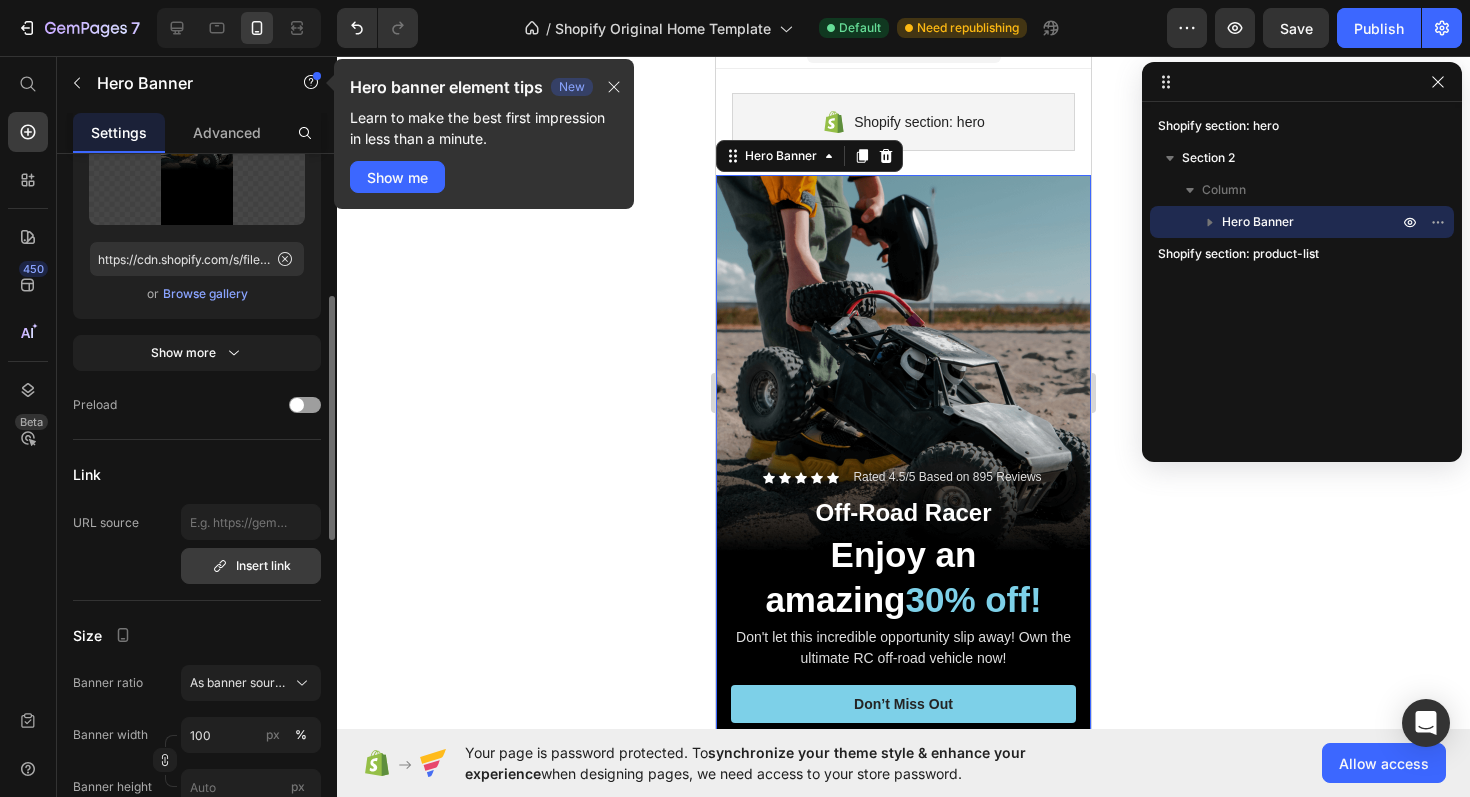 click 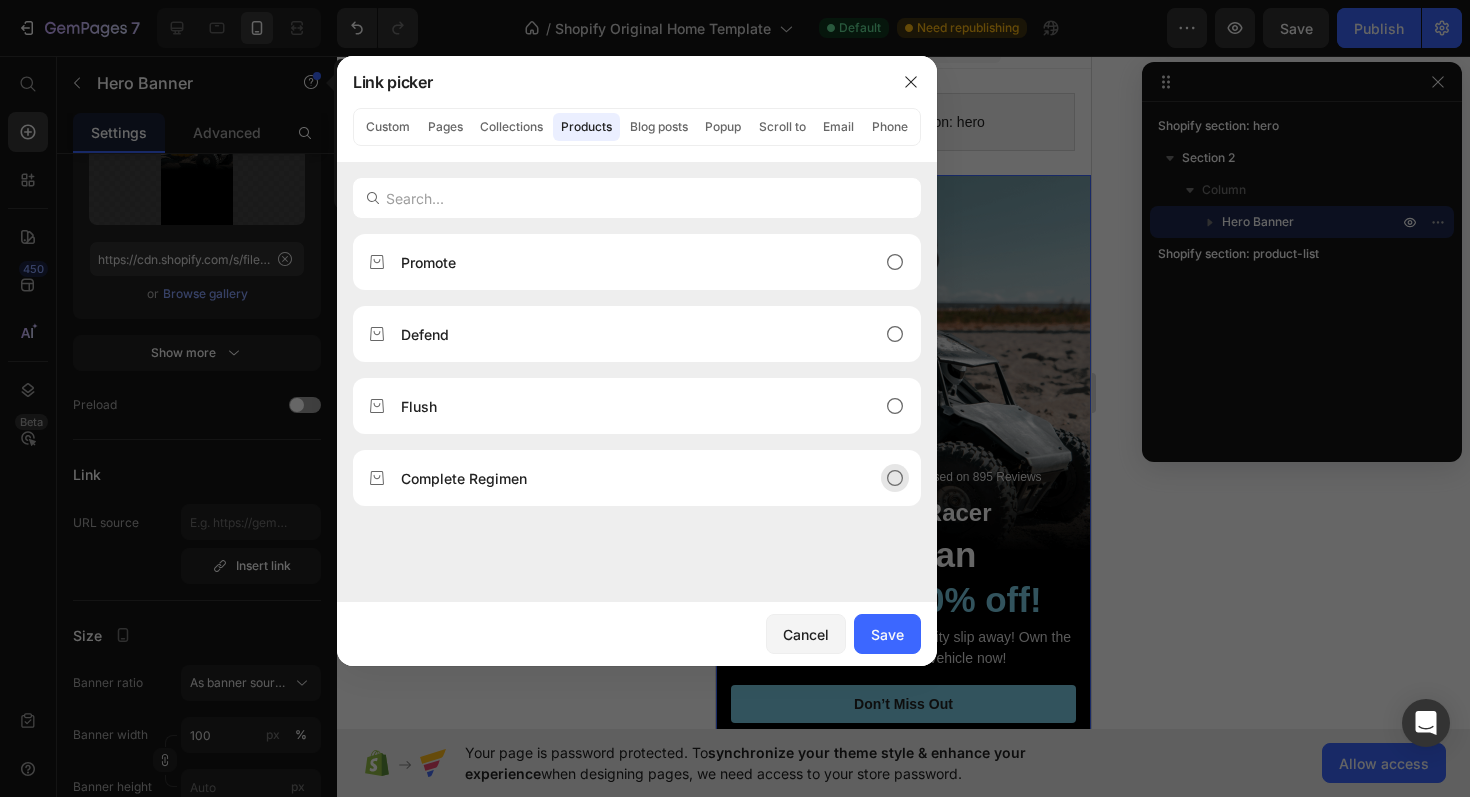 click on "Complete Regimen" at bounding box center (464, 478) 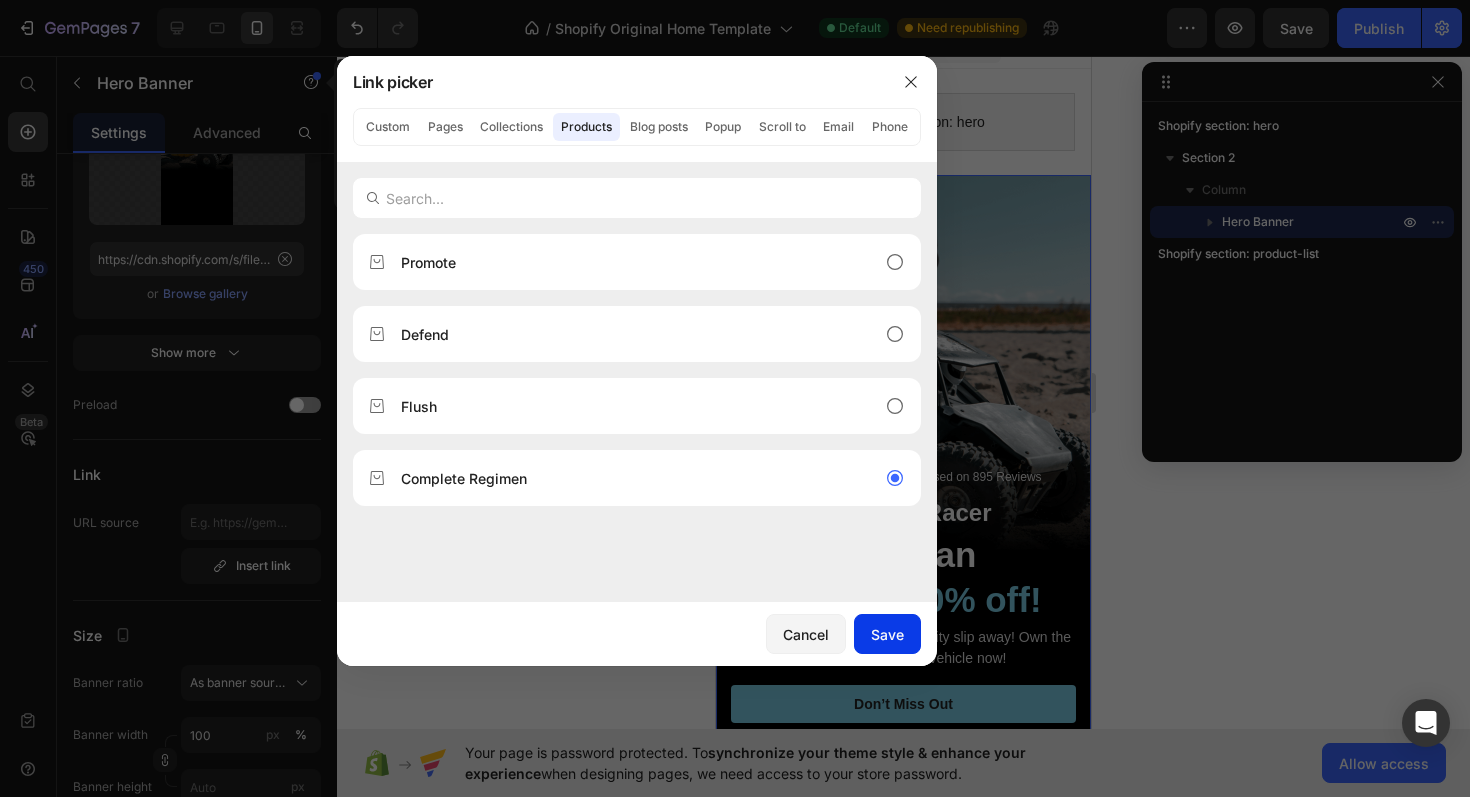 click on "Save" 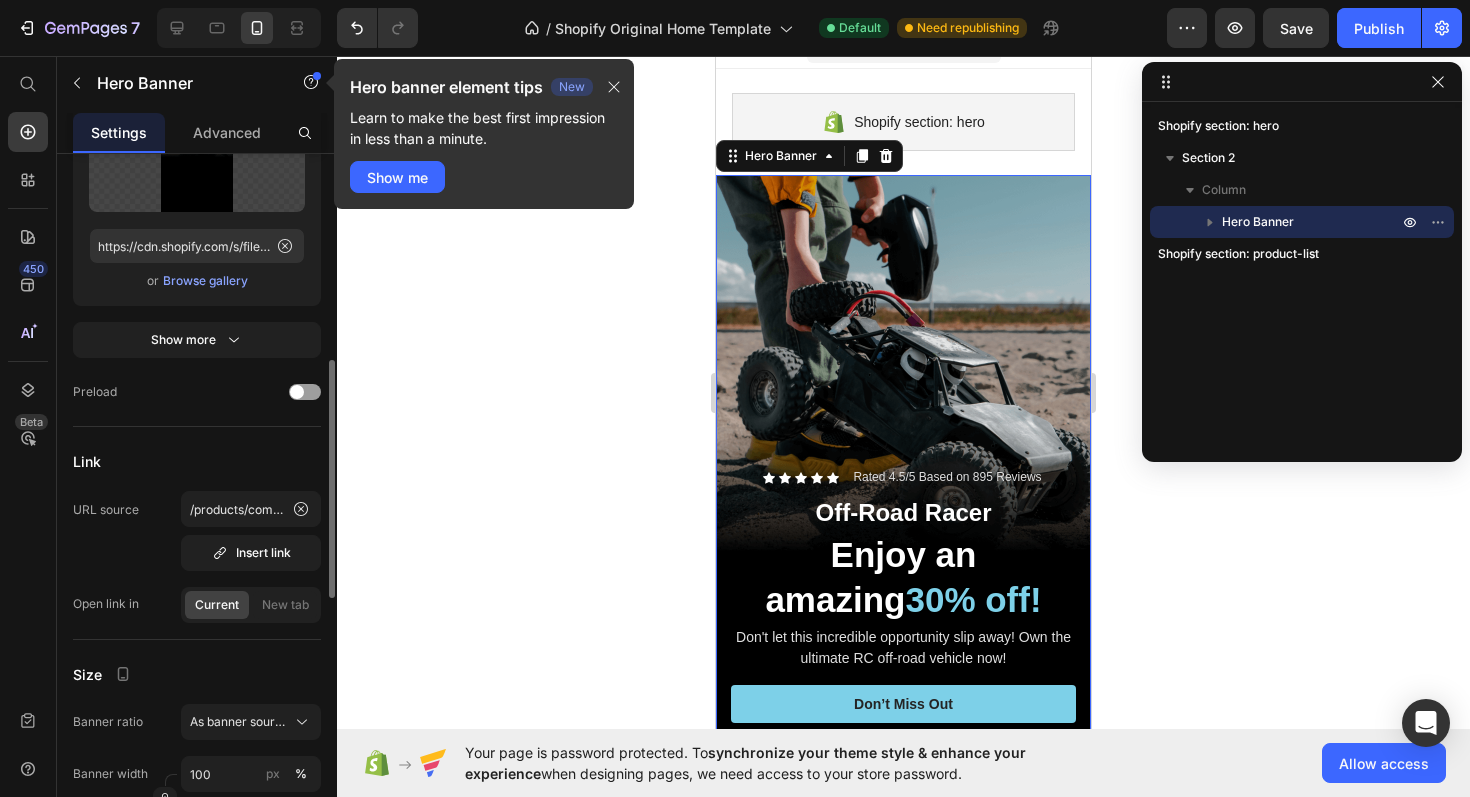 scroll, scrollTop: 527, scrollLeft: 0, axis: vertical 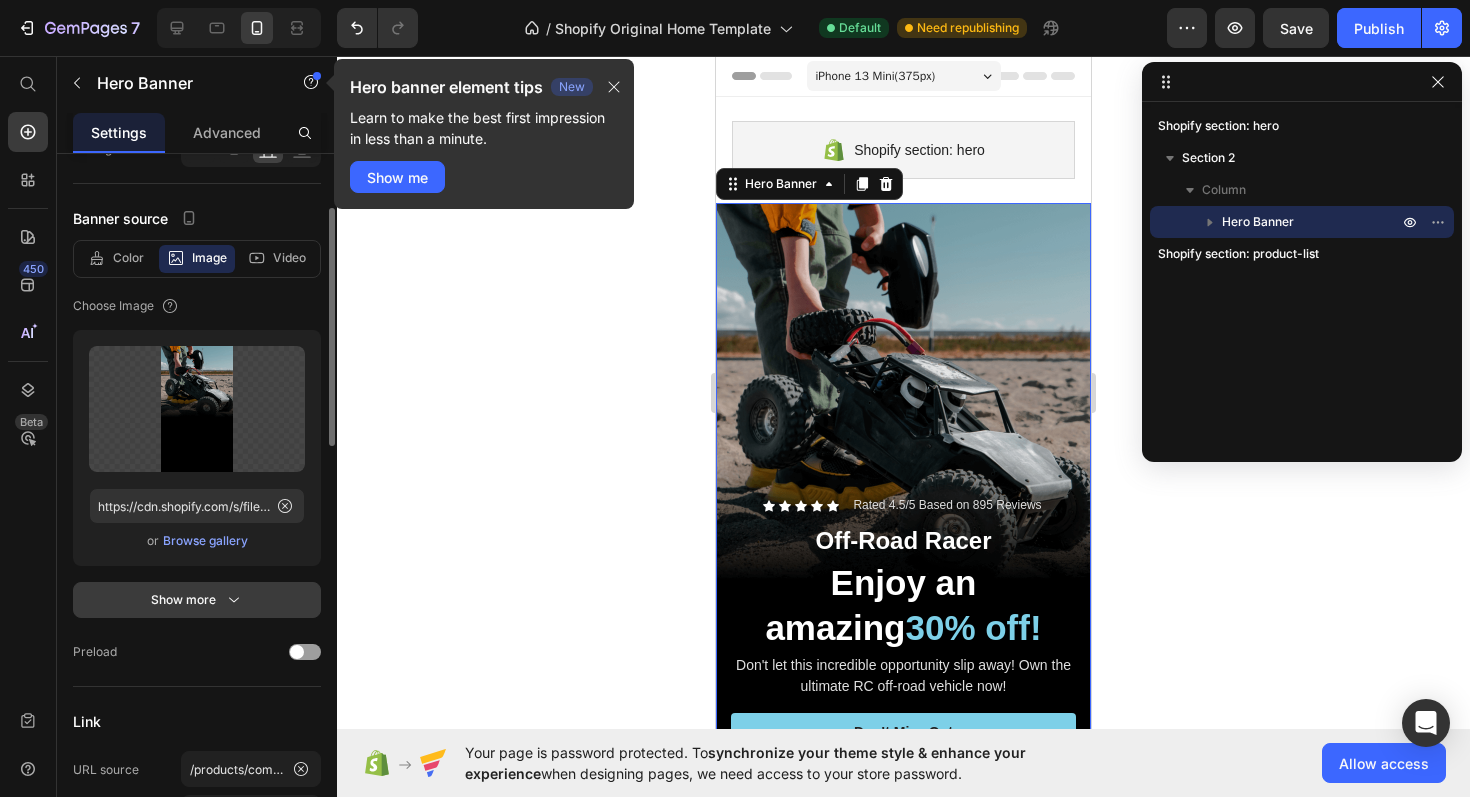 click on "Show more" at bounding box center [197, 600] 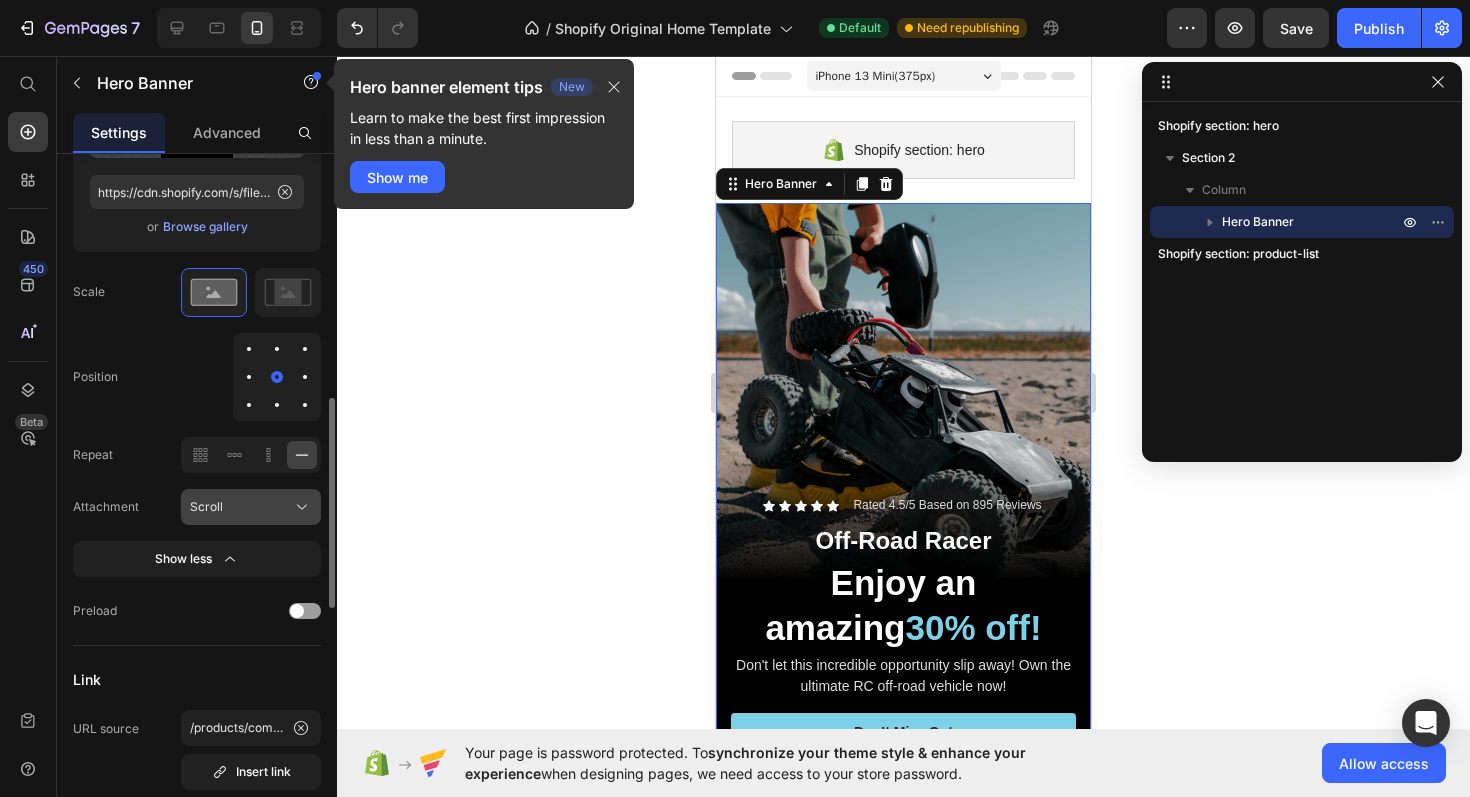 scroll, scrollTop: 553, scrollLeft: 0, axis: vertical 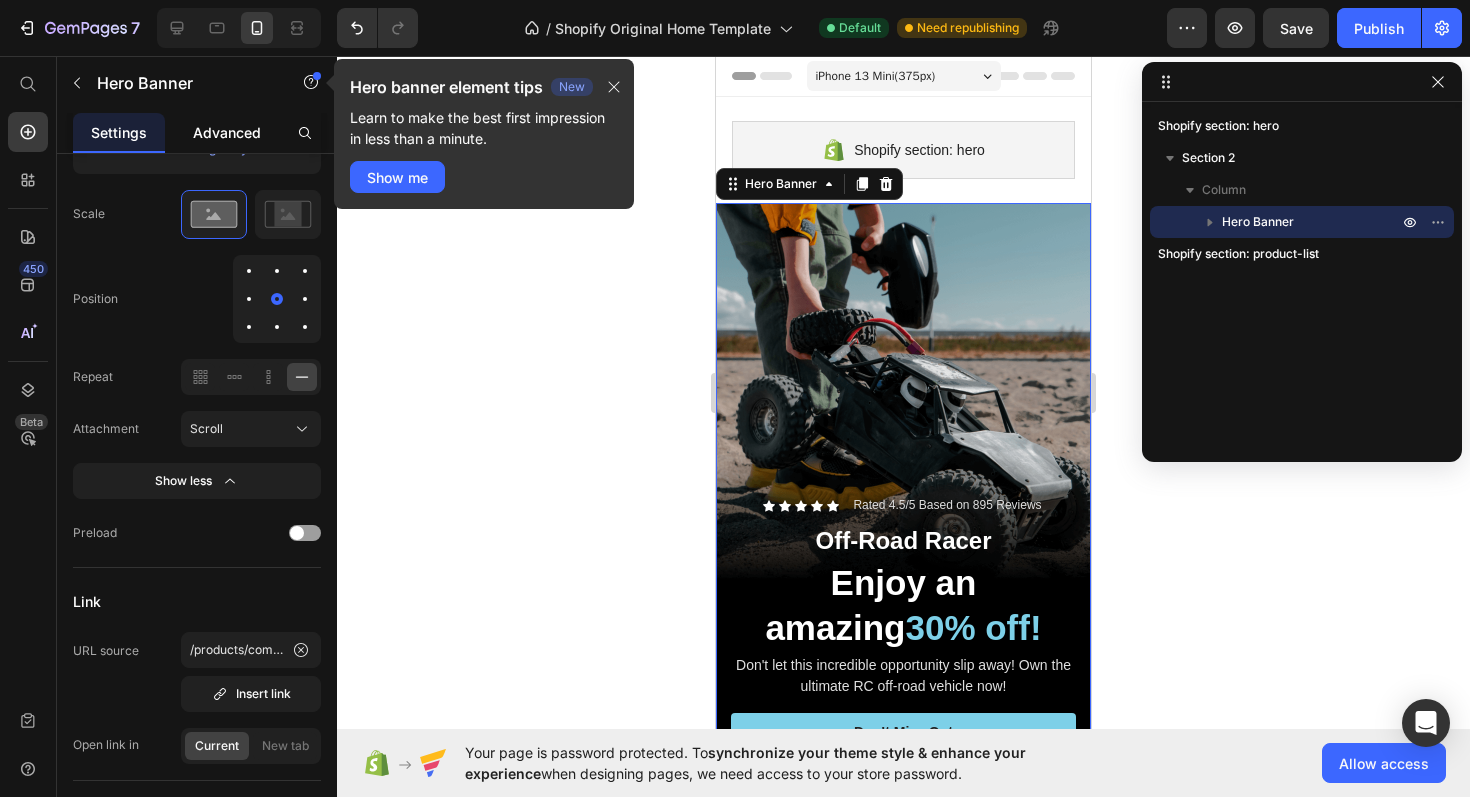 click on "Advanced" 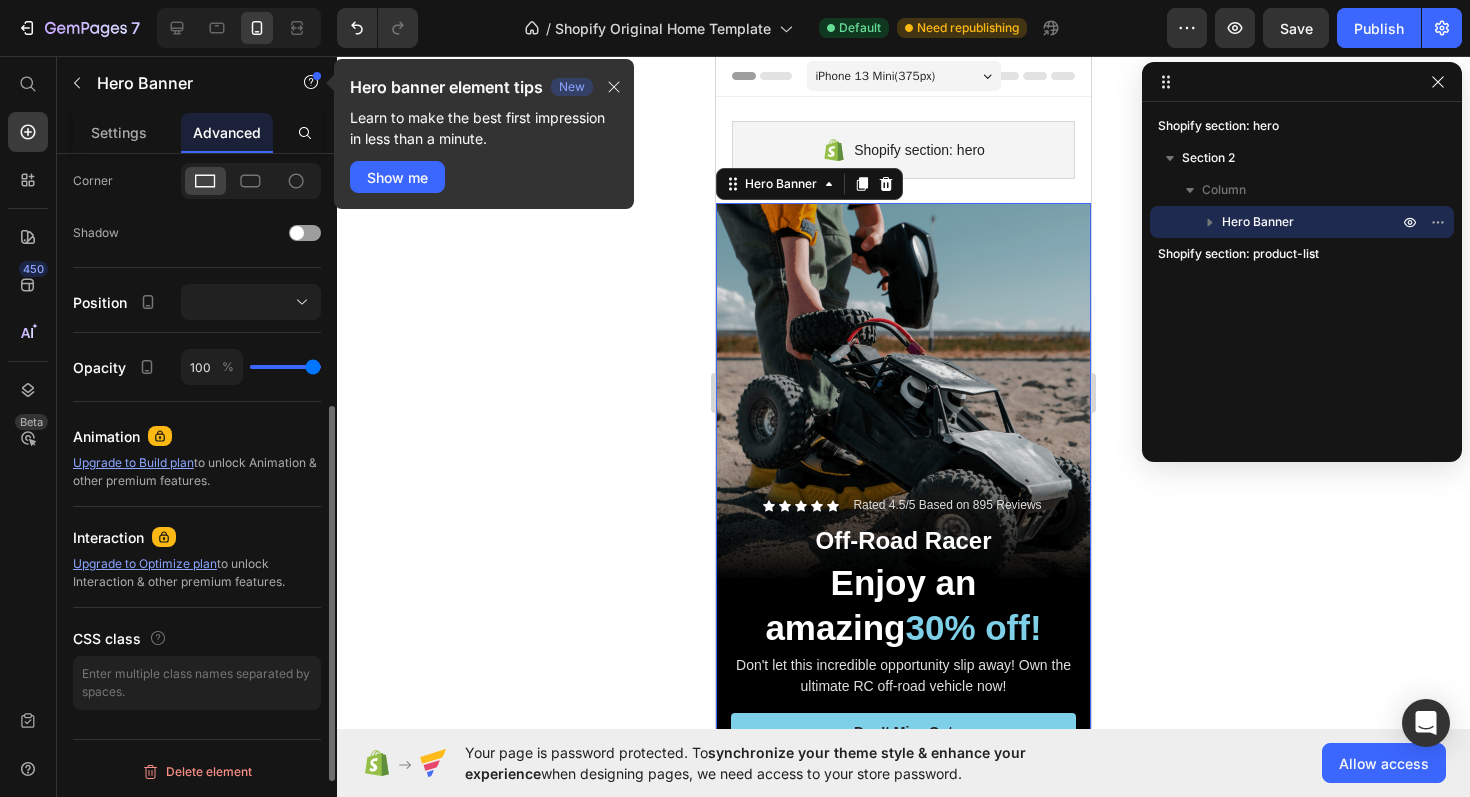 scroll, scrollTop: 0, scrollLeft: 0, axis: both 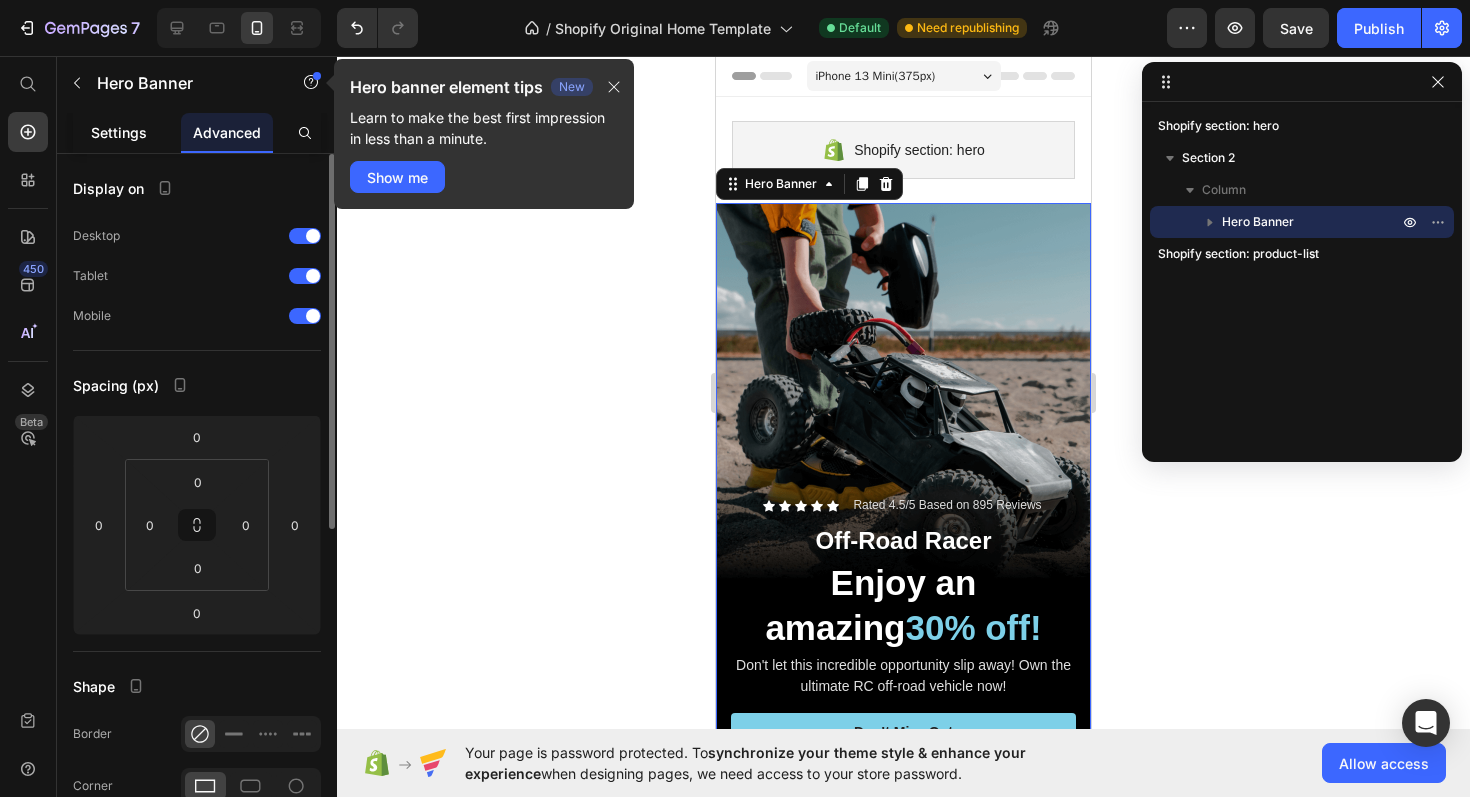 click on "Settings" 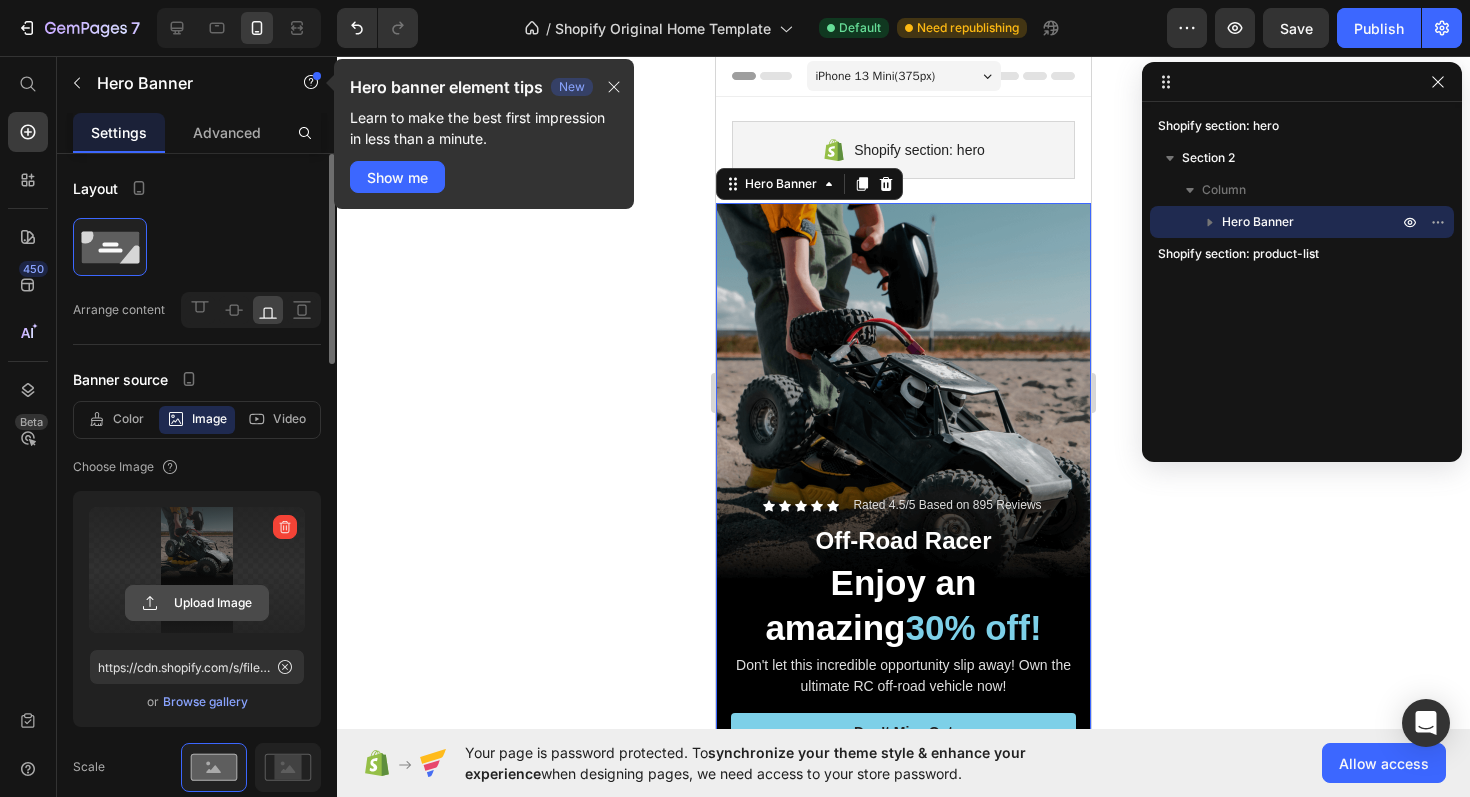 click 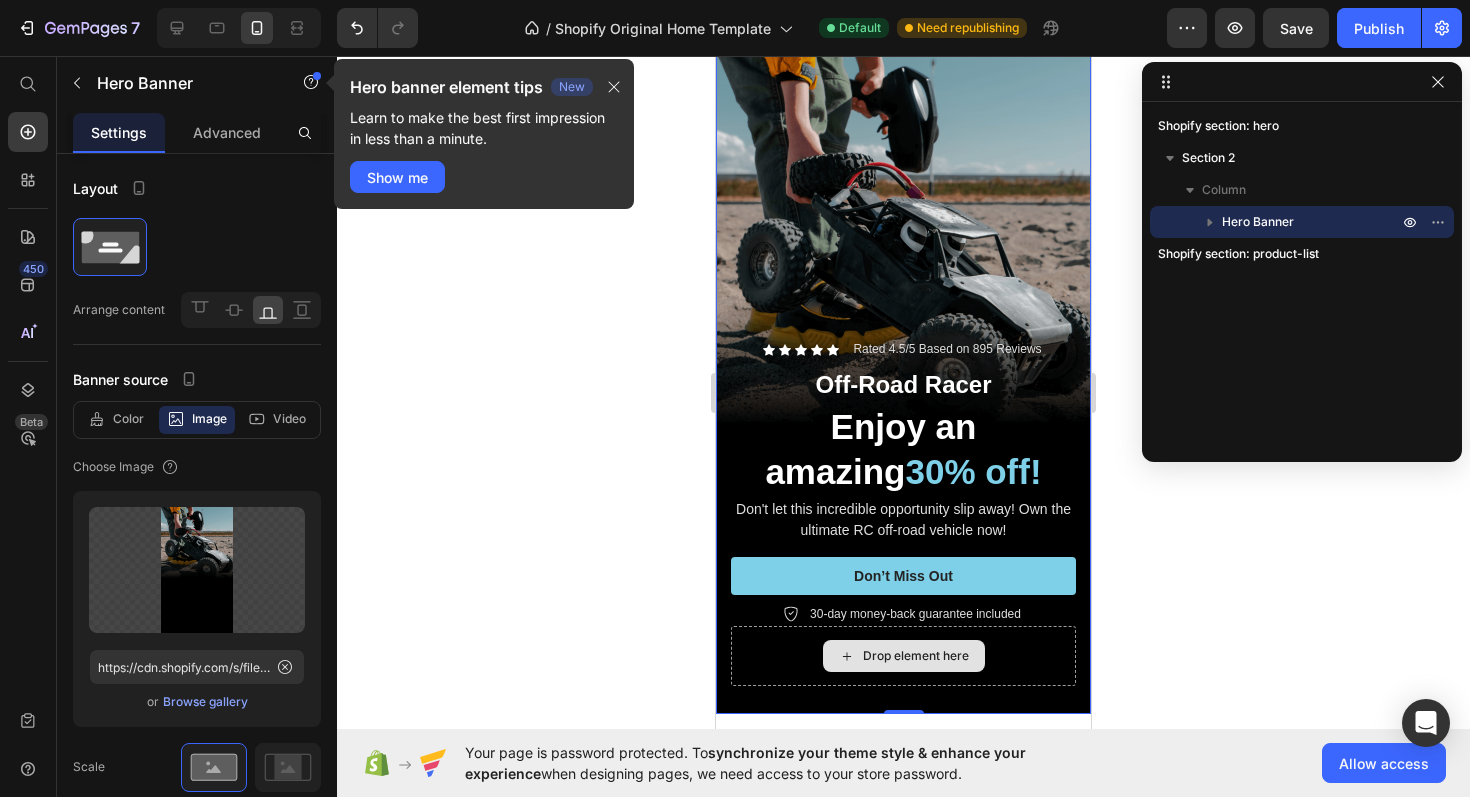 scroll, scrollTop: 335, scrollLeft: 0, axis: vertical 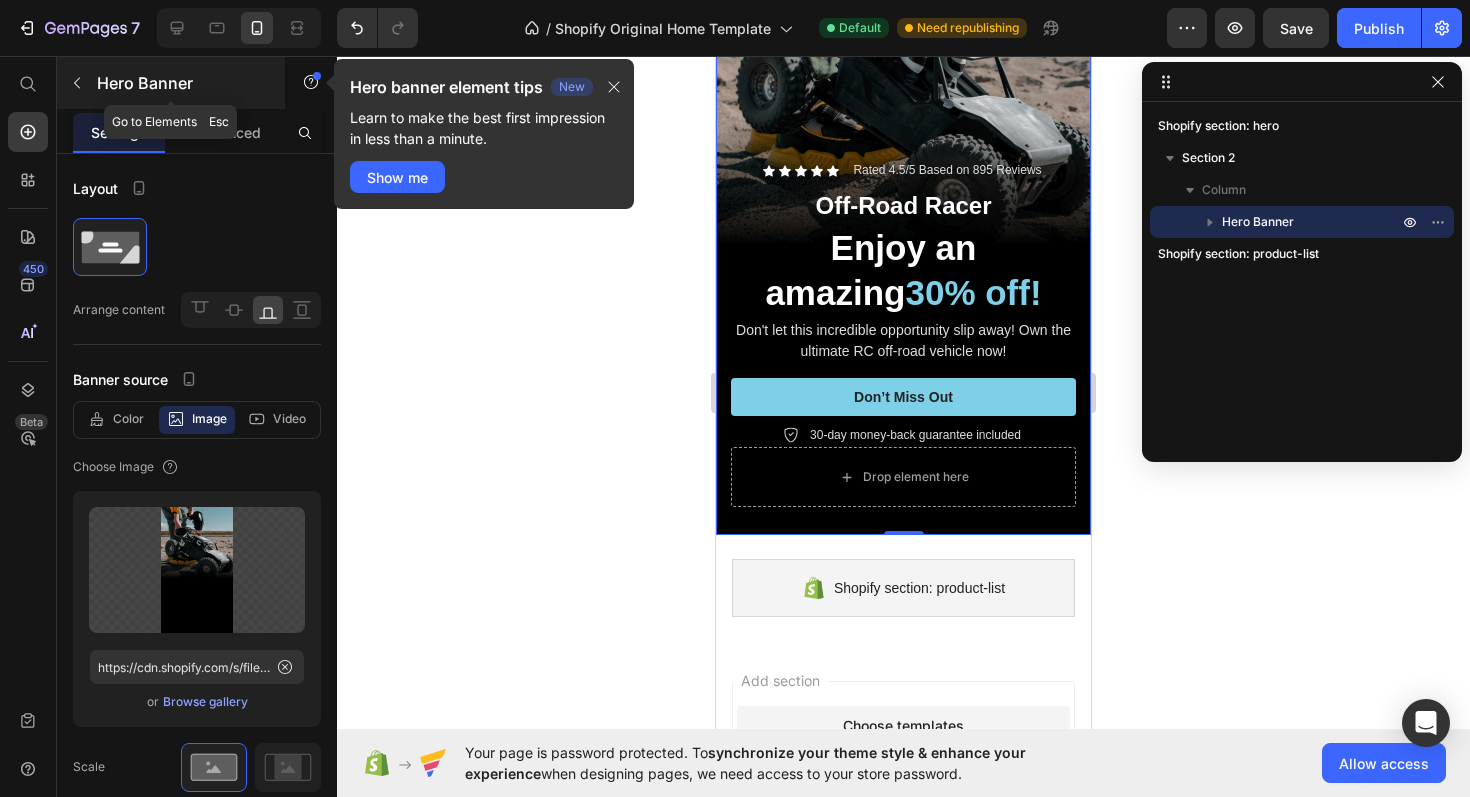 click at bounding box center (77, 83) 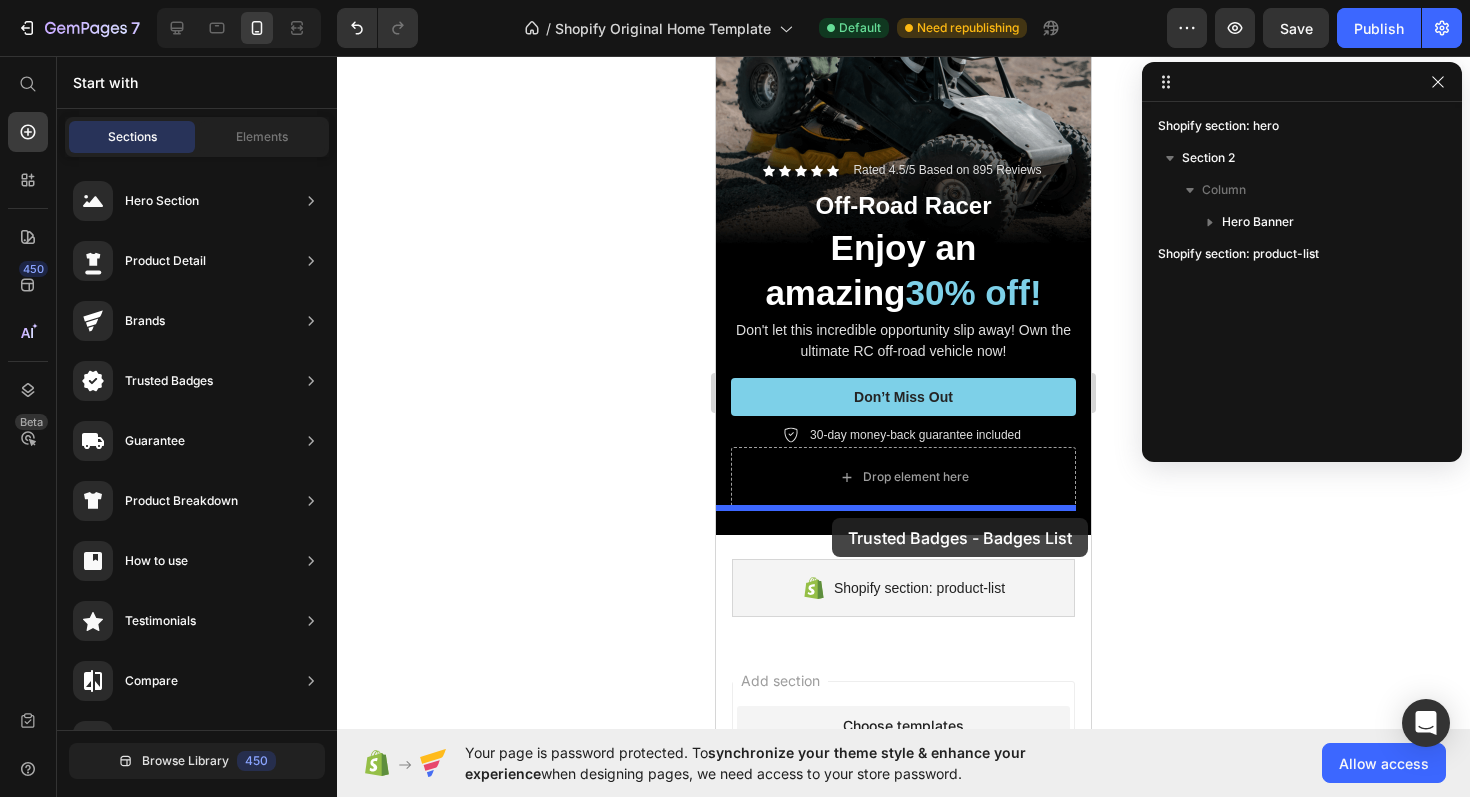 drag, startPoint x: 1166, startPoint y: 256, endPoint x: 832, endPoint y: 518, distance: 424.4997 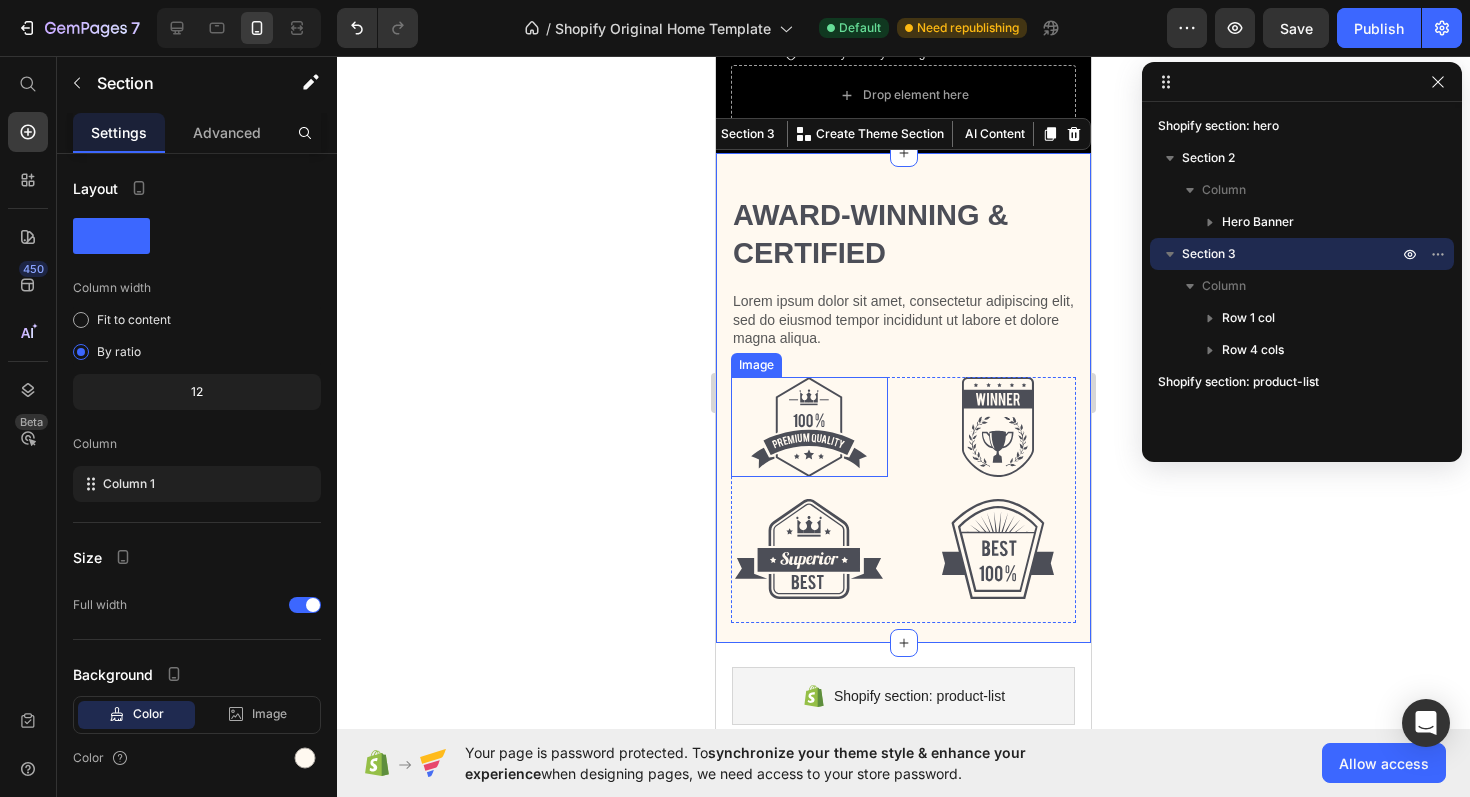 scroll, scrollTop: 717, scrollLeft: 0, axis: vertical 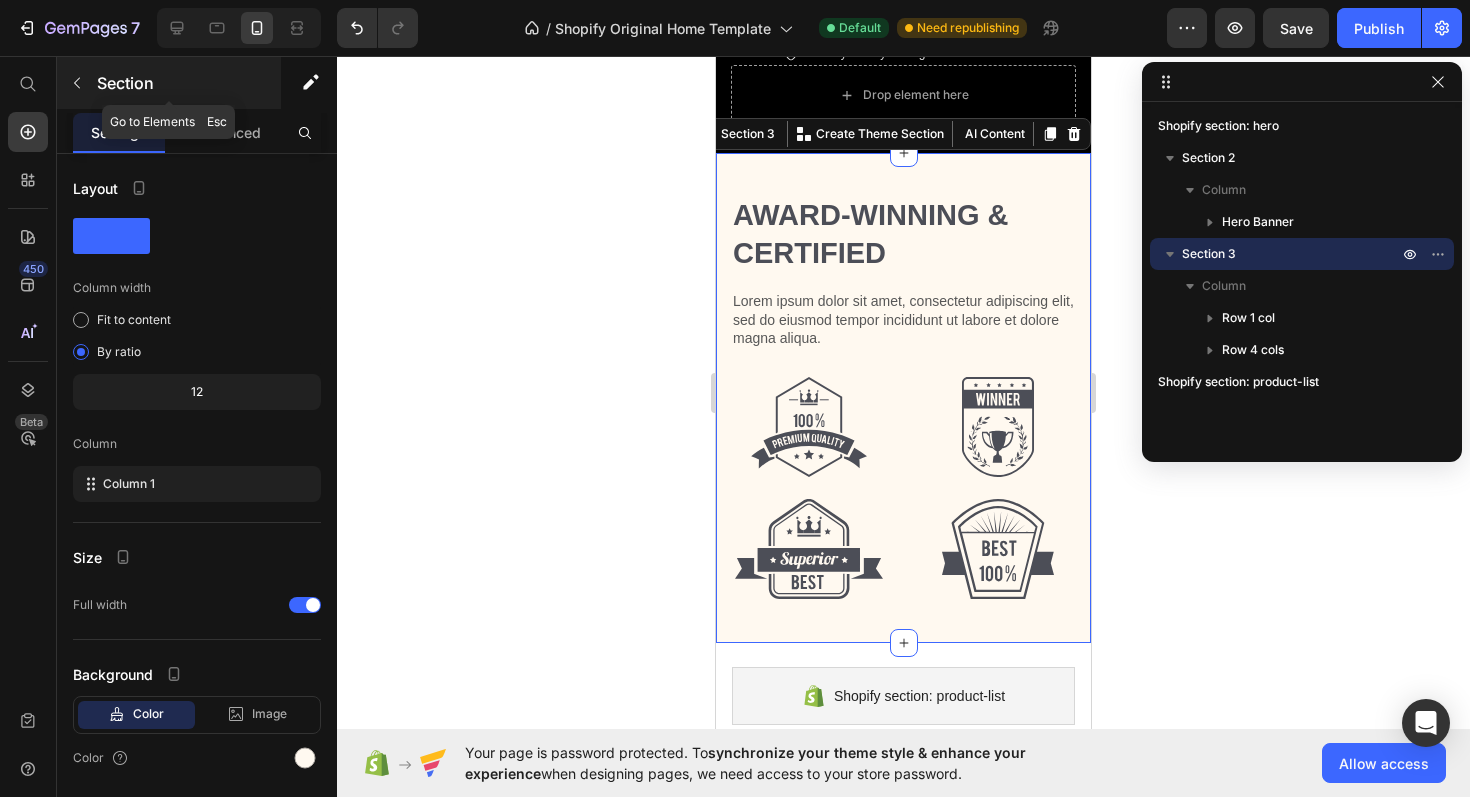 click 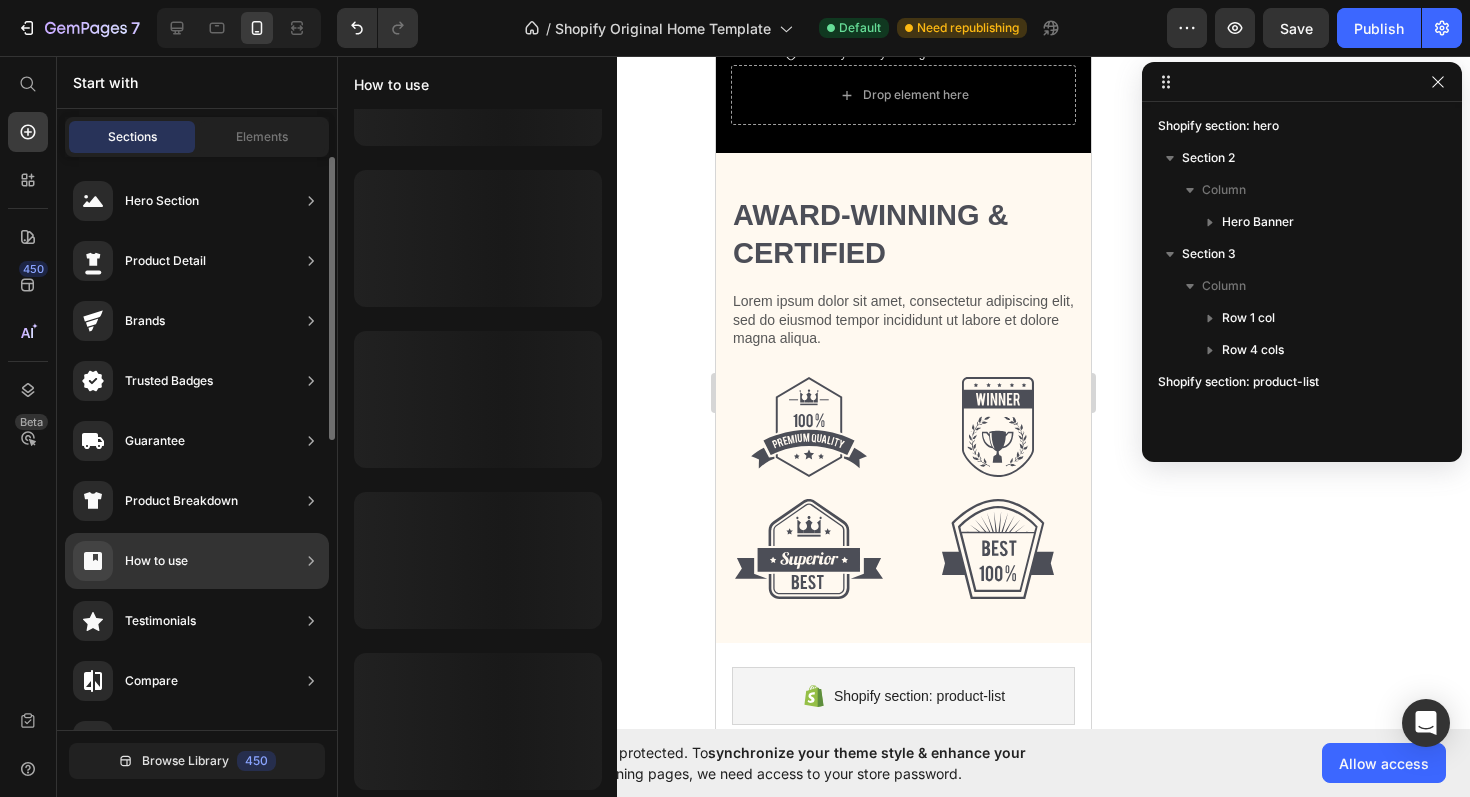 scroll, scrollTop: 0, scrollLeft: 0, axis: both 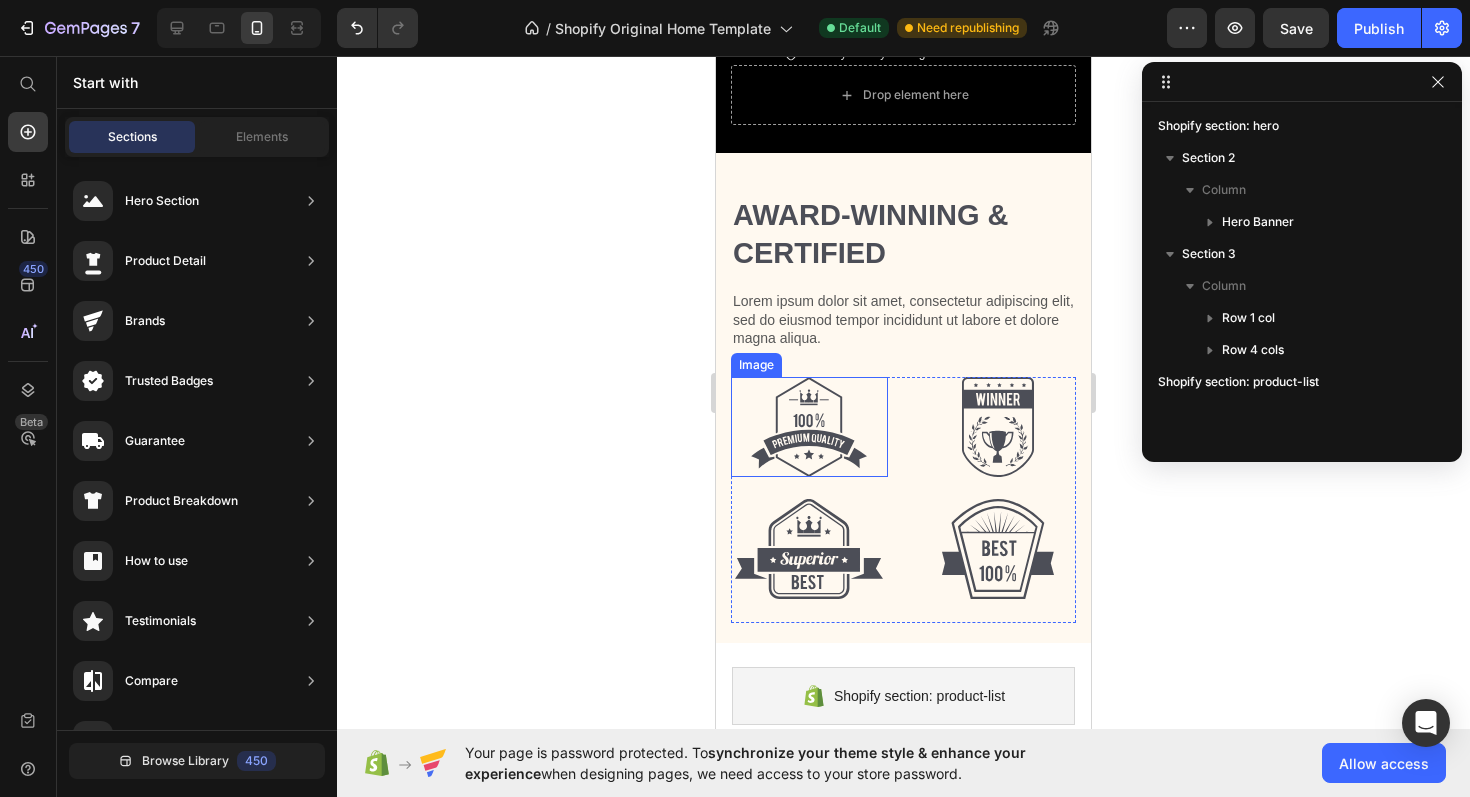 click at bounding box center [809, 427] 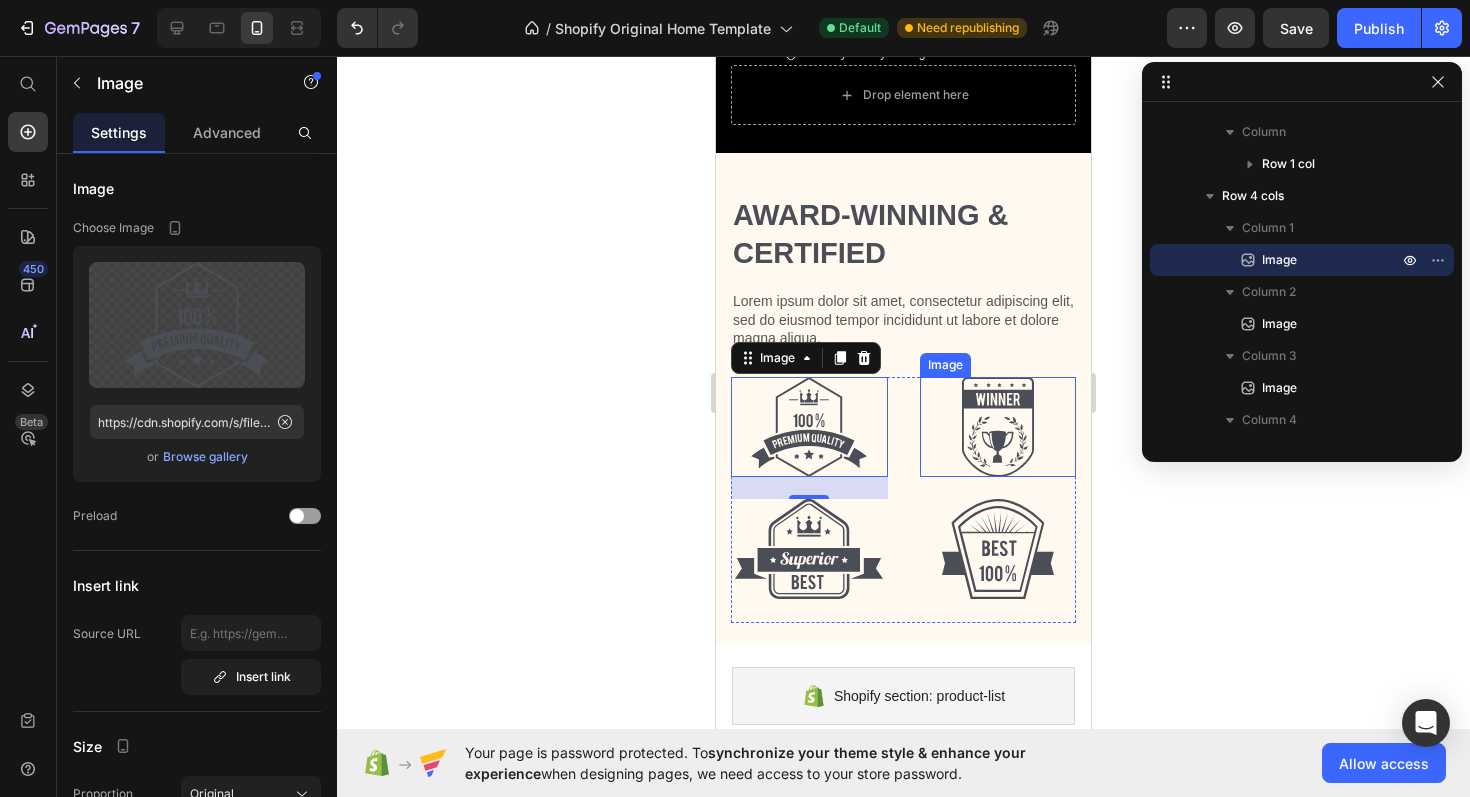 click at bounding box center [998, 427] 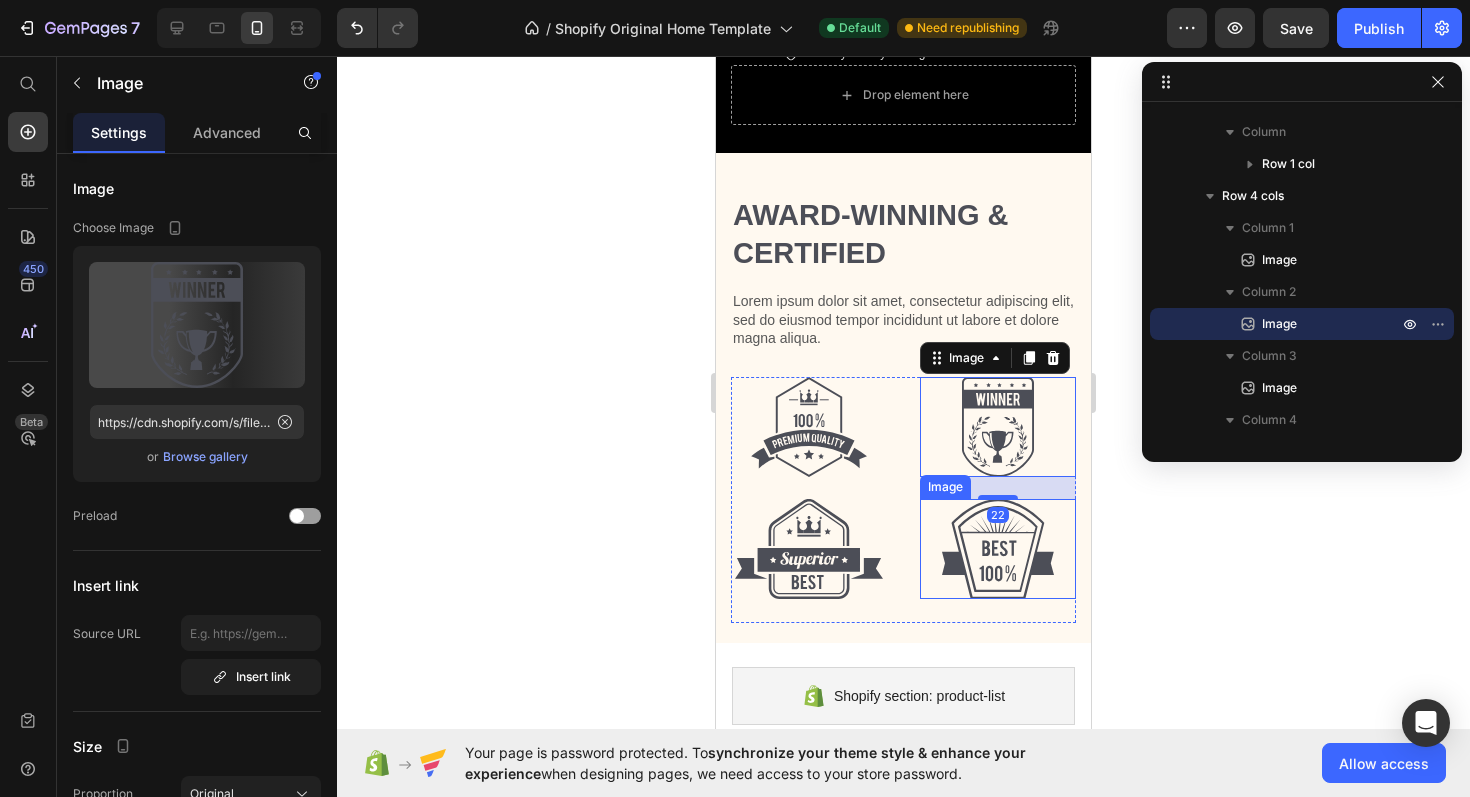 click at bounding box center [998, 549] 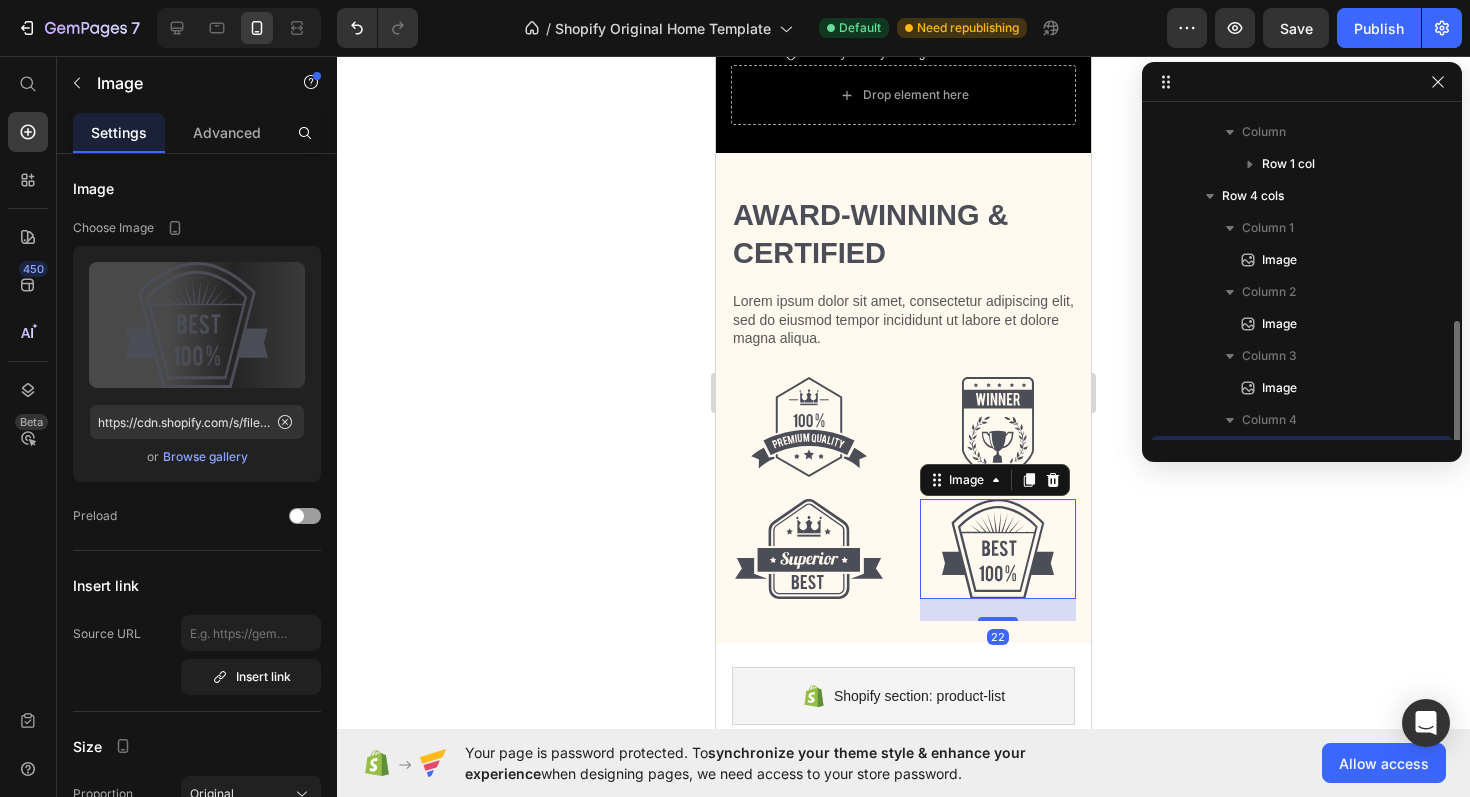 scroll, scrollTop: 278, scrollLeft: 0, axis: vertical 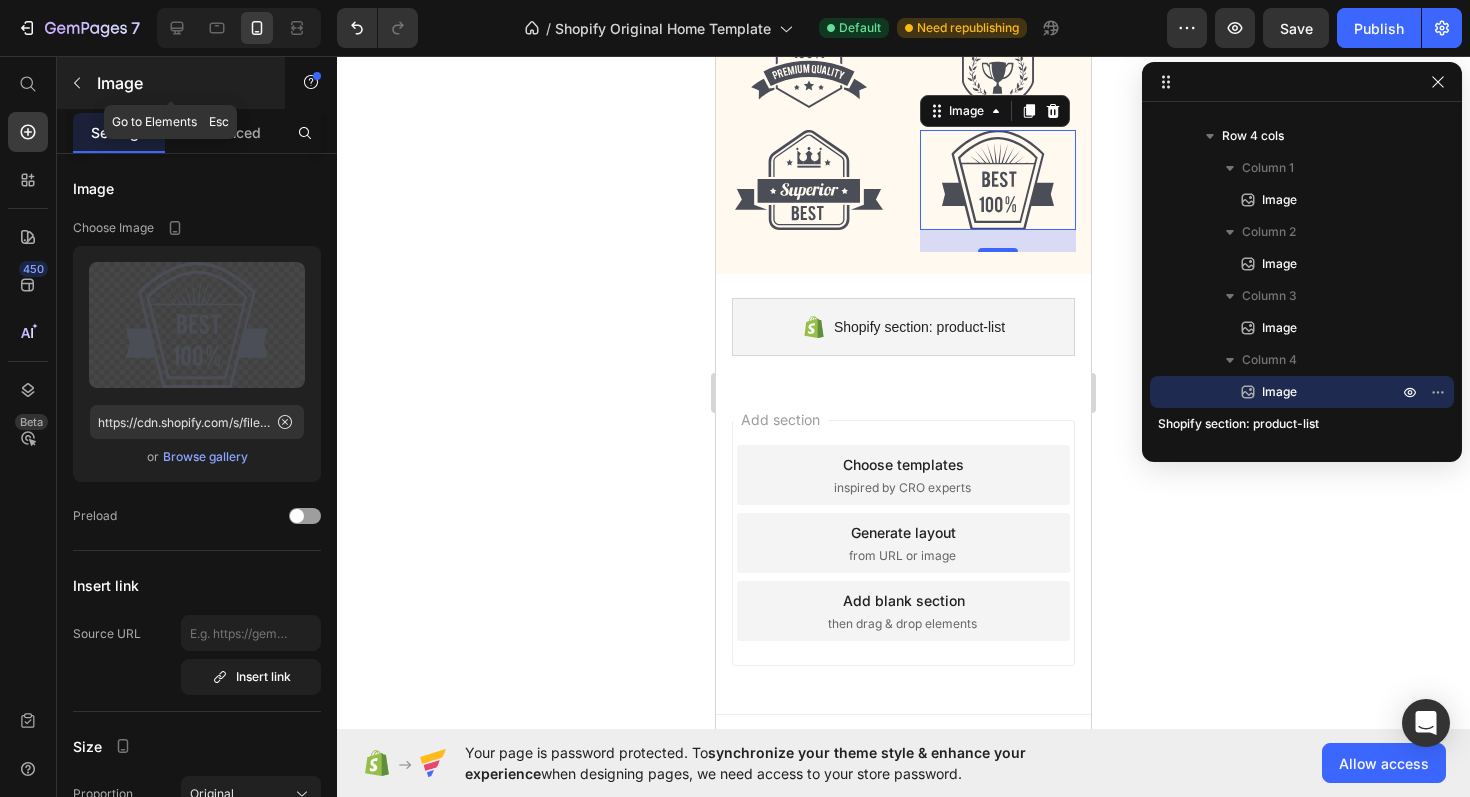 click at bounding box center [77, 83] 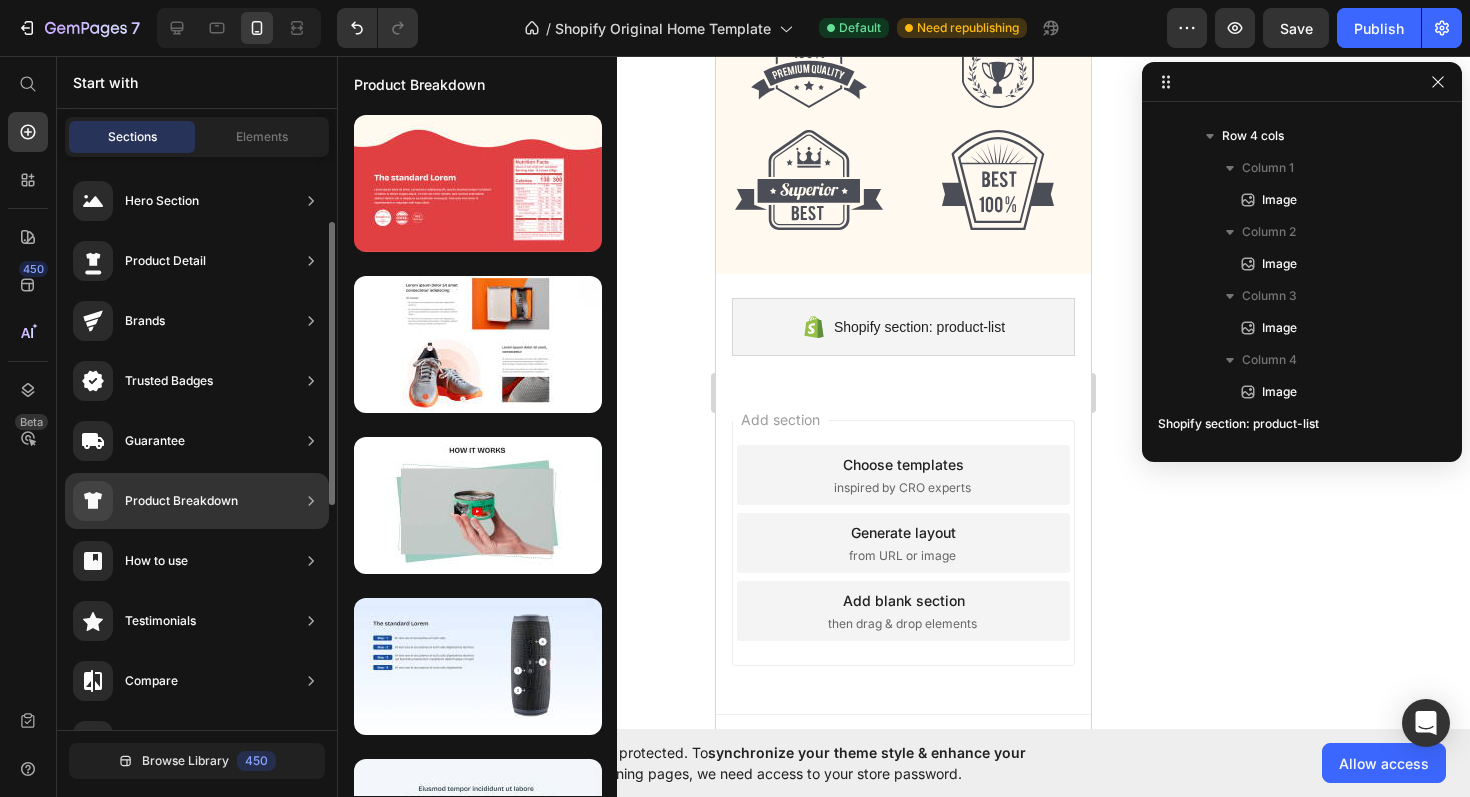 scroll, scrollTop: 587, scrollLeft: 0, axis: vertical 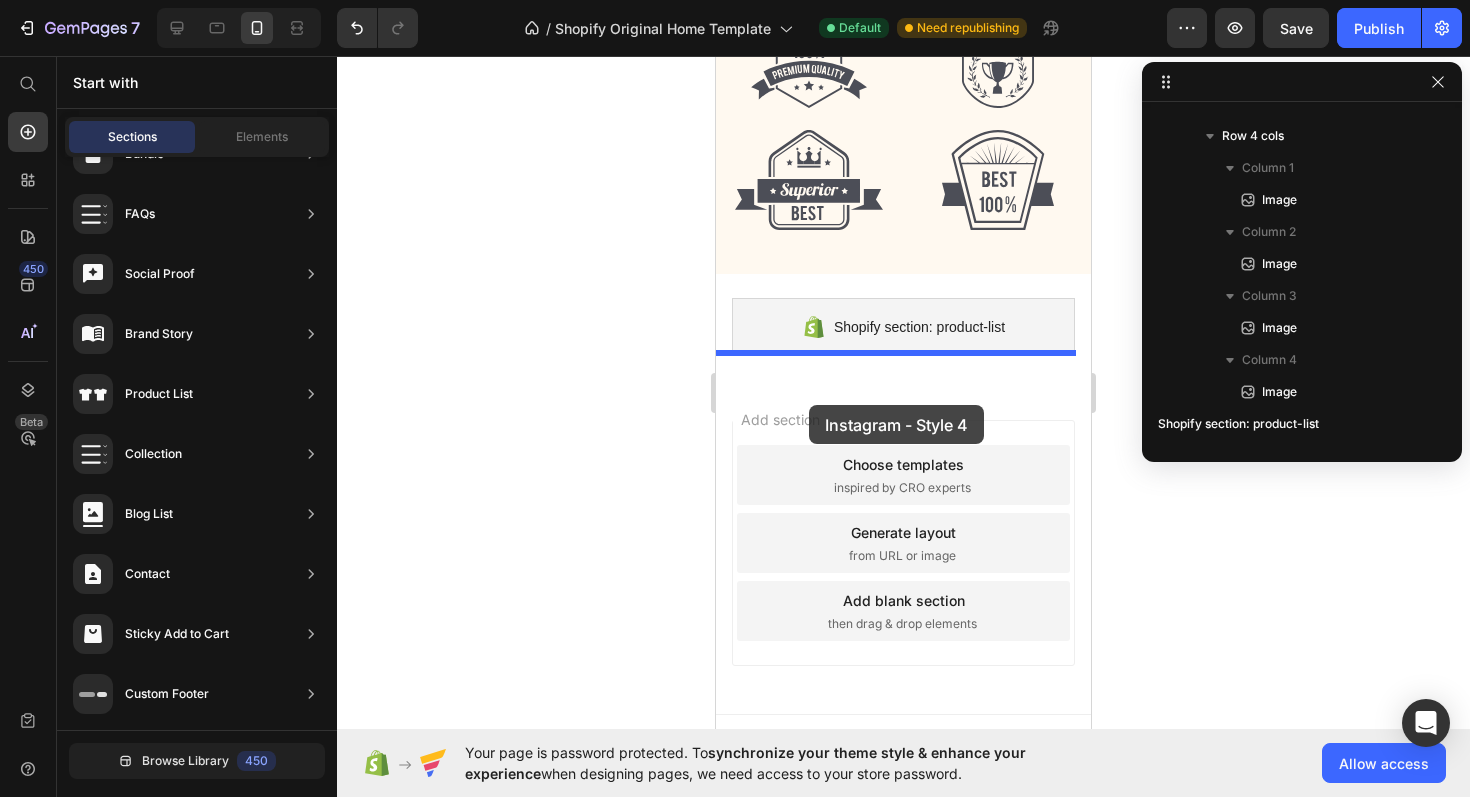 drag, startPoint x: 1229, startPoint y: 745, endPoint x: 809, endPoint y: 405, distance: 540.37024 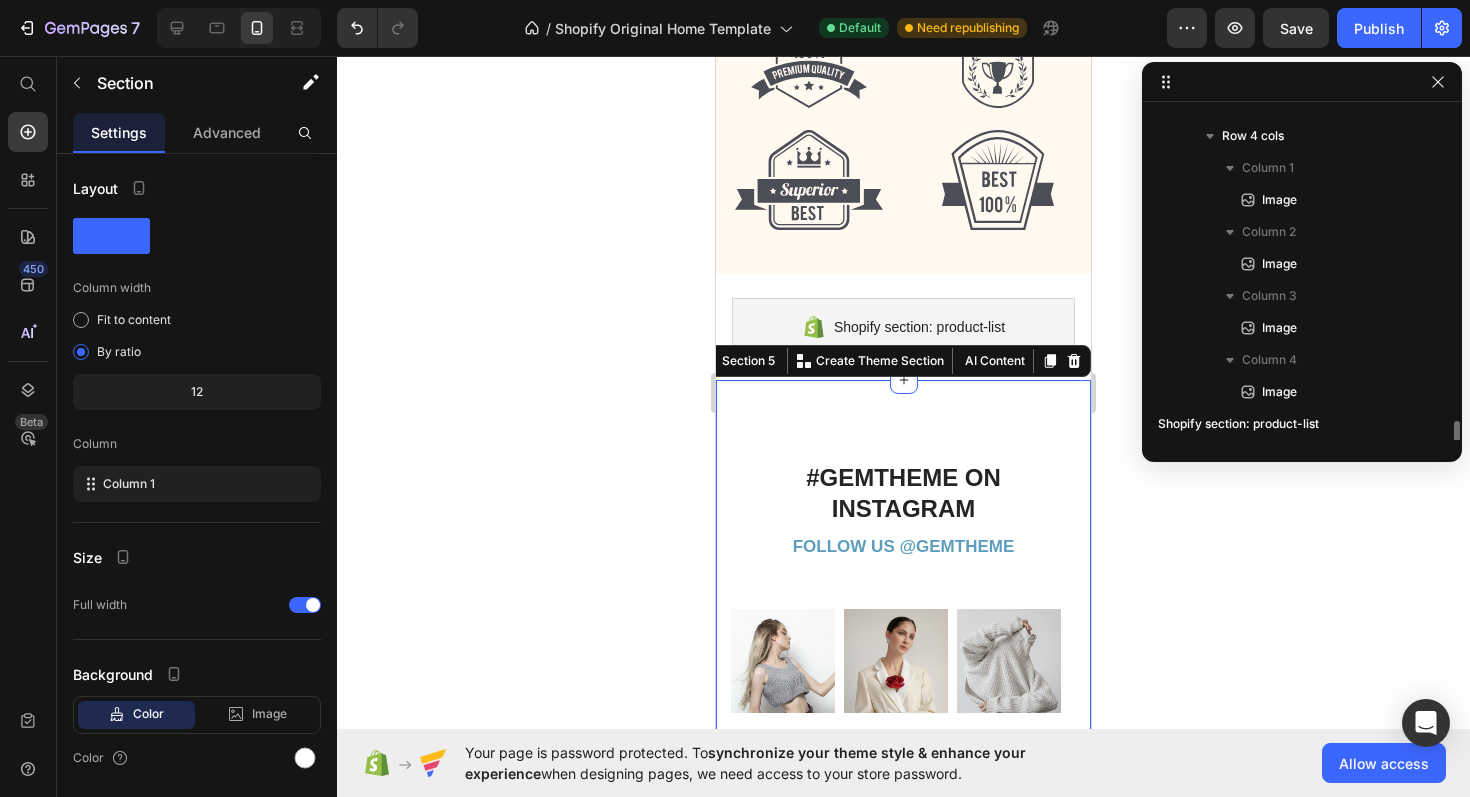 scroll, scrollTop: 406, scrollLeft: 0, axis: vertical 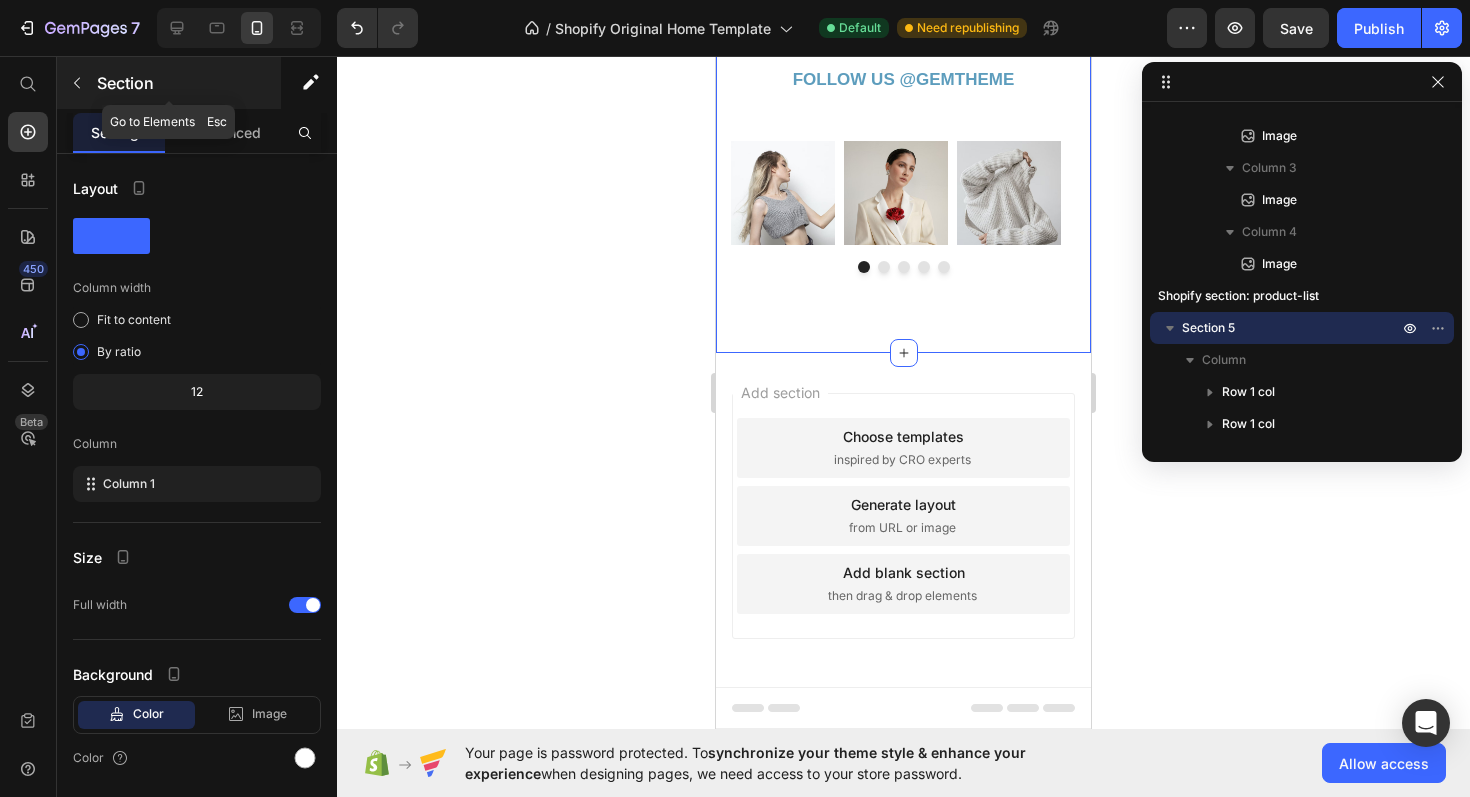 click 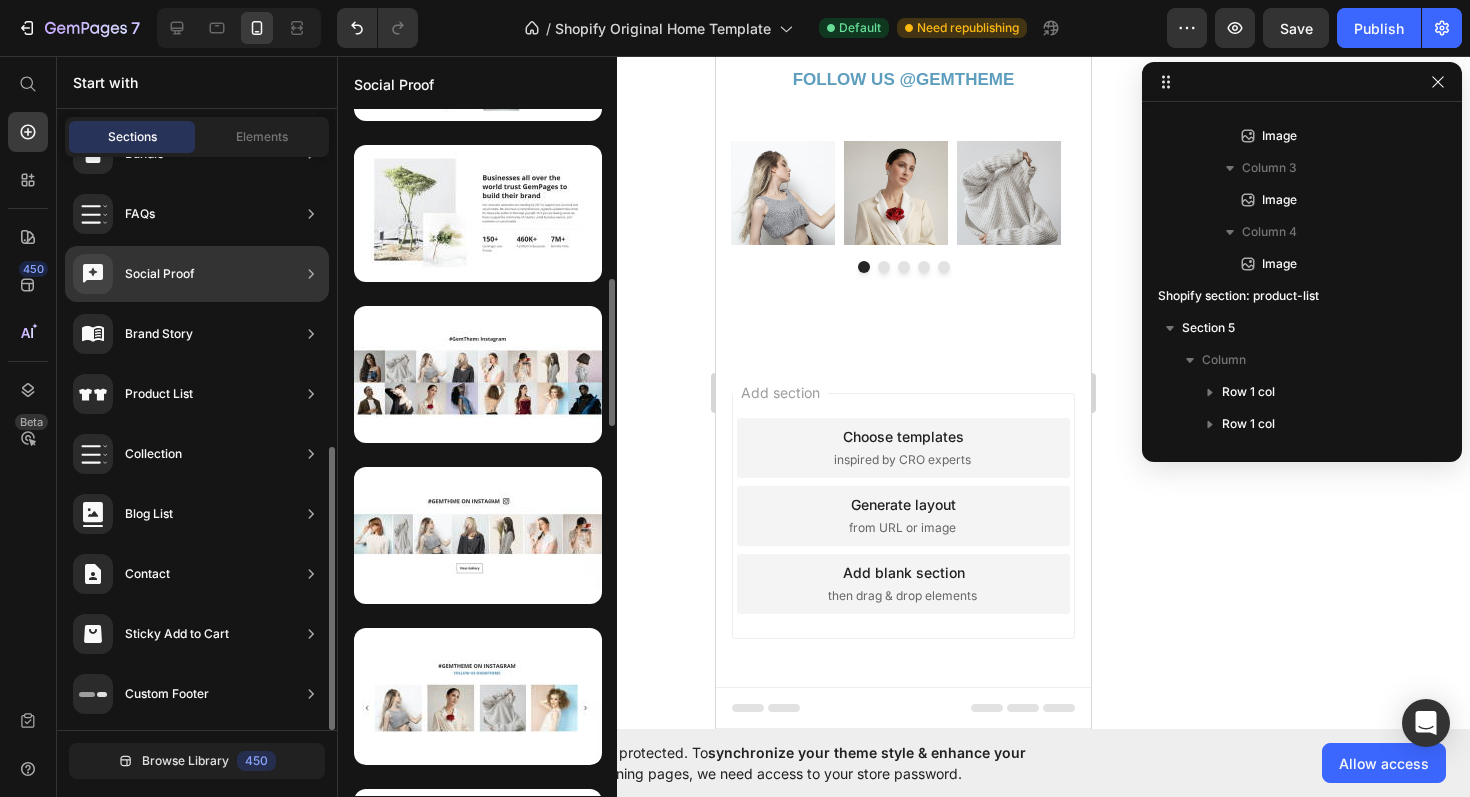 scroll, scrollTop: 911, scrollLeft: 0, axis: vertical 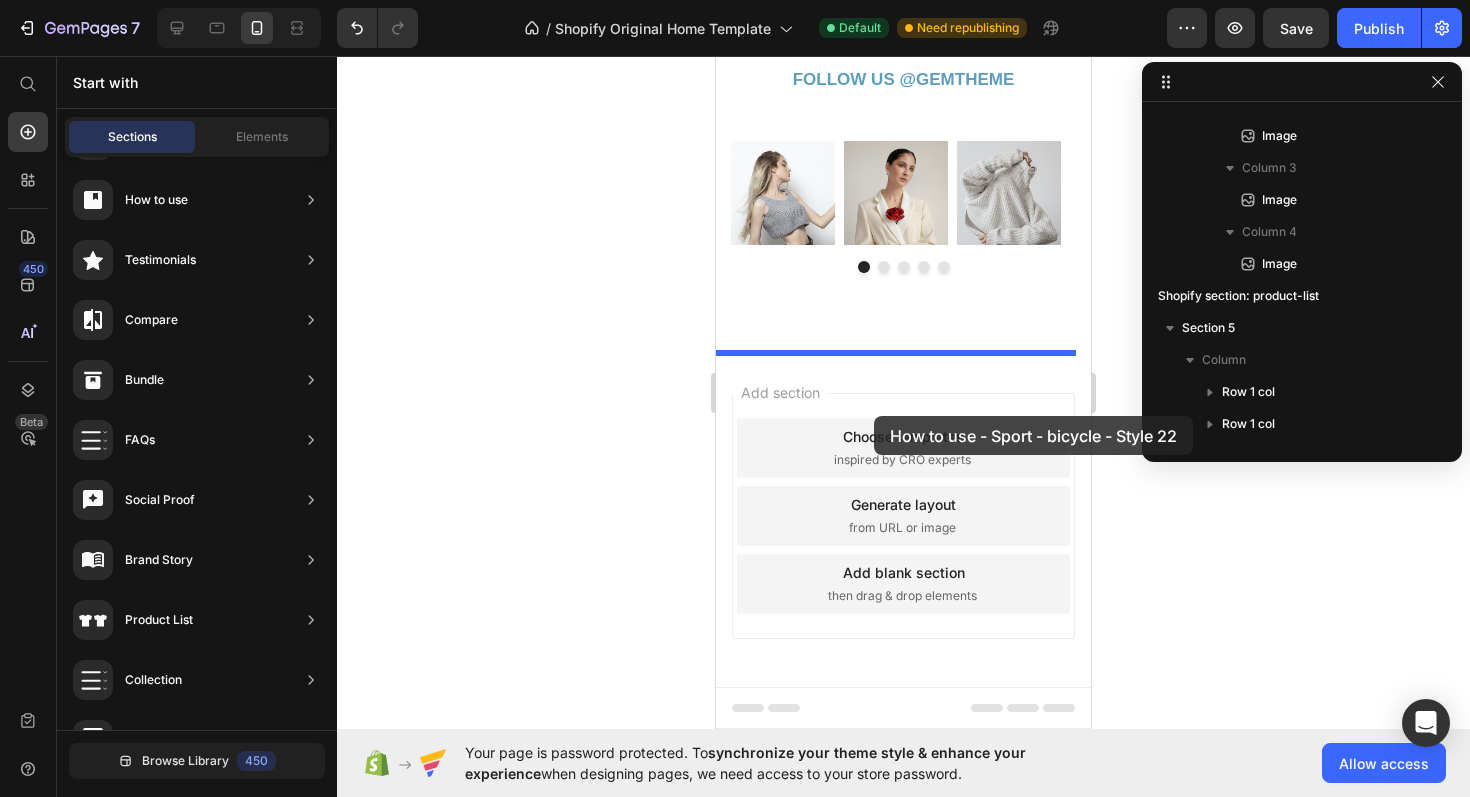 drag, startPoint x: 1221, startPoint y: 731, endPoint x: 874, endPoint y: 416, distance: 468.65125 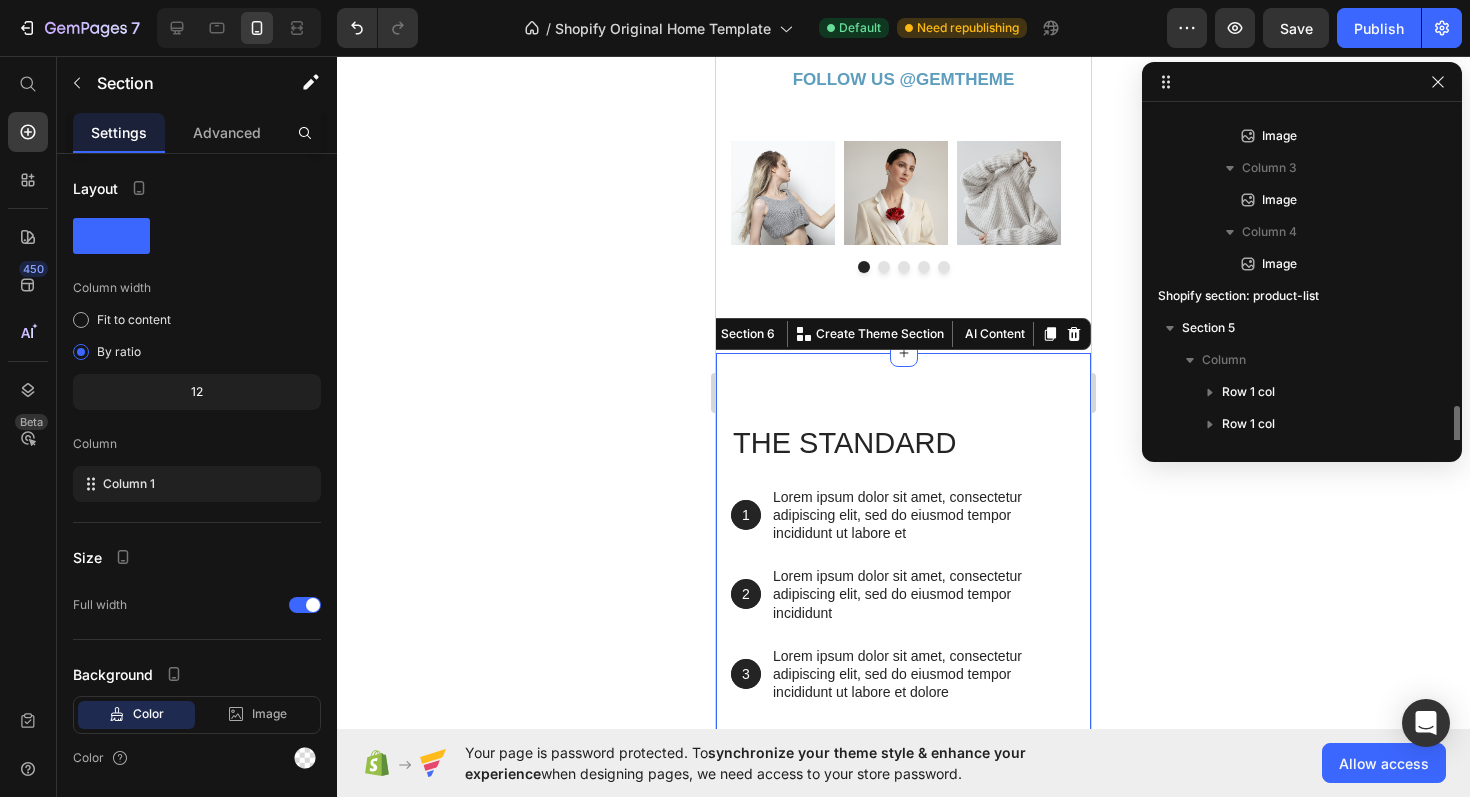 scroll, scrollTop: 502, scrollLeft: 0, axis: vertical 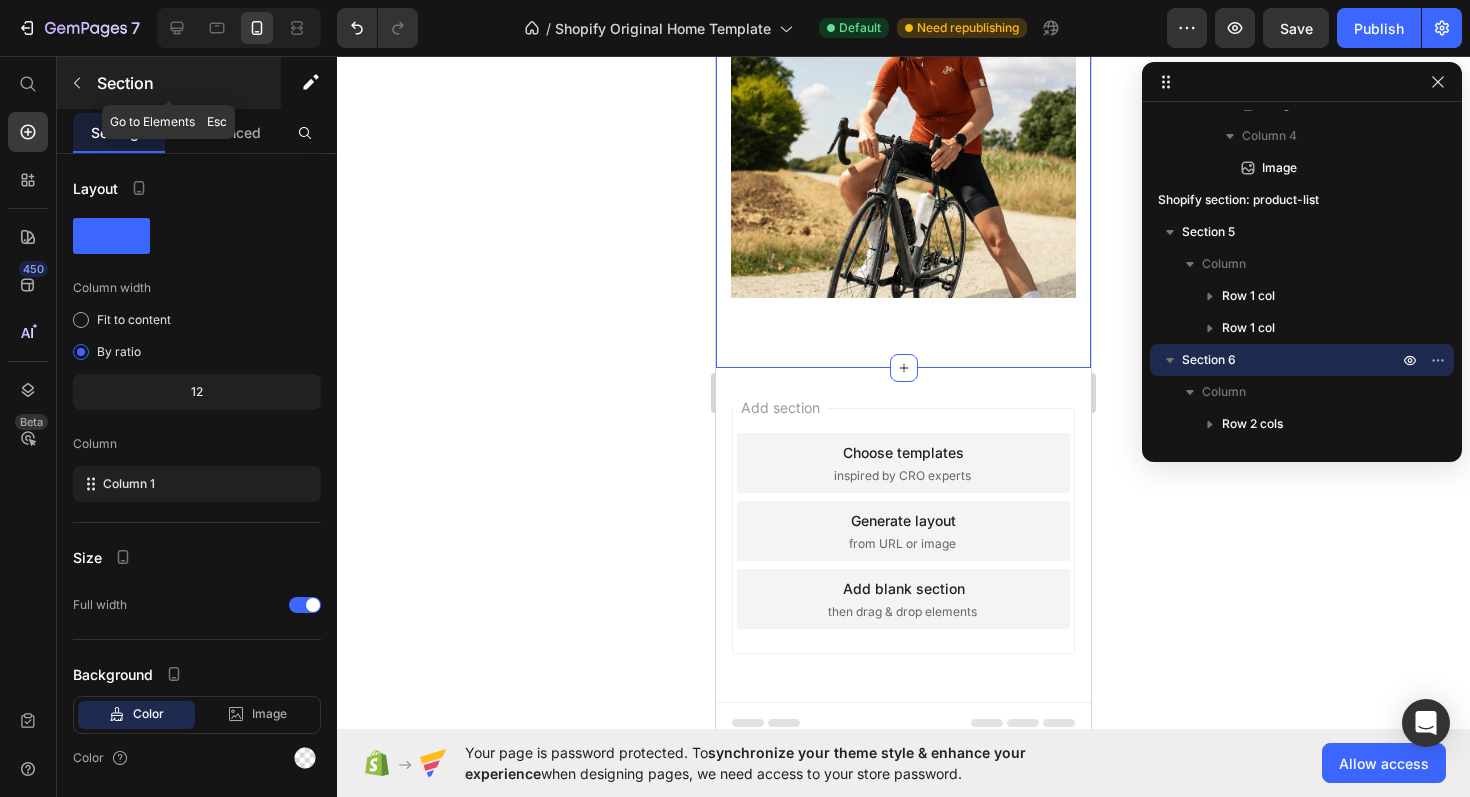 click 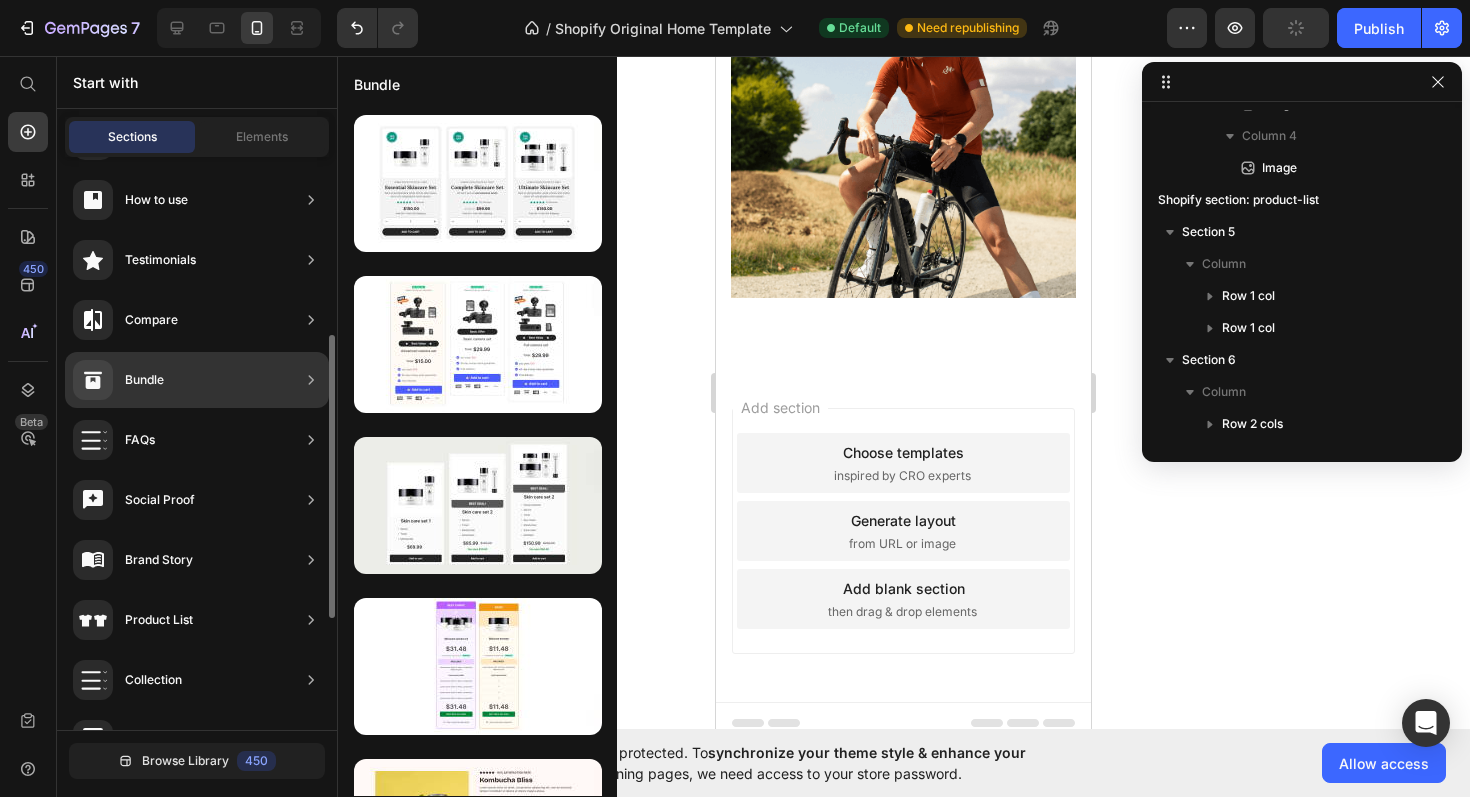 scroll, scrollTop: 587, scrollLeft: 0, axis: vertical 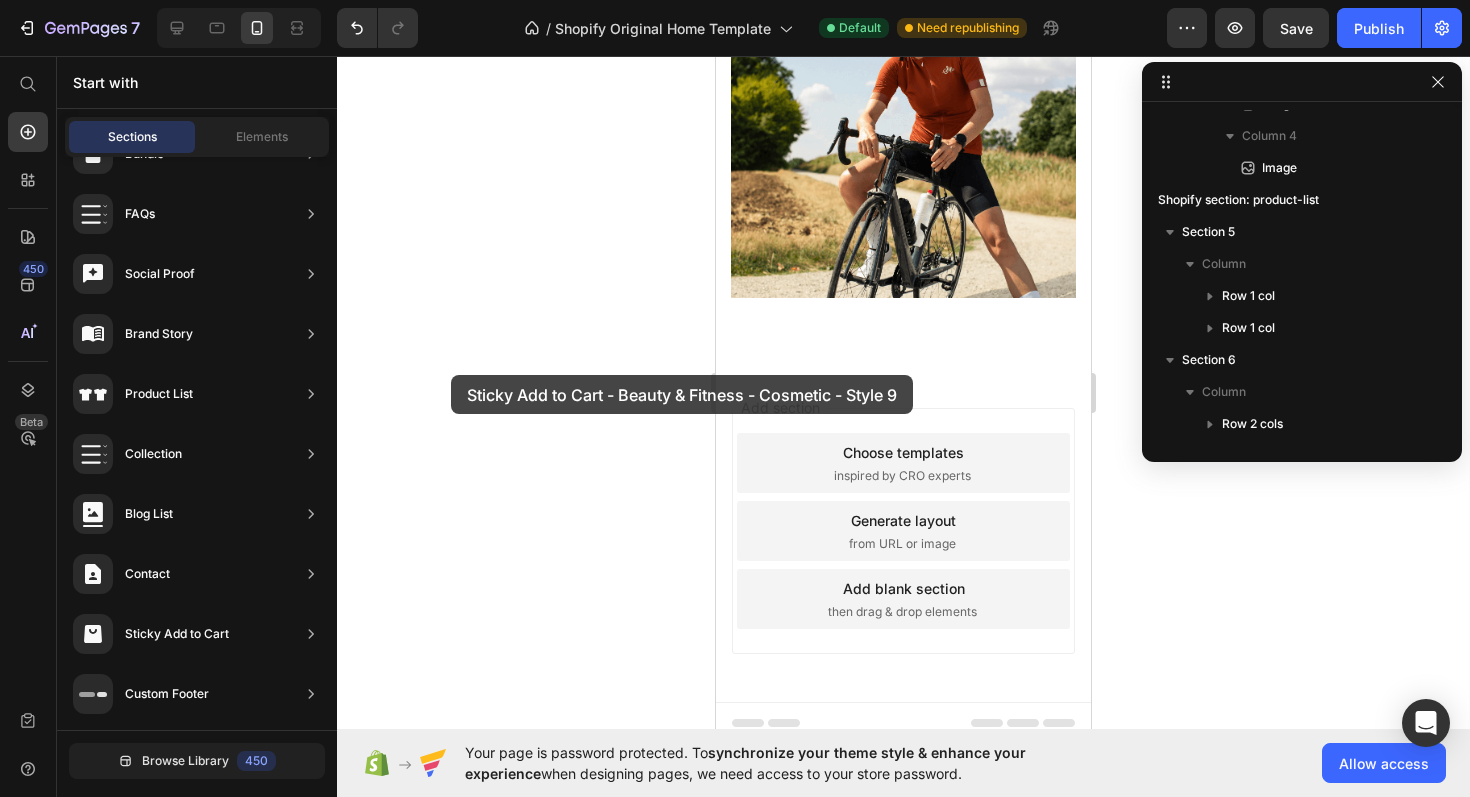 drag, startPoint x: 466, startPoint y: 419, endPoint x: 451, endPoint y: 375, distance: 46.486557 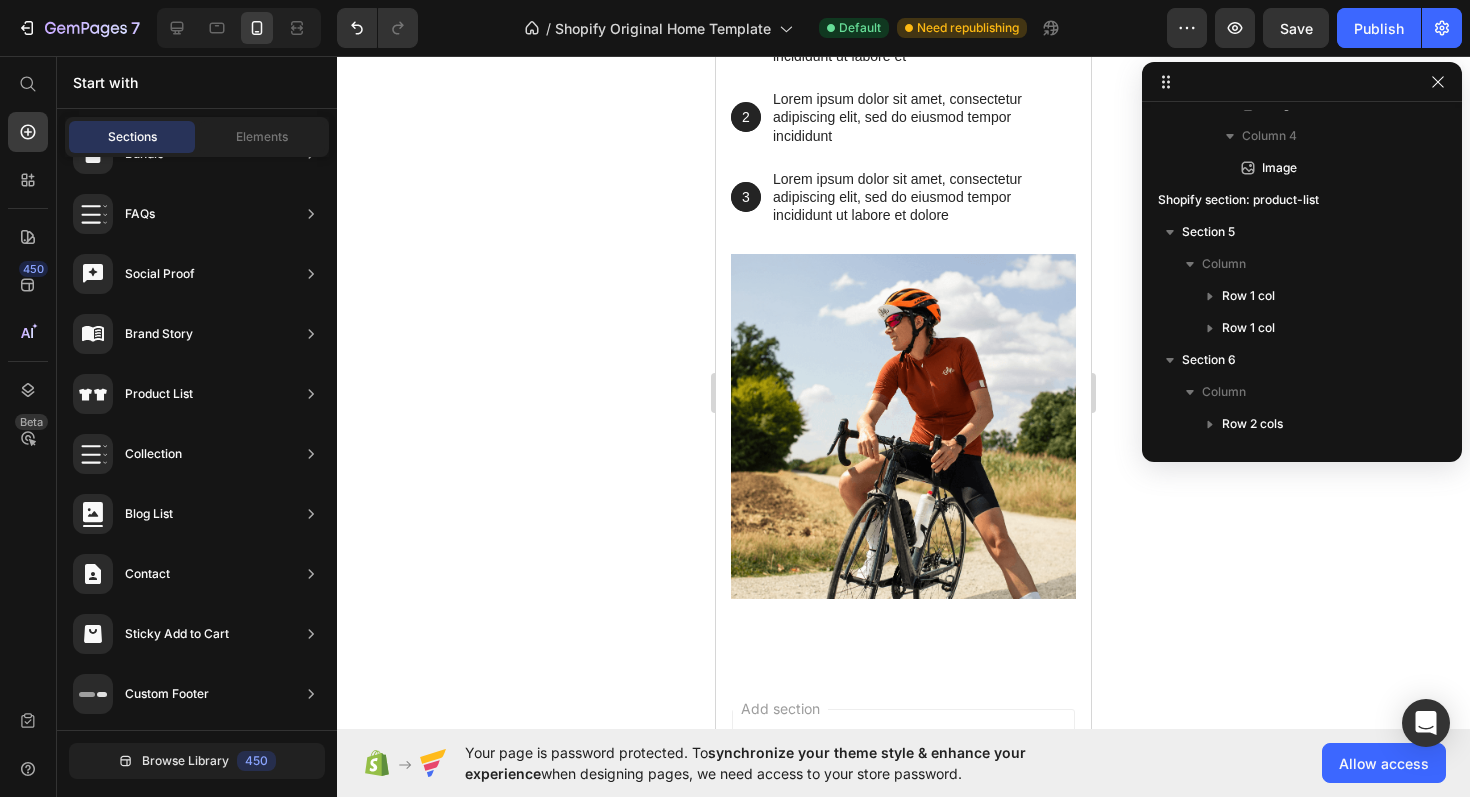 scroll, scrollTop: 1905, scrollLeft: 0, axis: vertical 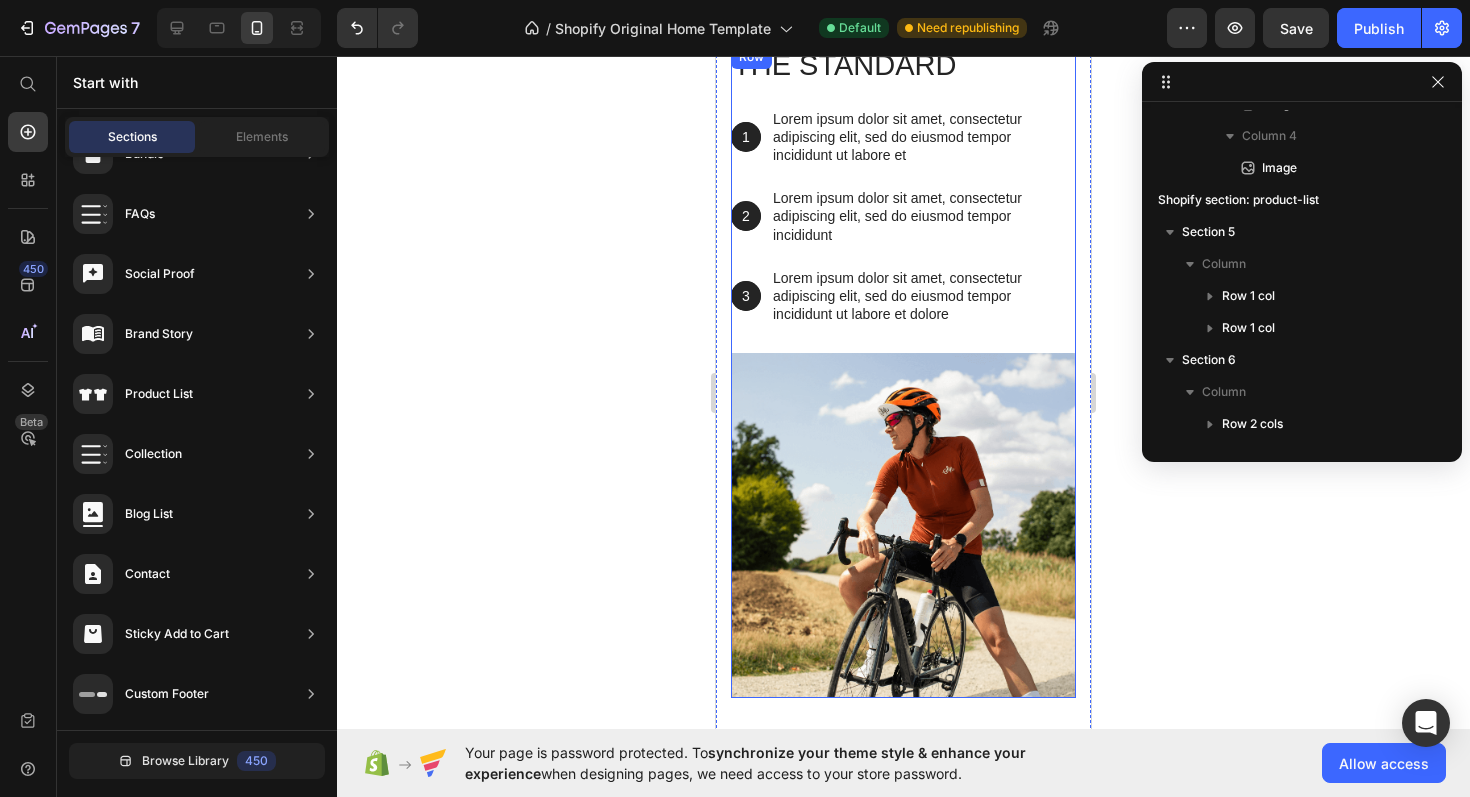 click on "The standard Heading 1 Text Block Hero Banner Lorem ipsum dolor sit amet, consectetur adipiscing elit, sed do eiusmod tempor incididunt ut labore et  Text Block Row 2 Text Block Hero Banner Lorem ipsum dolor sit amet, consectetur adipiscing elit, sed do eiusmod tempor incididunt Text Block Row 3 Text Block Hero Banner Lorem ipsum dolor sit amet, consectetur adipiscing elit, sed do eiusmod tempor incididunt ut labore et dolore  Text Block Row Row" at bounding box center [903, 199] 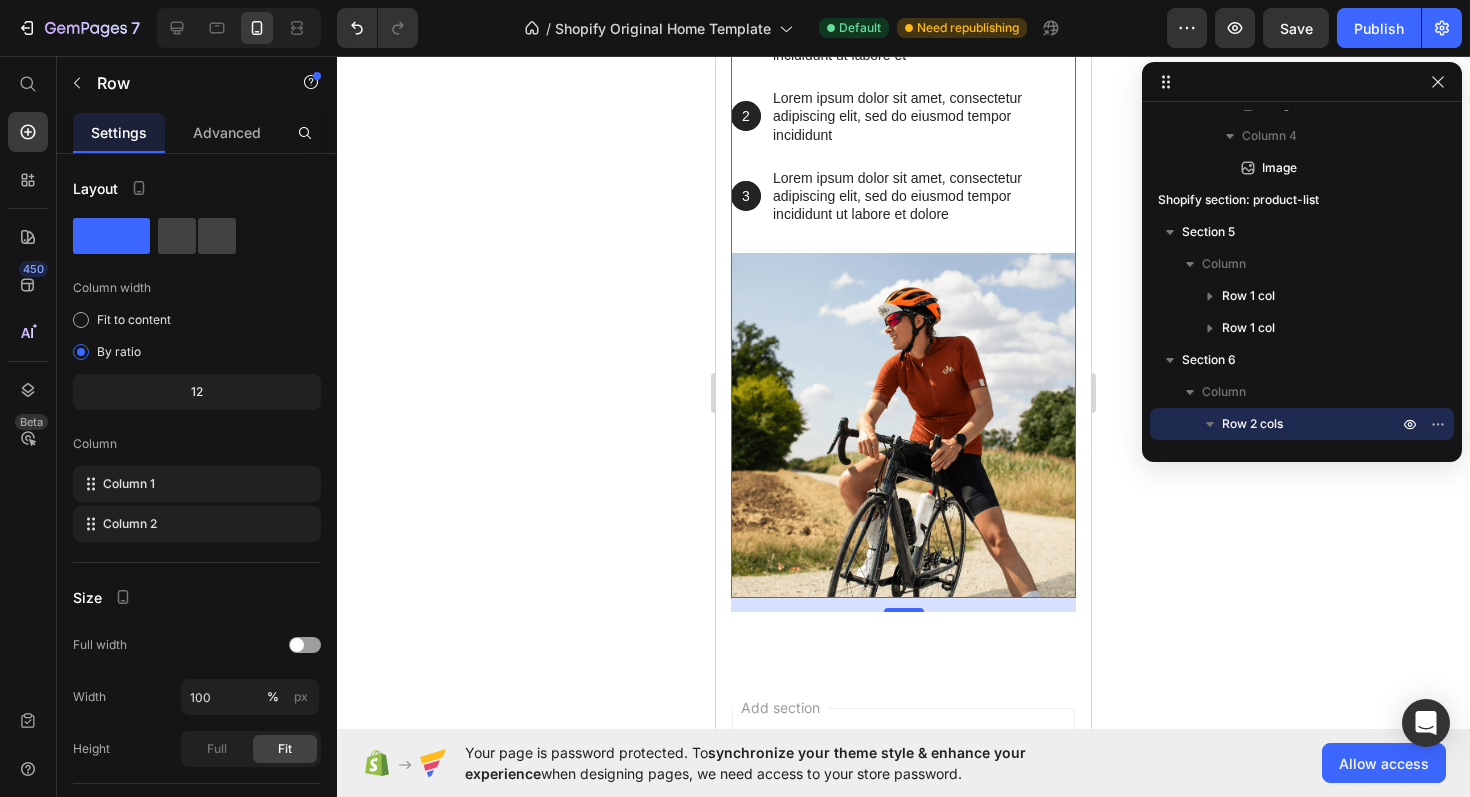 scroll, scrollTop: 2089, scrollLeft: 0, axis: vertical 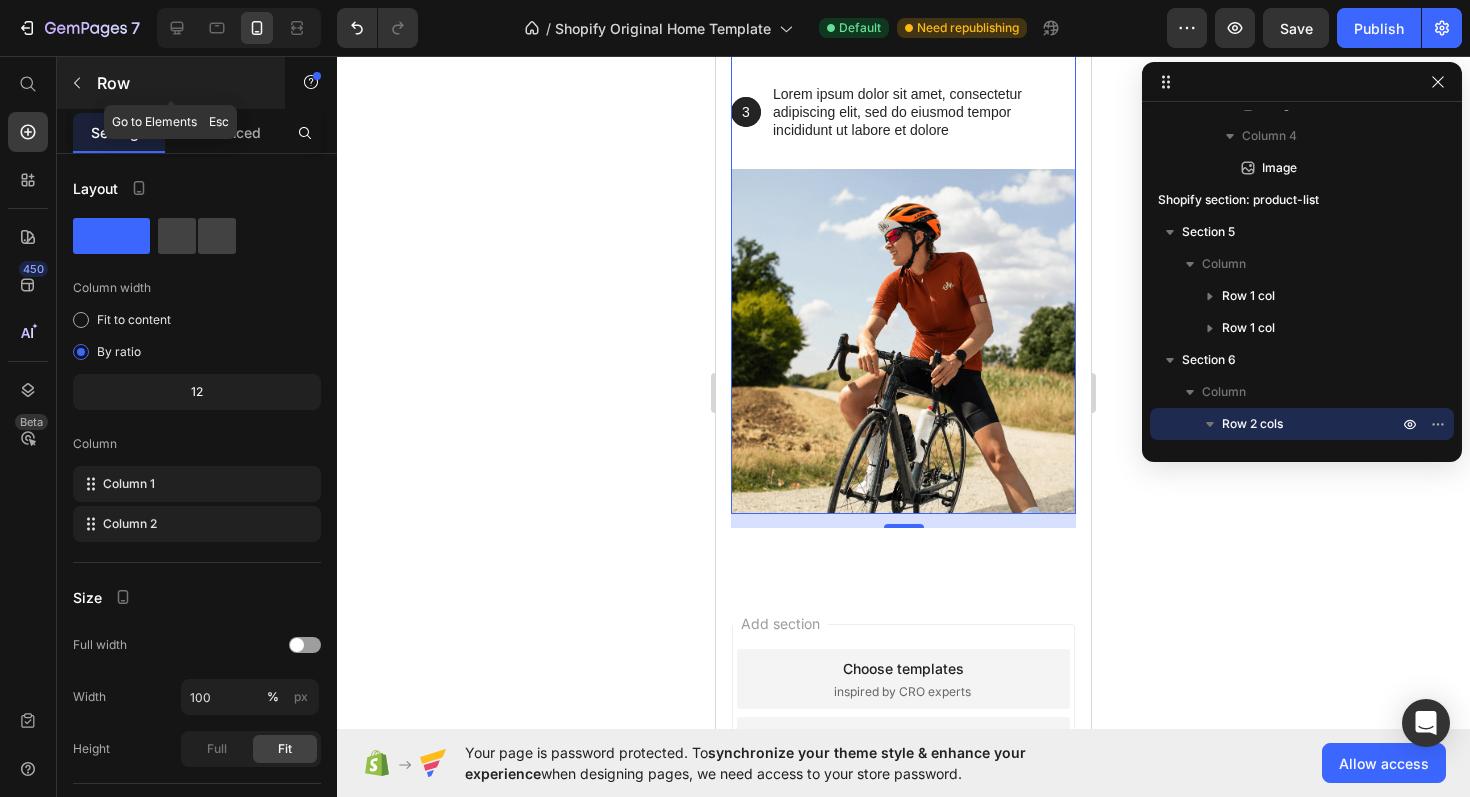 click 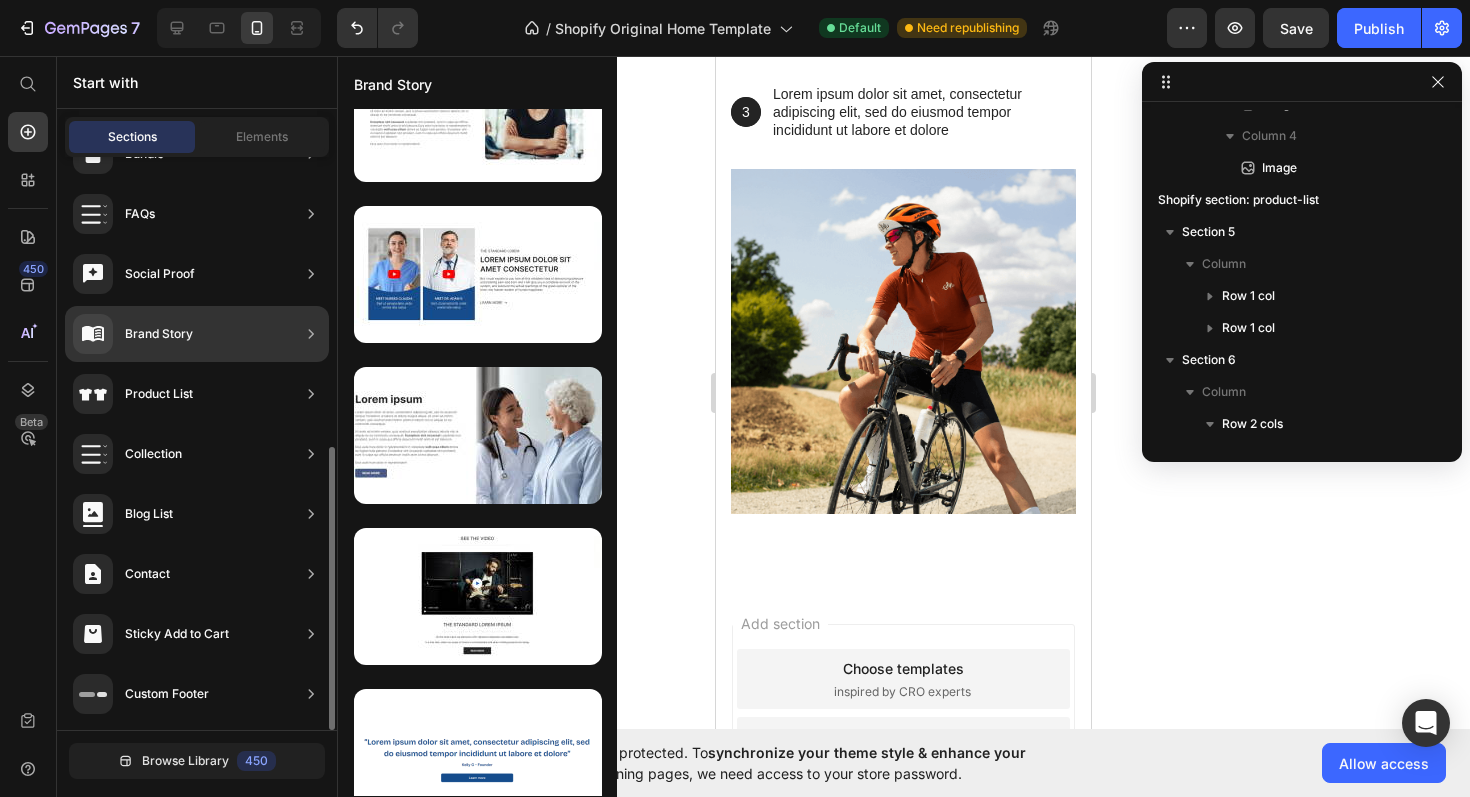 scroll, scrollTop: 0, scrollLeft: 0, axis: both 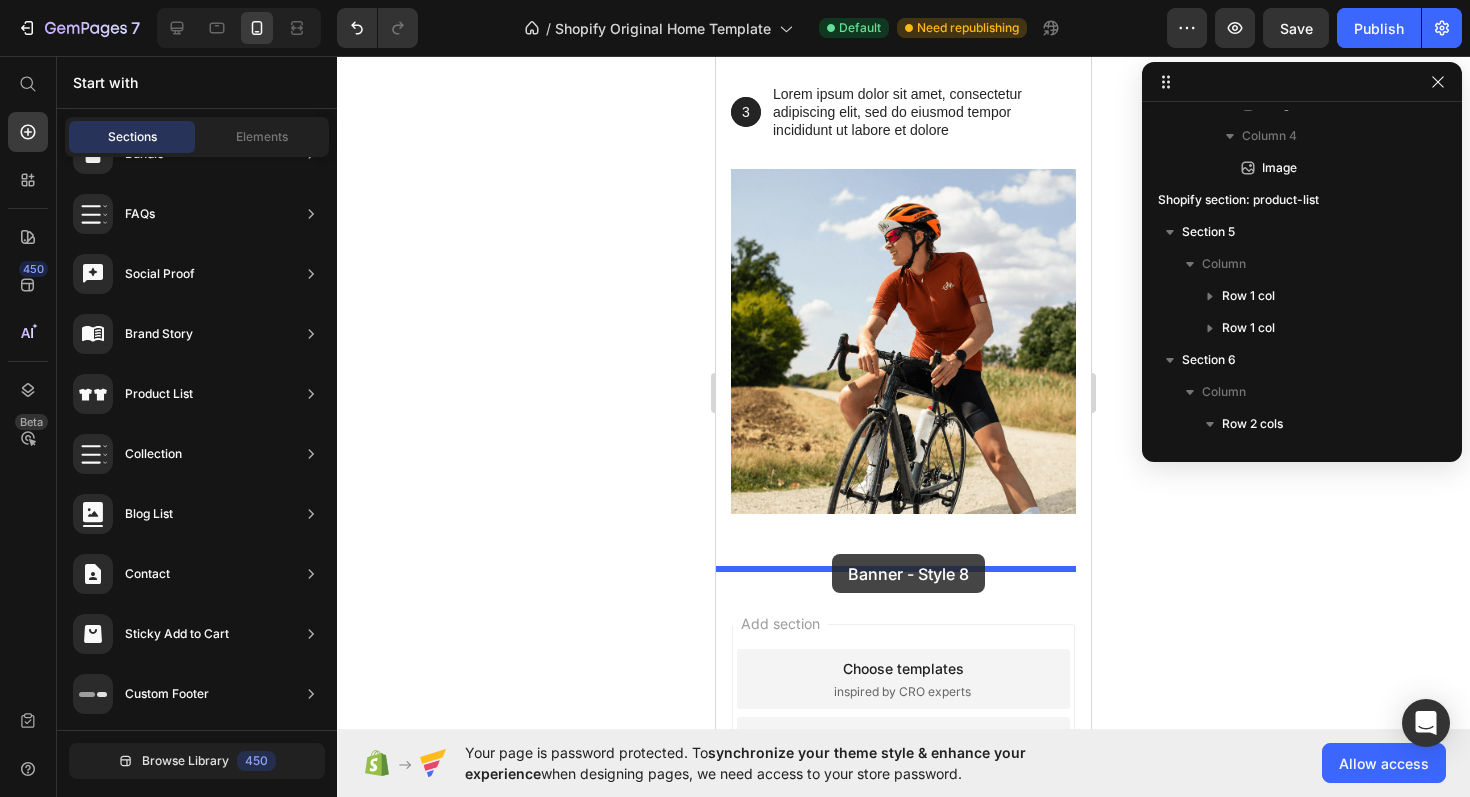 drag, startPoint x: 1270, startPoint y: 326, endPoint x: 832, endPoint y: 554, distance: 493.78943 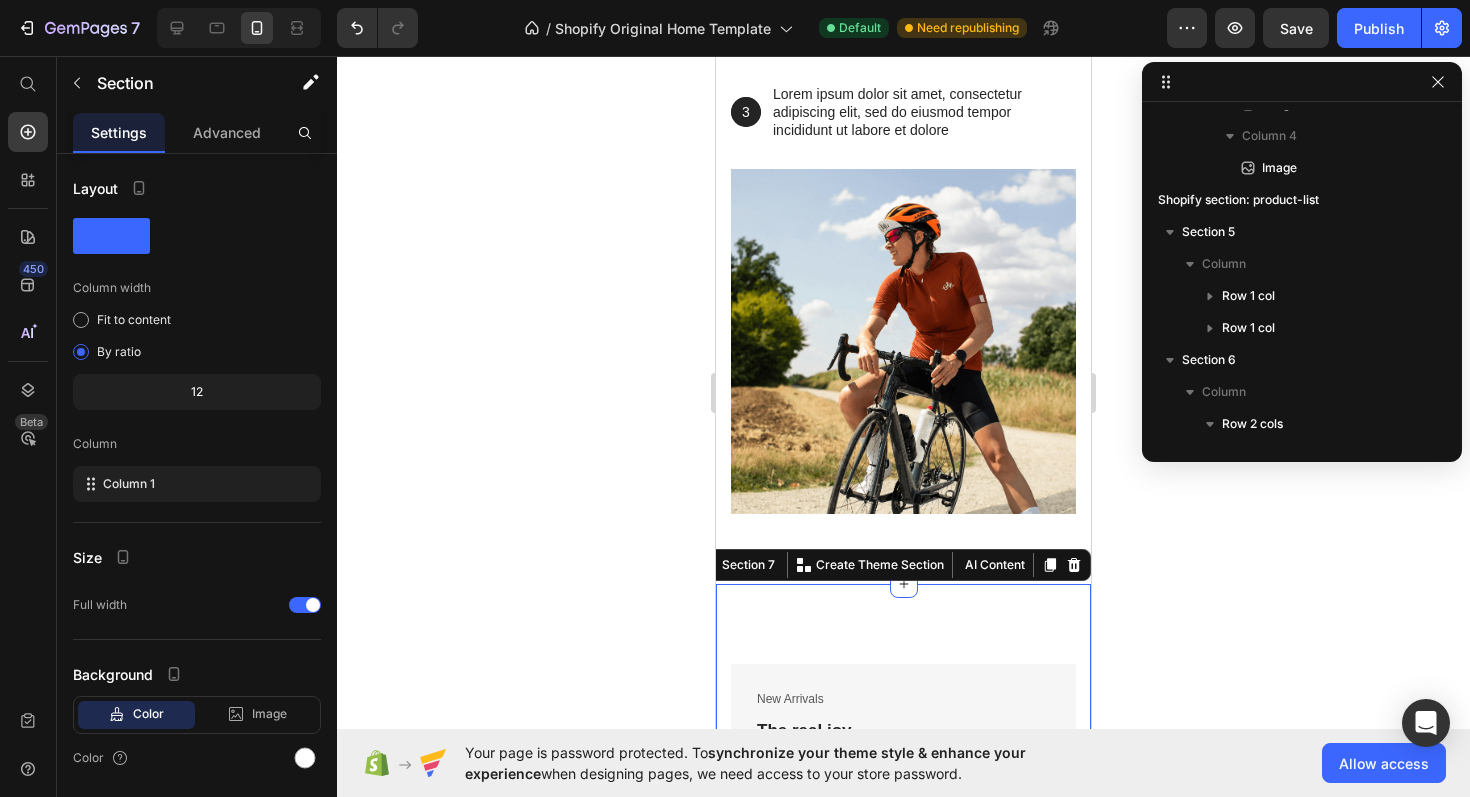 scroll, scrollTop: 2140, scrollLeft: 0, axis: vertical 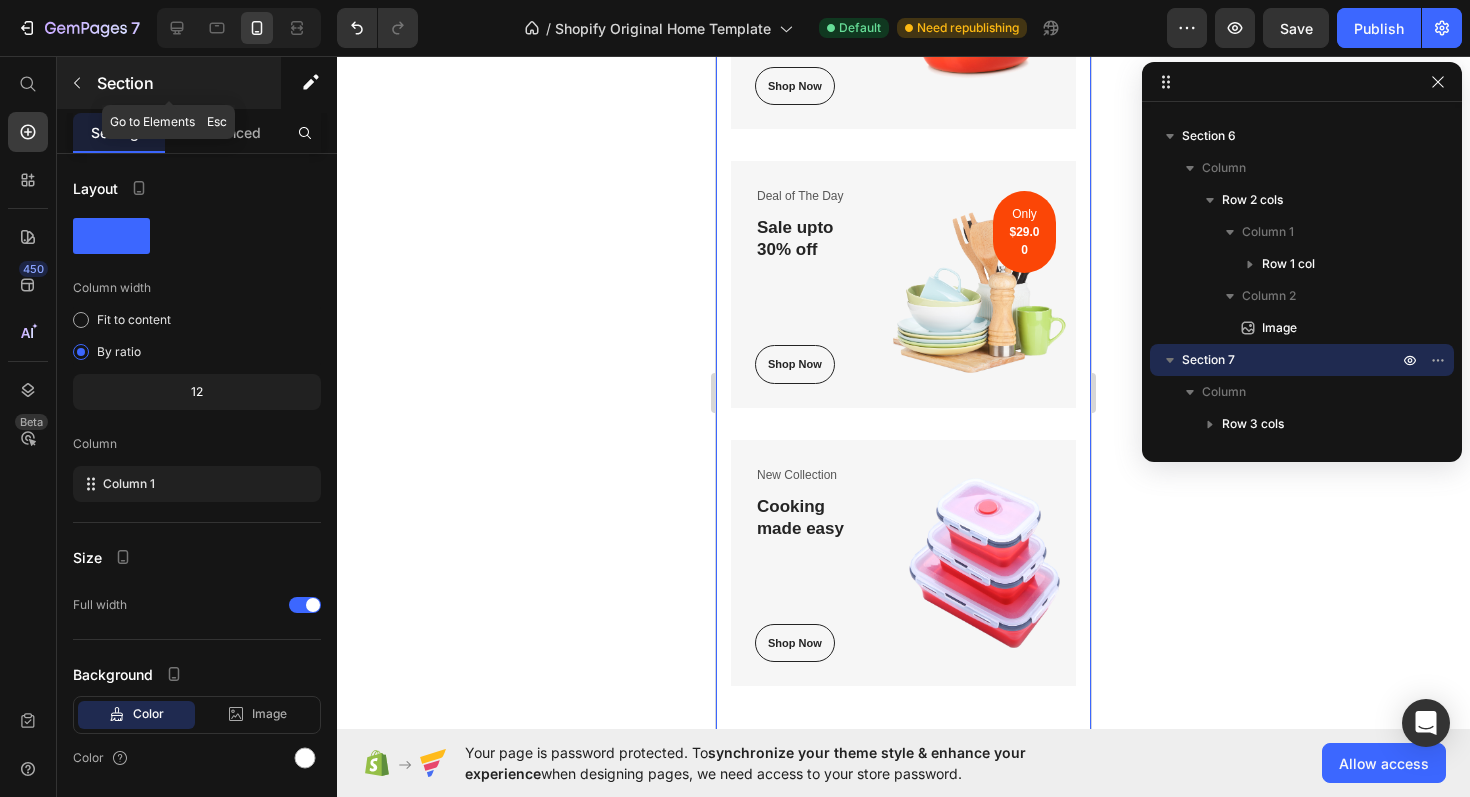 click 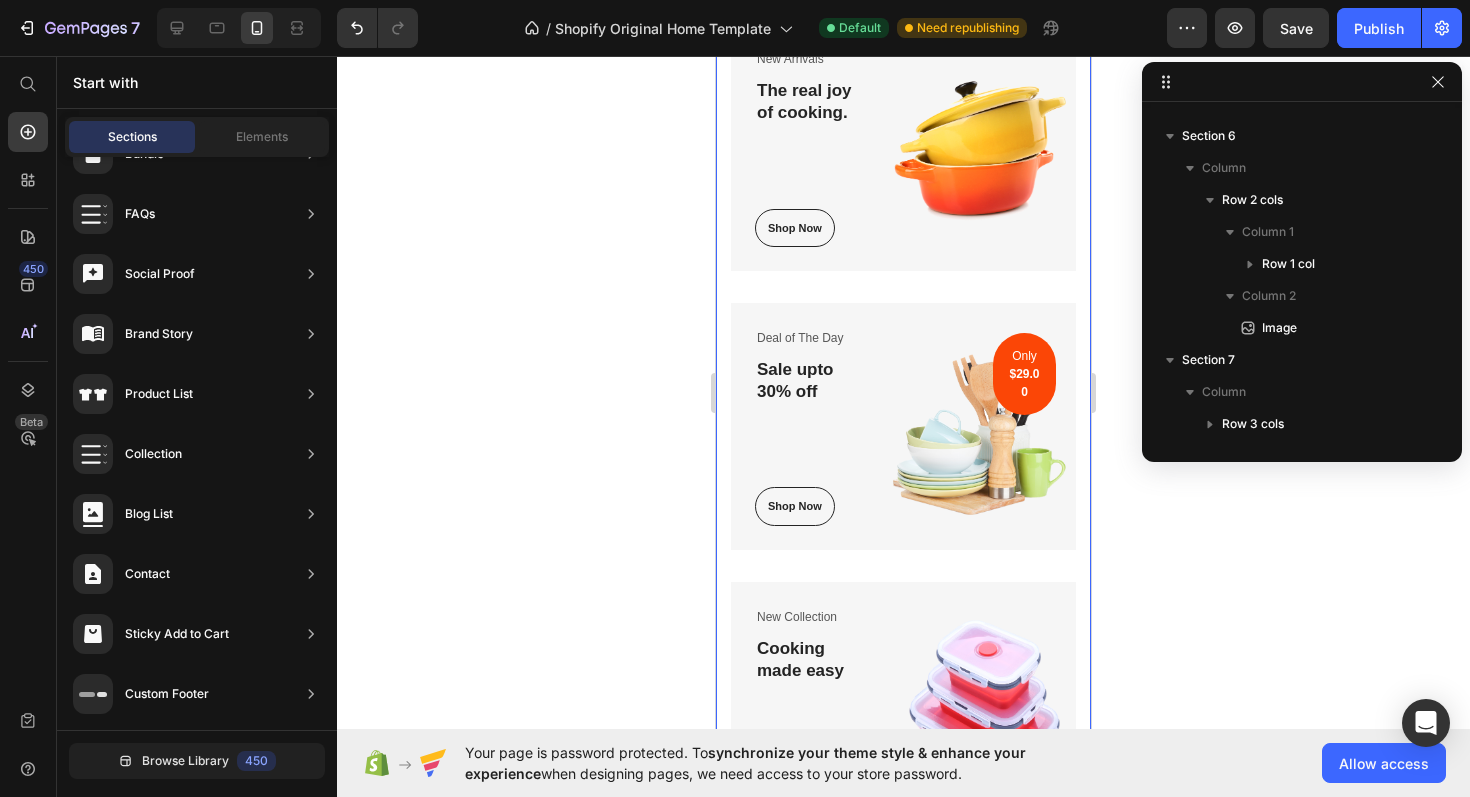 scroll, scrollTop: 2871, scrollLeft: 0, axis: vertical 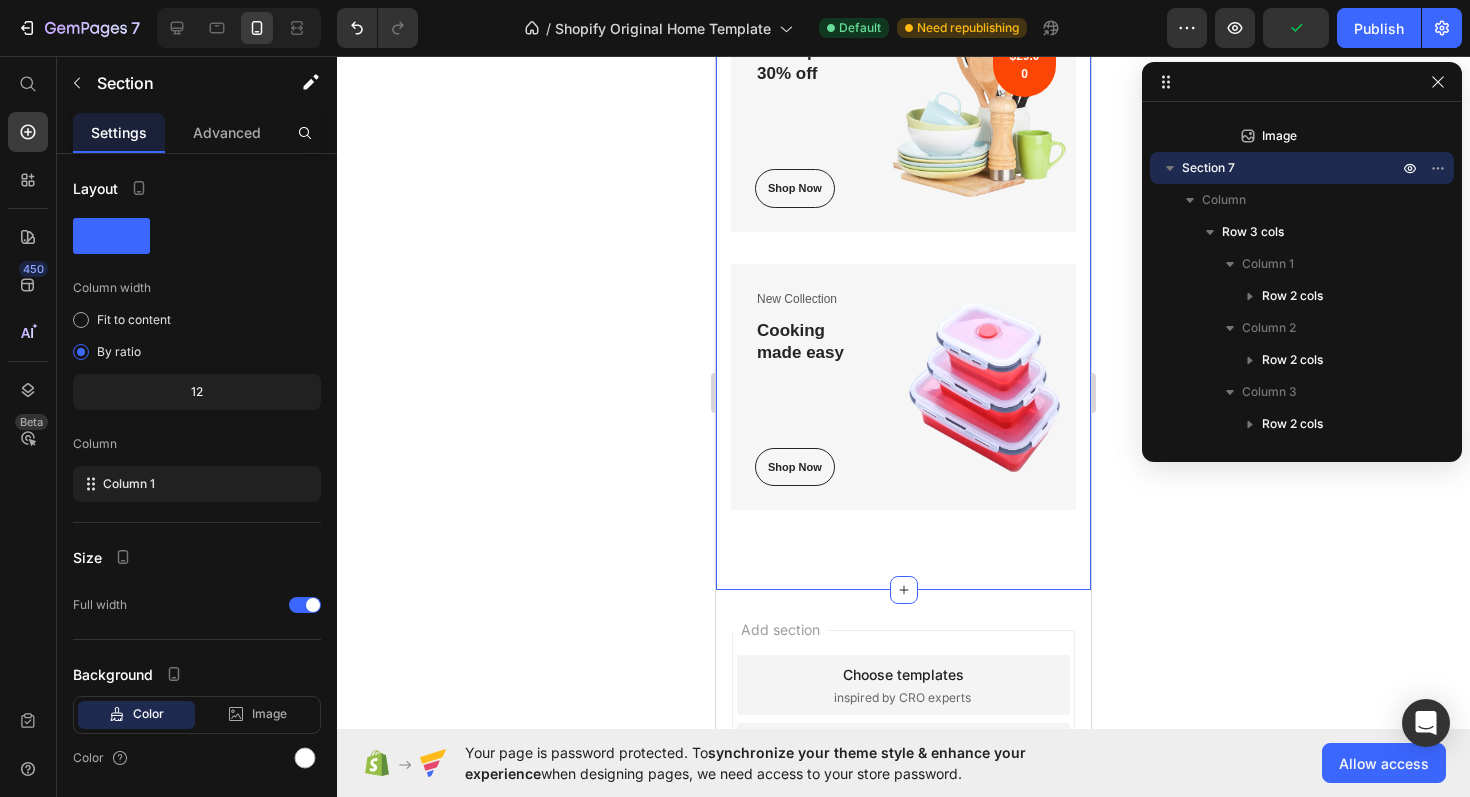 click on "Add section" at bounding box center (780, 629) 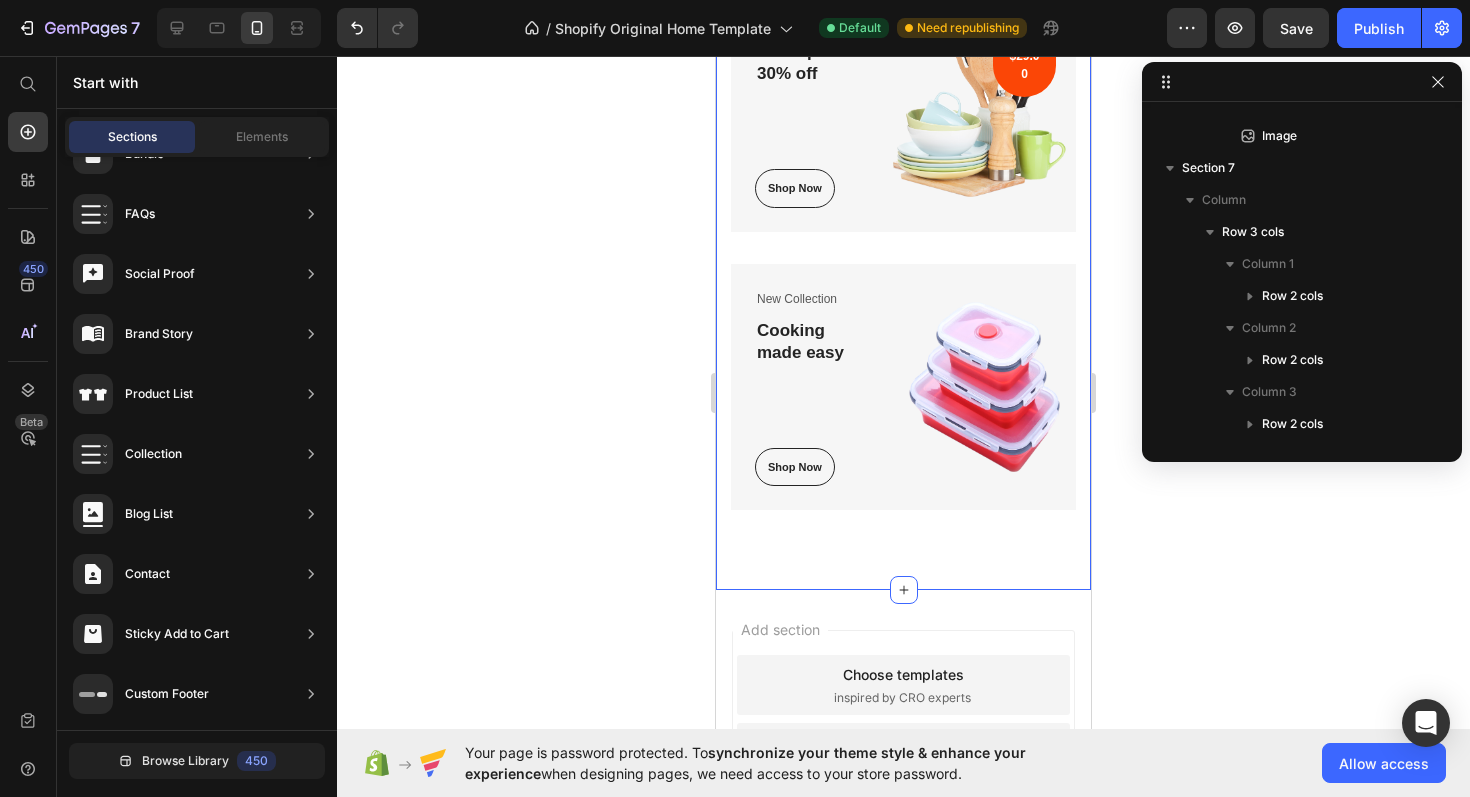 click on "New Arrivals Text block The real joy of cooking. Heading Shop Now Button Row Image Row Deal of The Day Text block Sale upto 30% off Heading Shop Now Button Row Image Only $29.00 Text block Row Row New Collection Text block Cooking made easy Heading Shop Now Button Row Image Row Row Section 7" at bounding box center [903, 108] 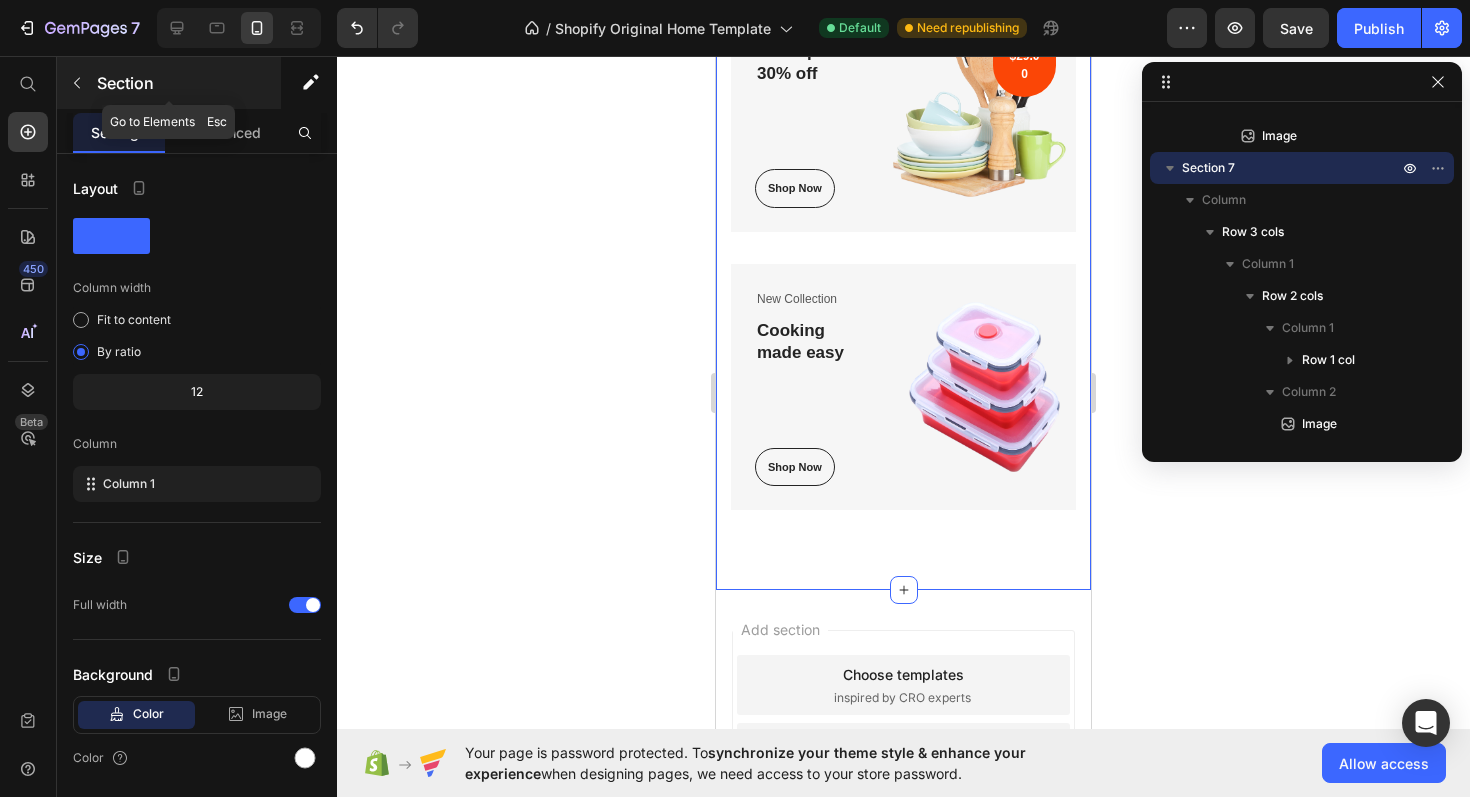 click at bounding box center [77, 83] 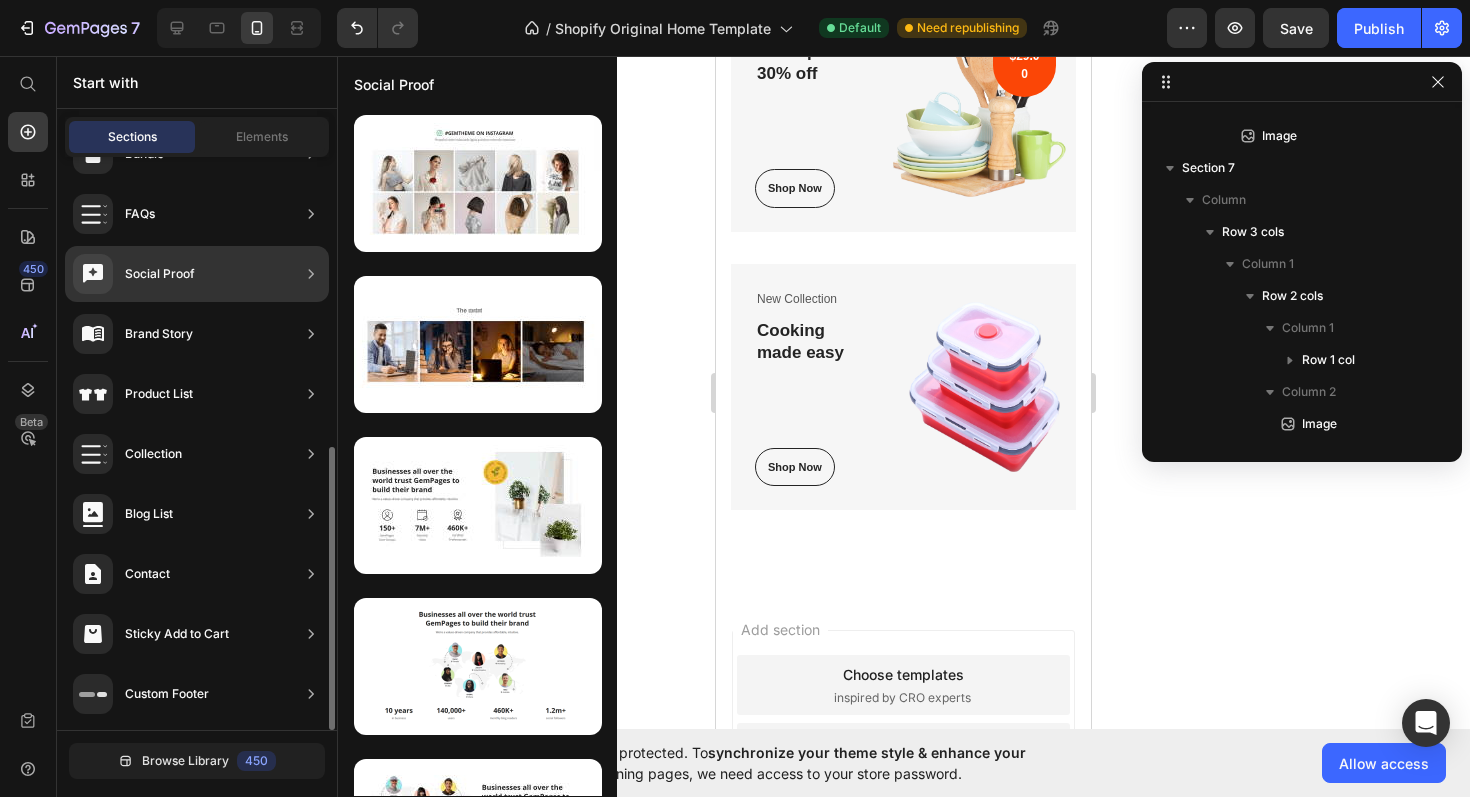 drag, startPoint x: 175, startPoint y: 221, endPoint x: 279, endPoint y: 261, distance: 111.42711 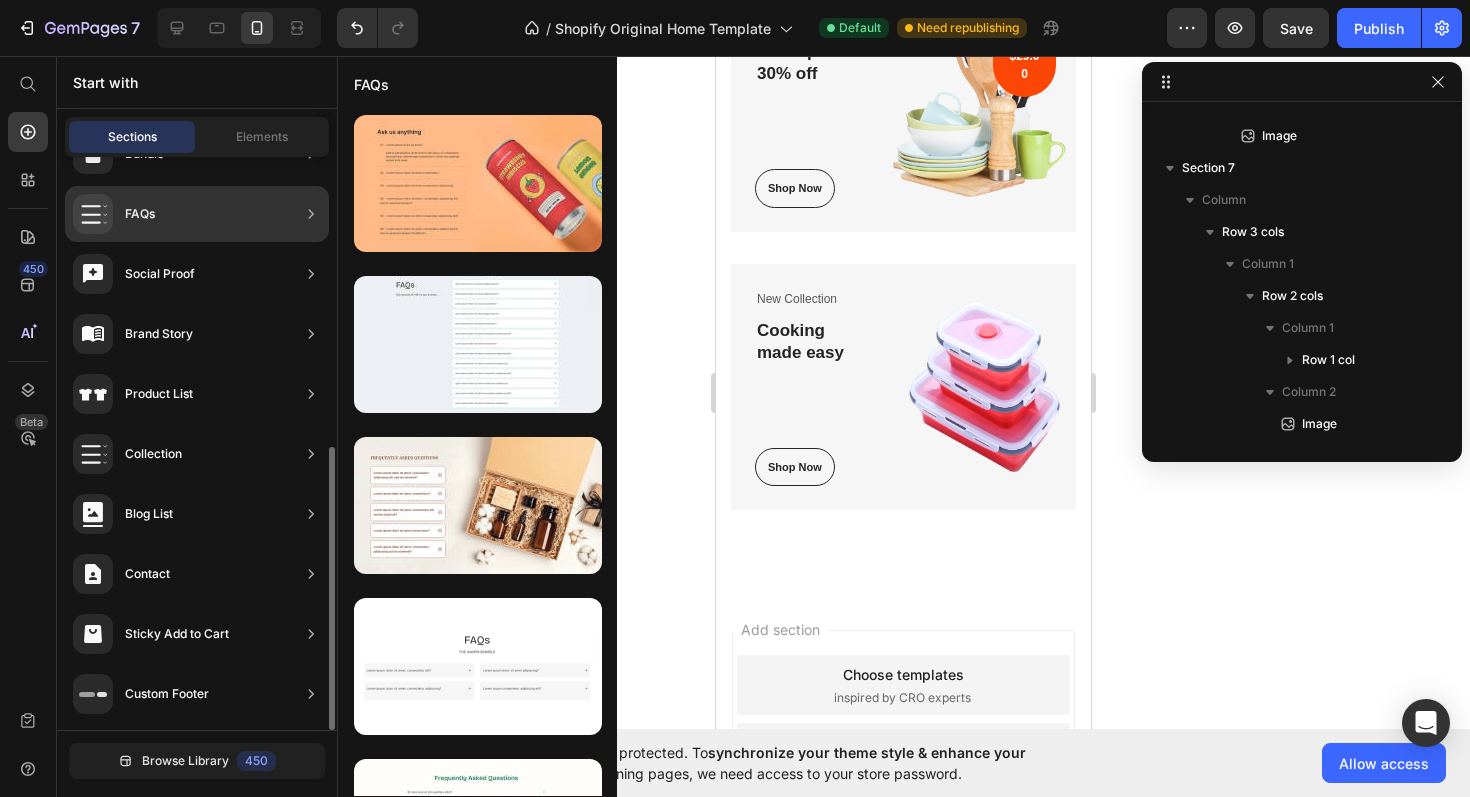 click on "FAQs" 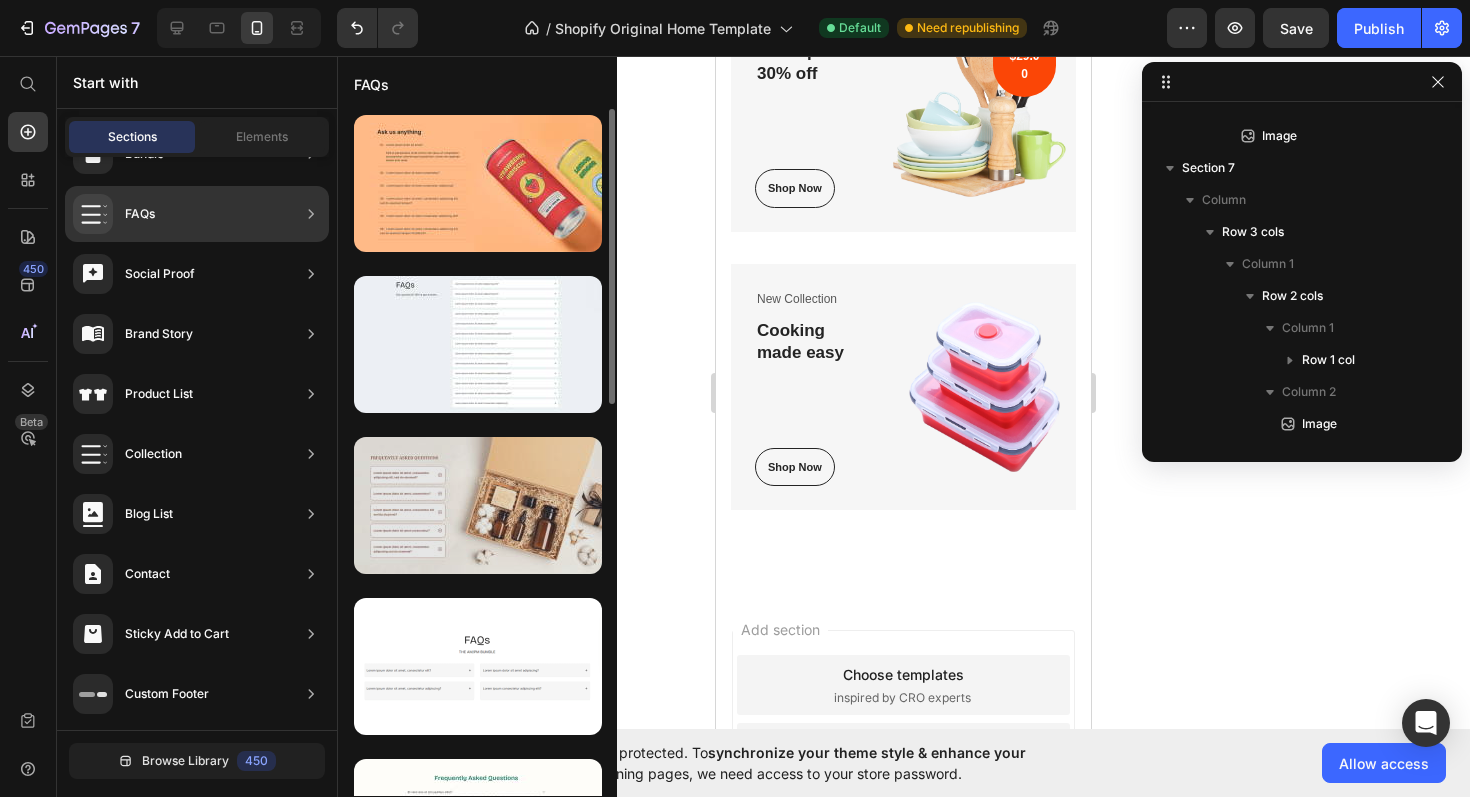 scroll, scrollTop: 402, scrollLeft: 0, axis: vertical 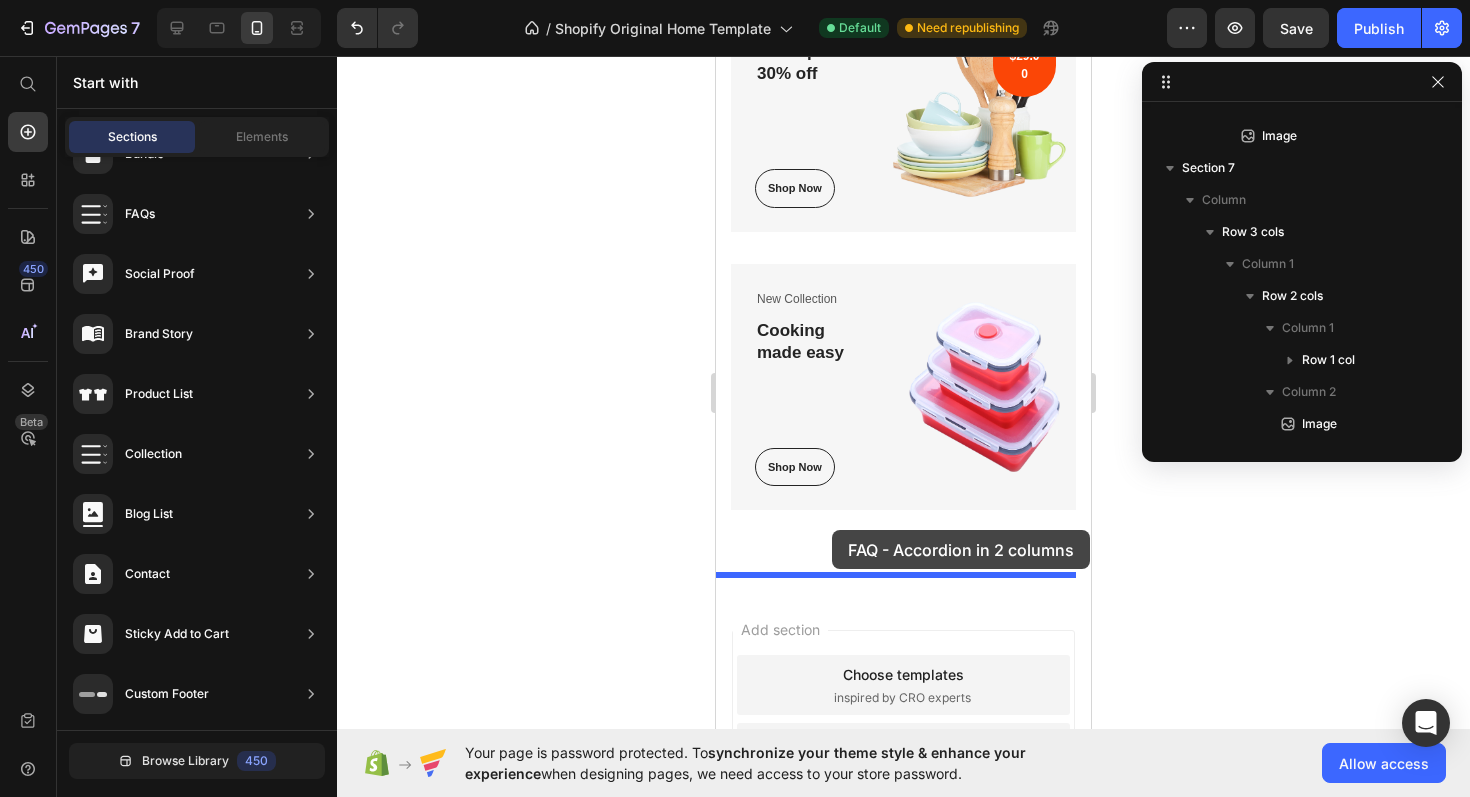 drag, startPoint x: 1164, startPoint y: 369, endPoint x: 832, endPoint y: 545, distance: 375.7659 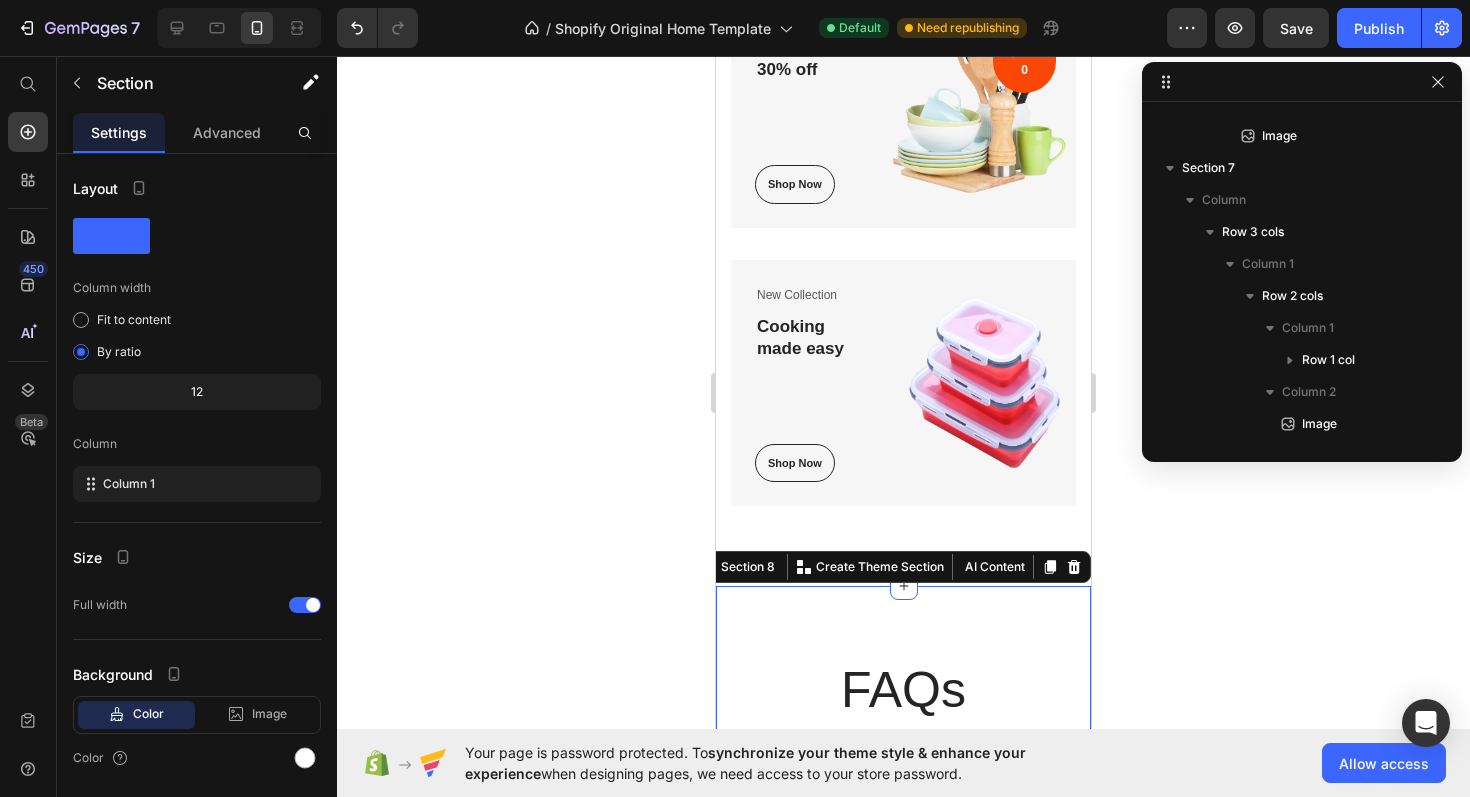 scroll, scrollTop: 3073, scrollLeft: 0, axis: vertical 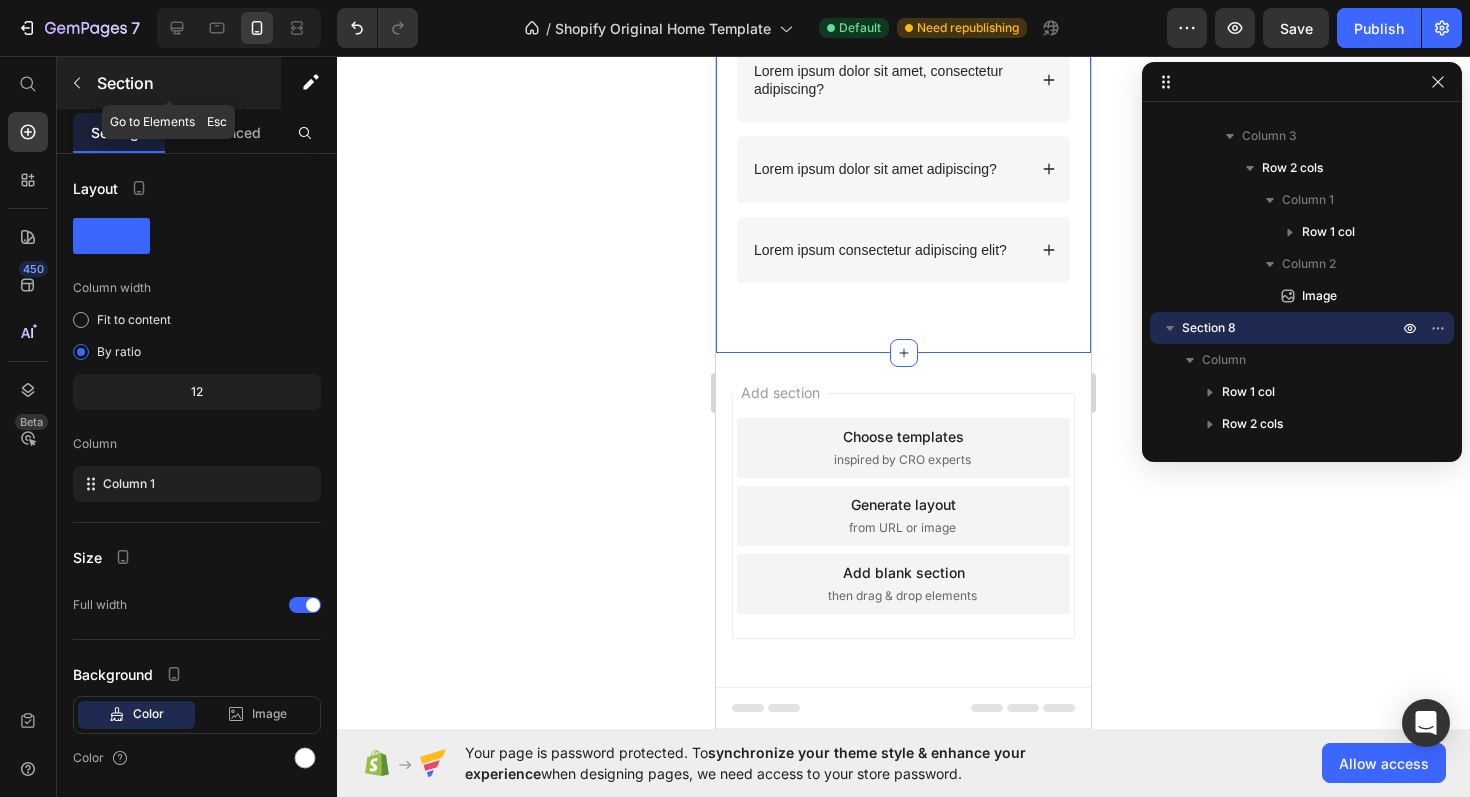 click 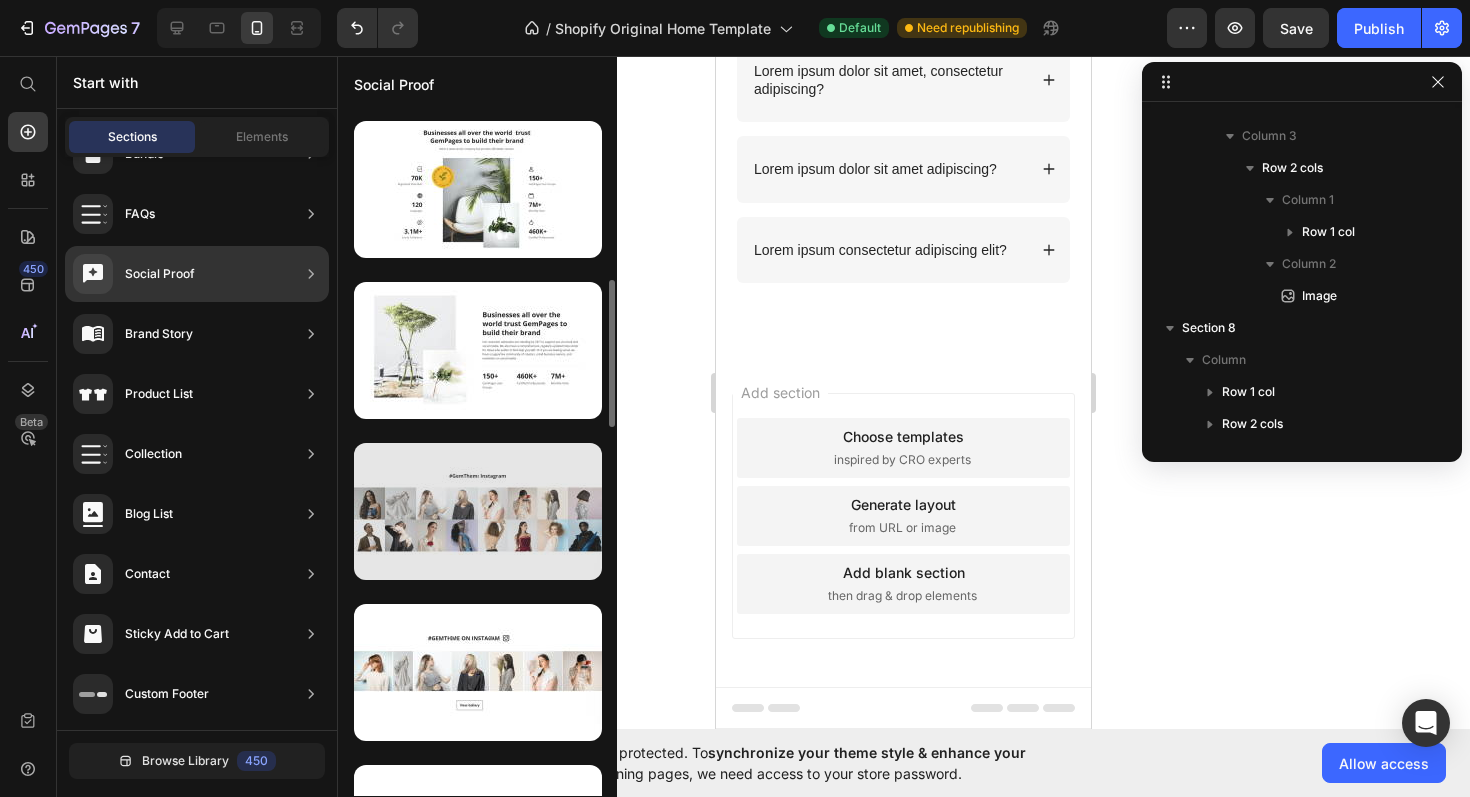 scroll, scrollTop: 803, scrollLeft: 0, axis: vertical 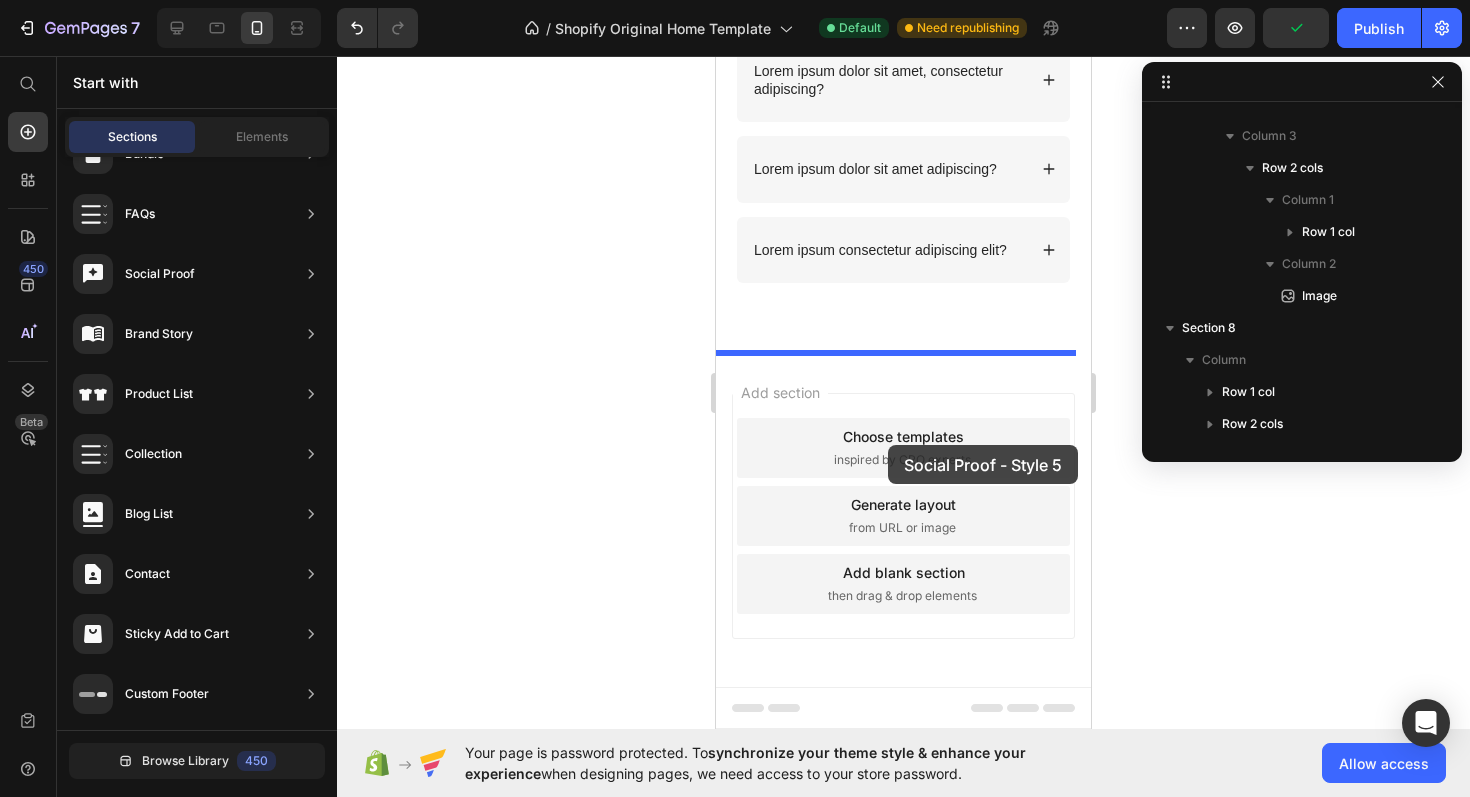 drag, startPoint x: 1181, startPoint y: 265, endPoint x: 888, endPoint y: 444, distance: 343.35114 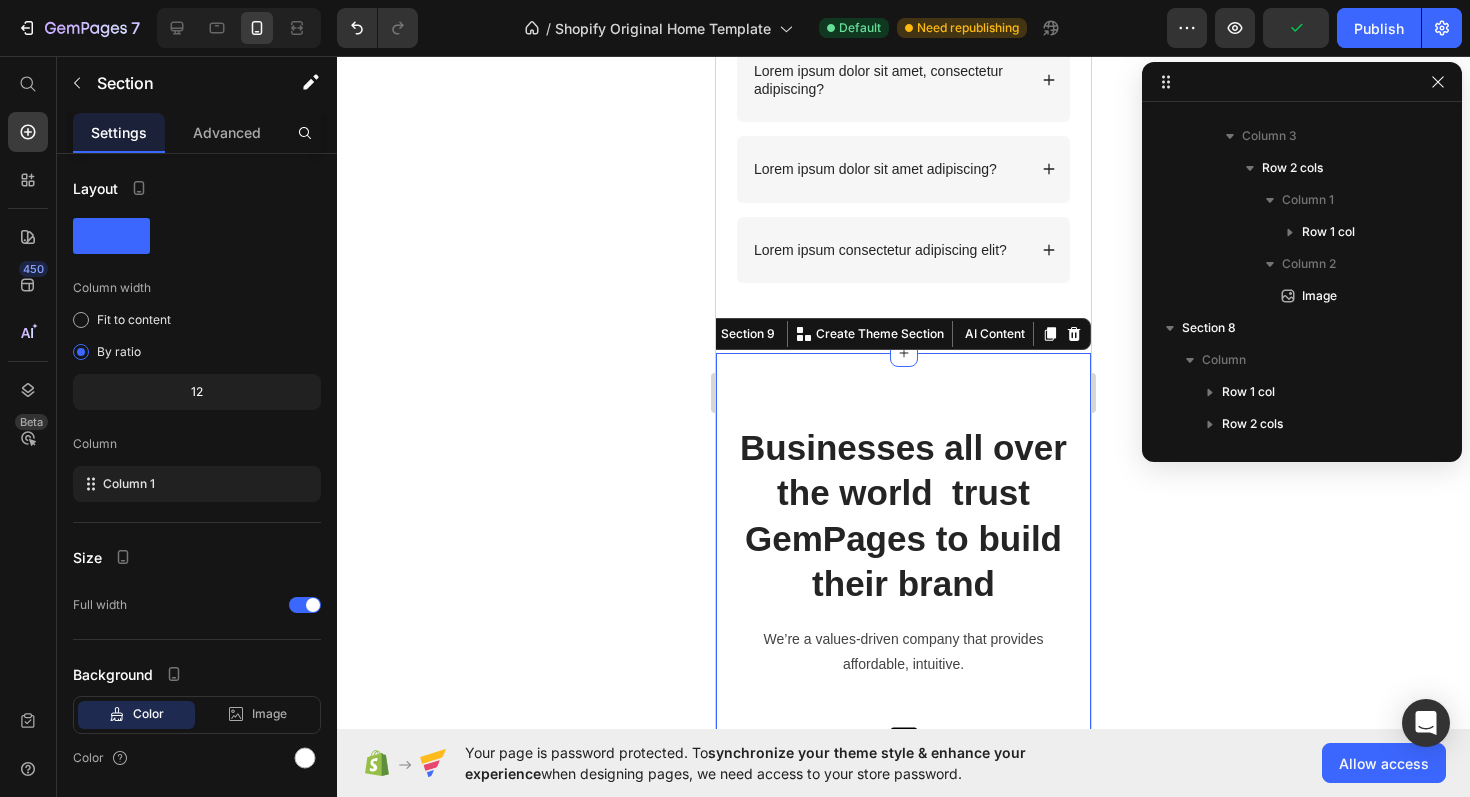 scroll, scrollTop: 3957, scrollLeft: 0, axis: vertical 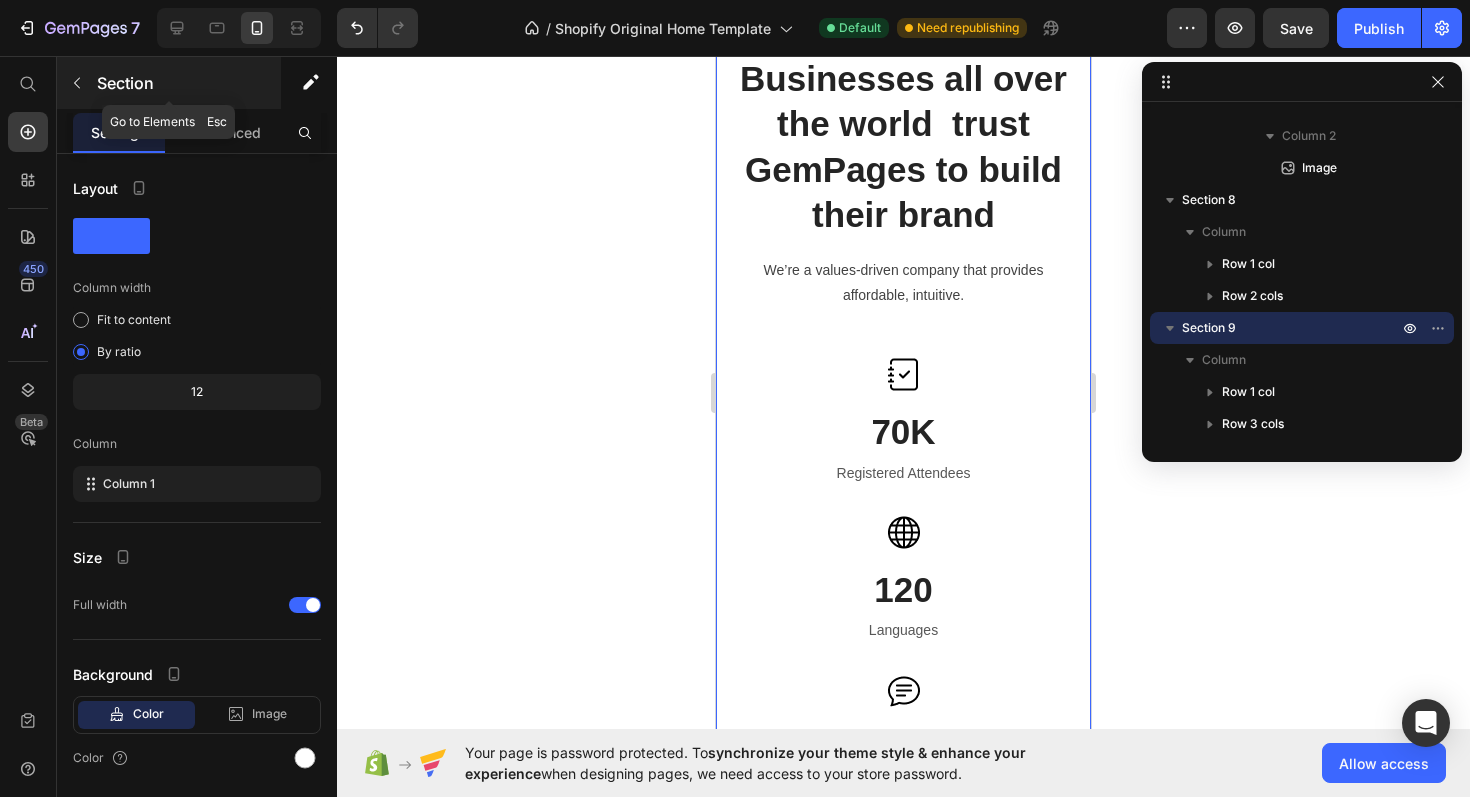 click 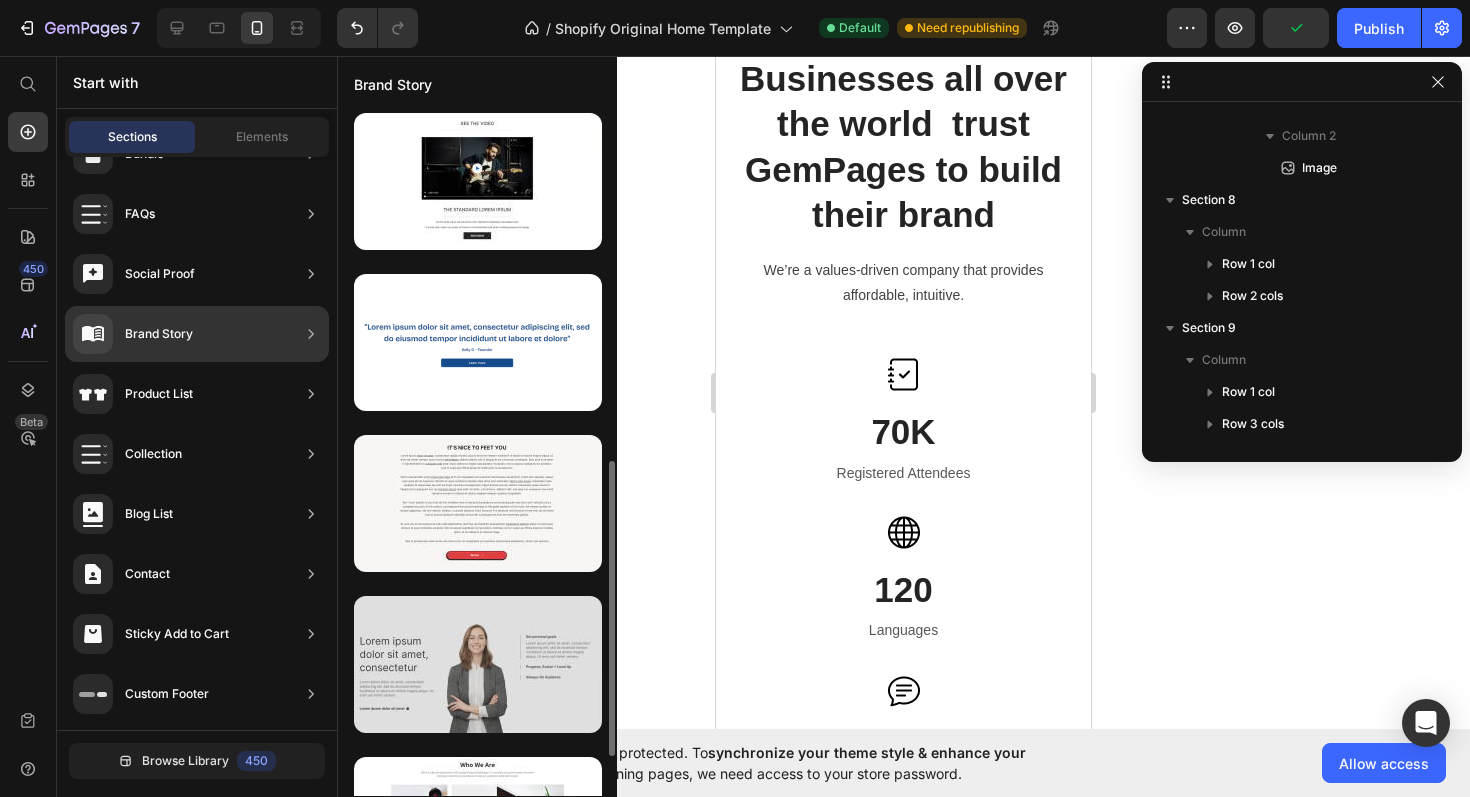 scroll, scrollTop: 827, scrollLeft: 0, axis: vertical 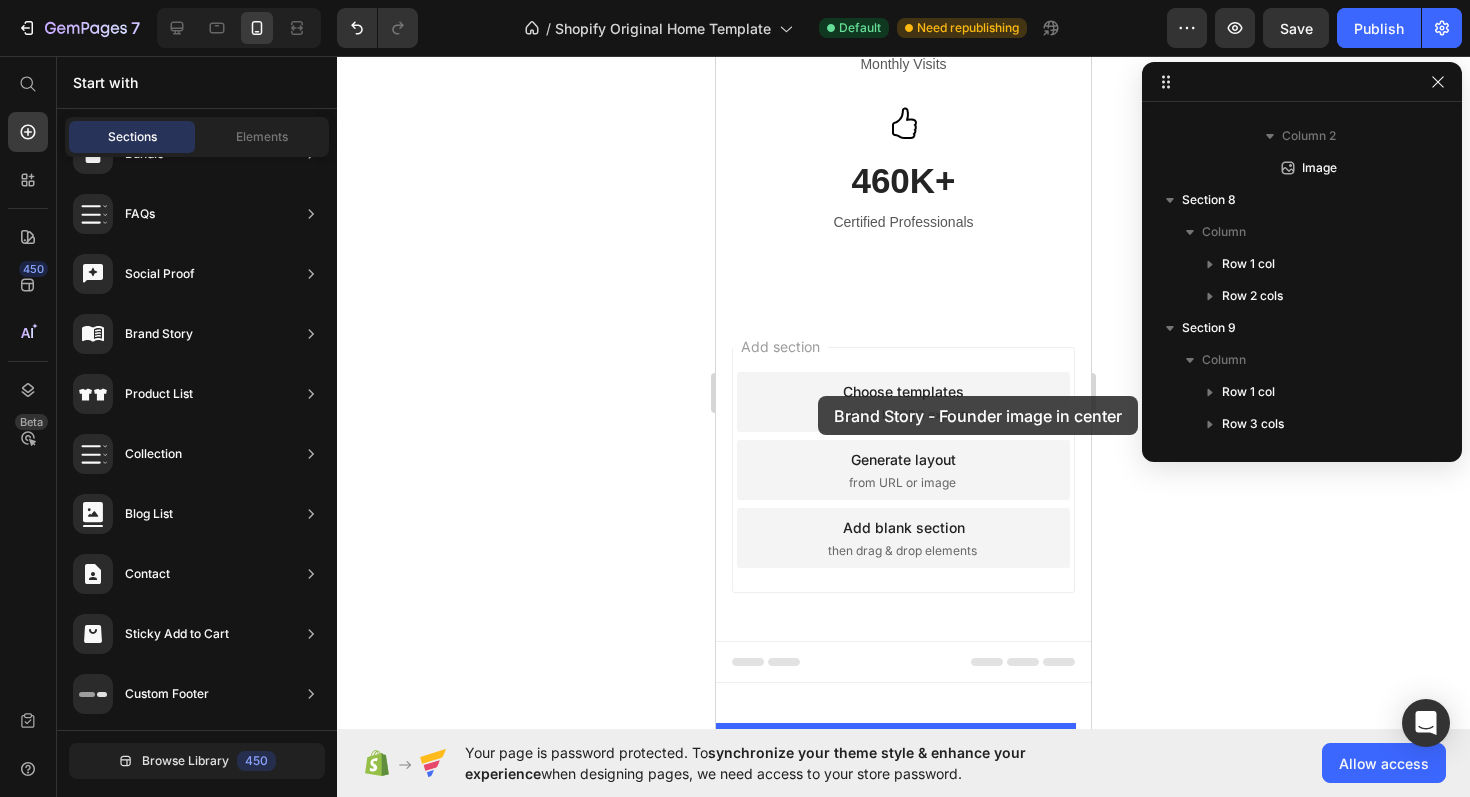 drag, startPoint x: 1186, startPoint y: 673, endPoint x: 818, endPoint y: 396, distance: 460.6007 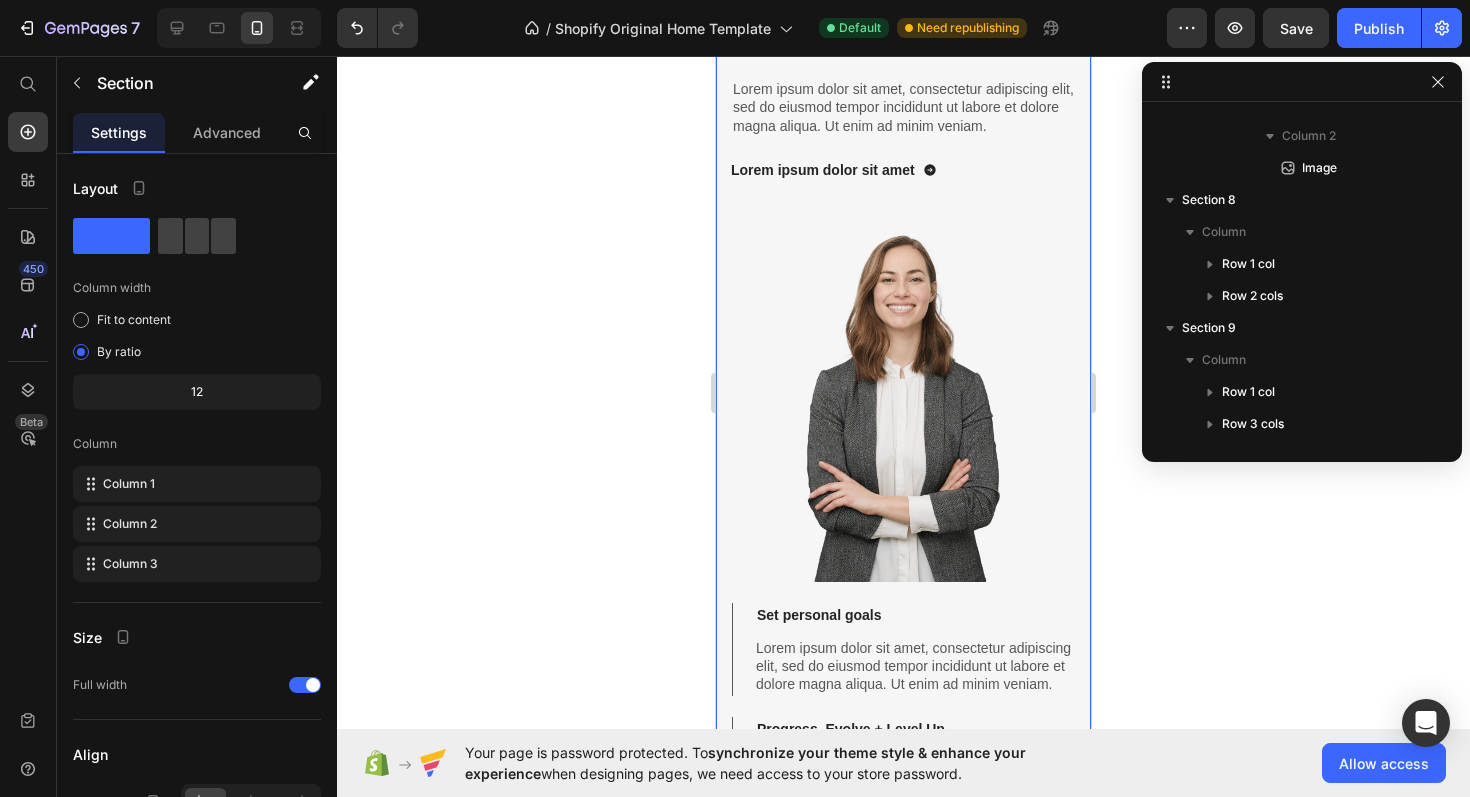 scroll, scrollTop: 1786, scrollLeft: 0, axis: vertical 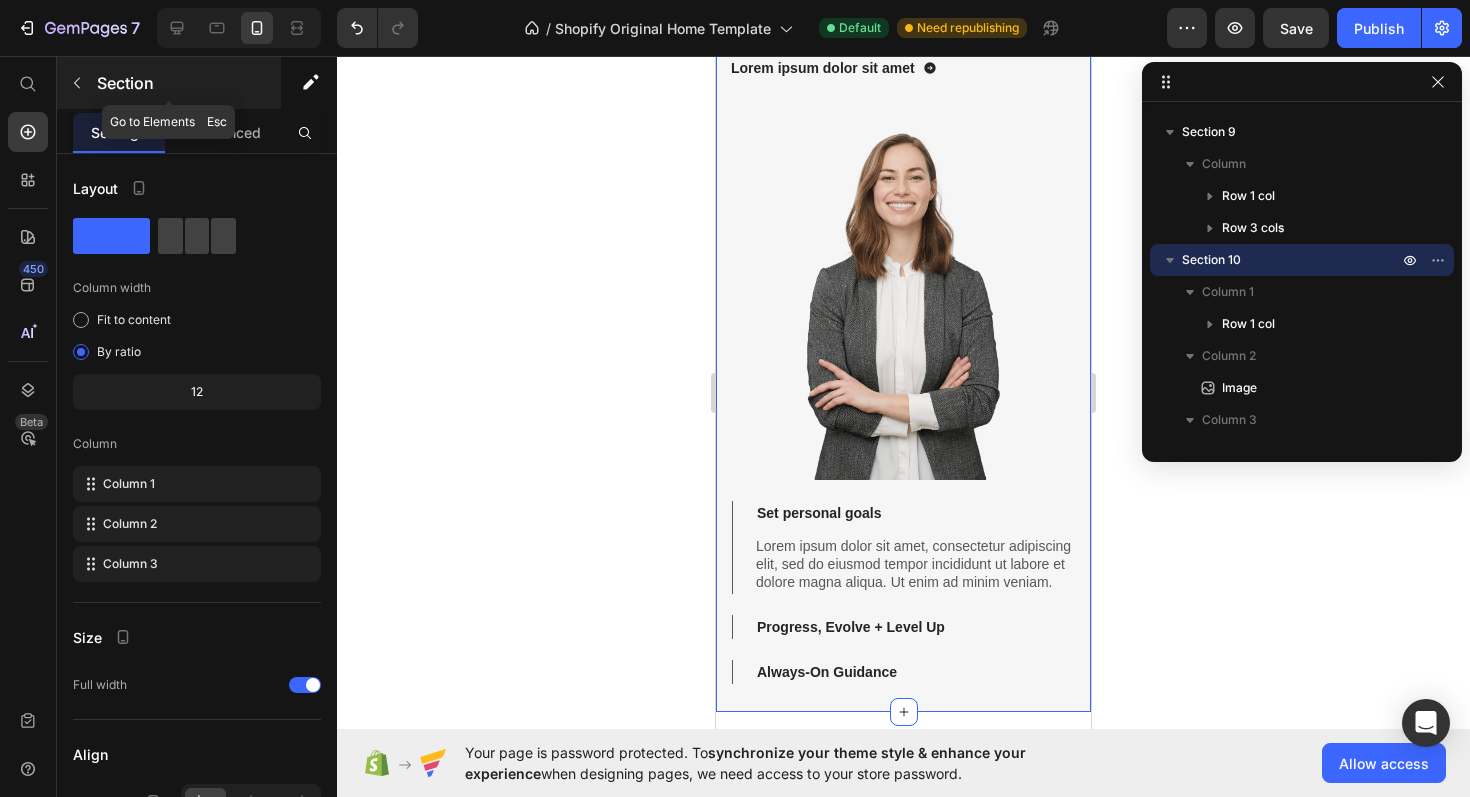 click 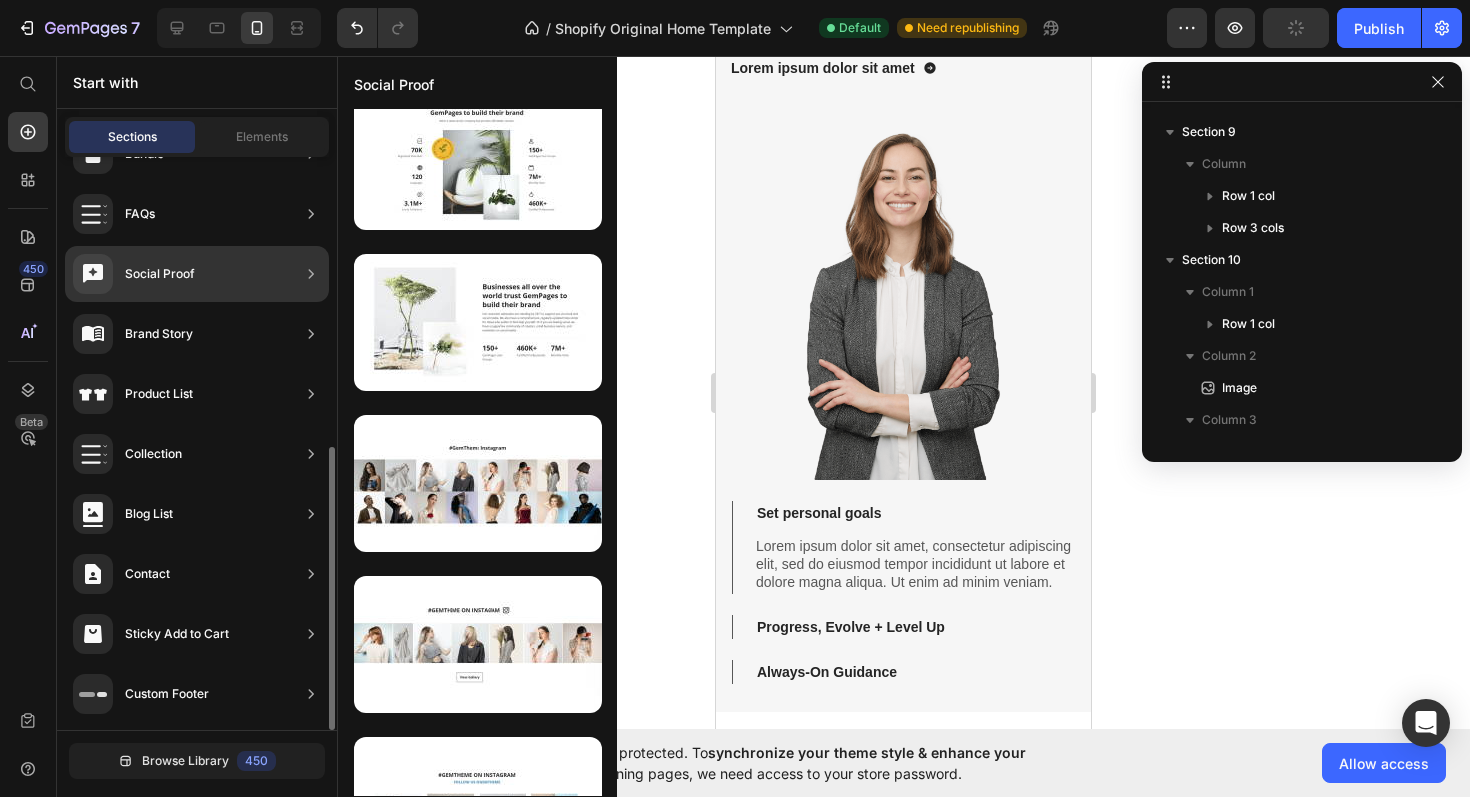 scroll, scrollTop: 411, scrollLeft: 0, axis: vertical 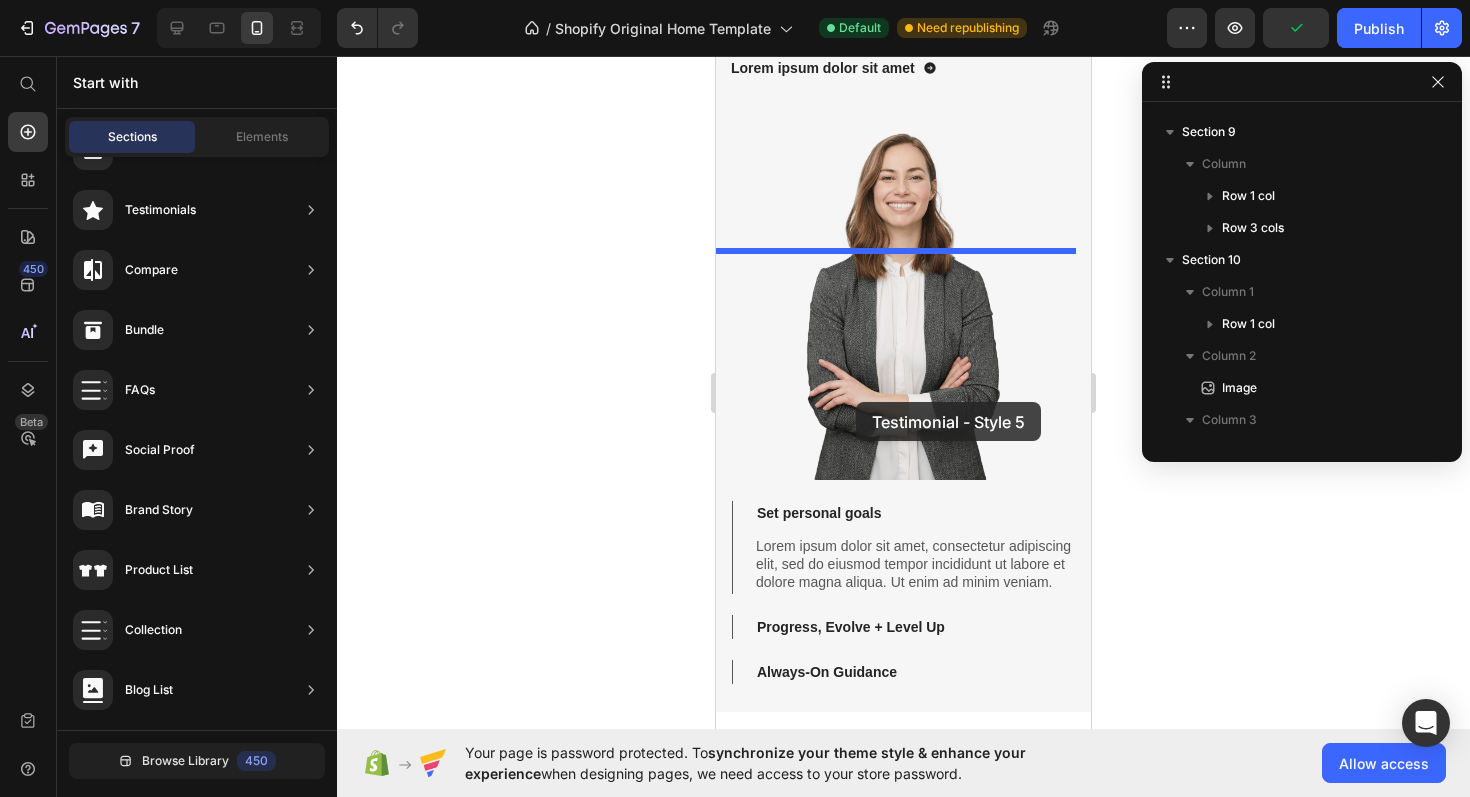 drag, startPoint x: 1172, startPoint y: 370, endPoint x: 855, endPoint y: 404, distance: 318.8181 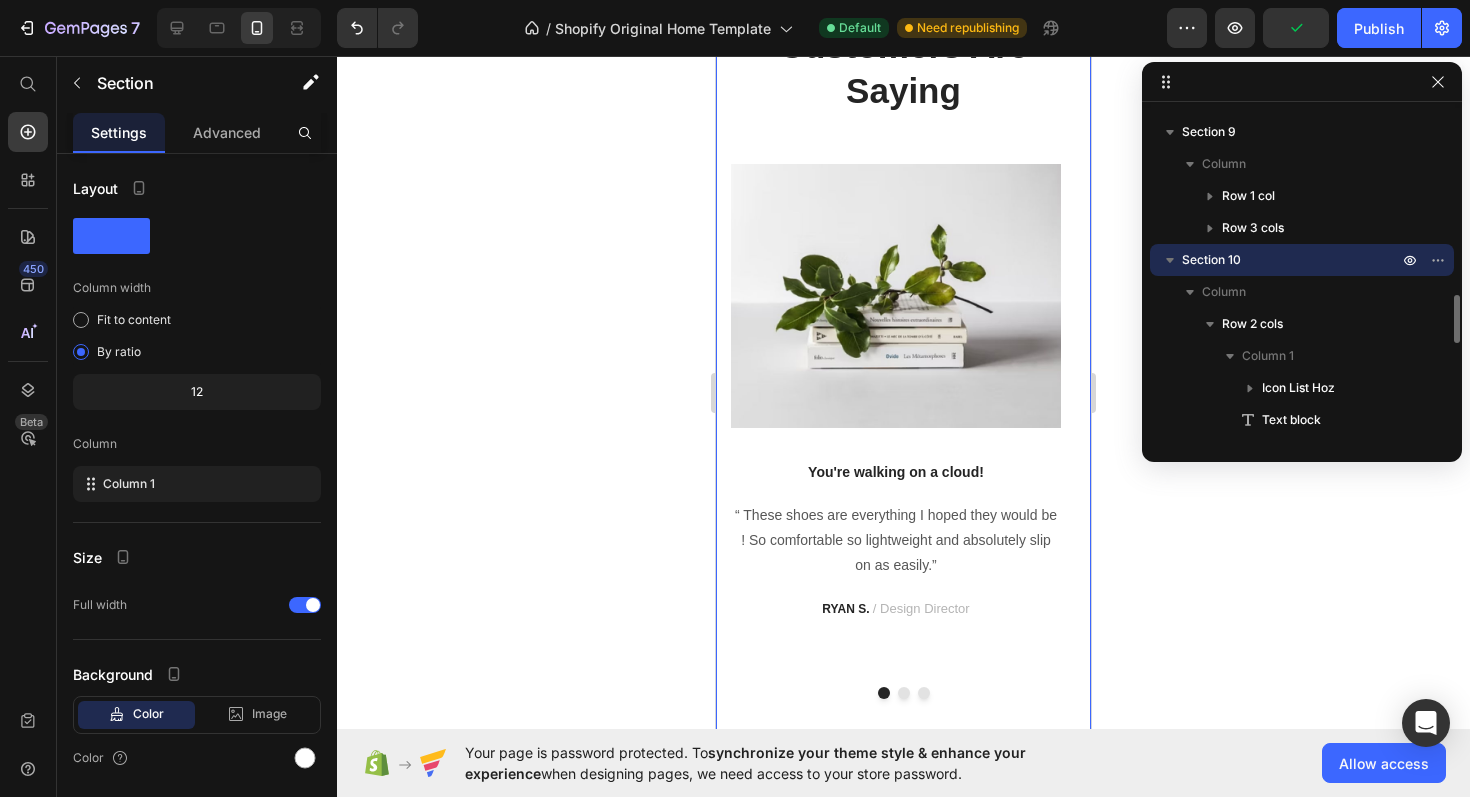 scroll, scrollTop: 1718, scrollLeft: 0, axis: vertical 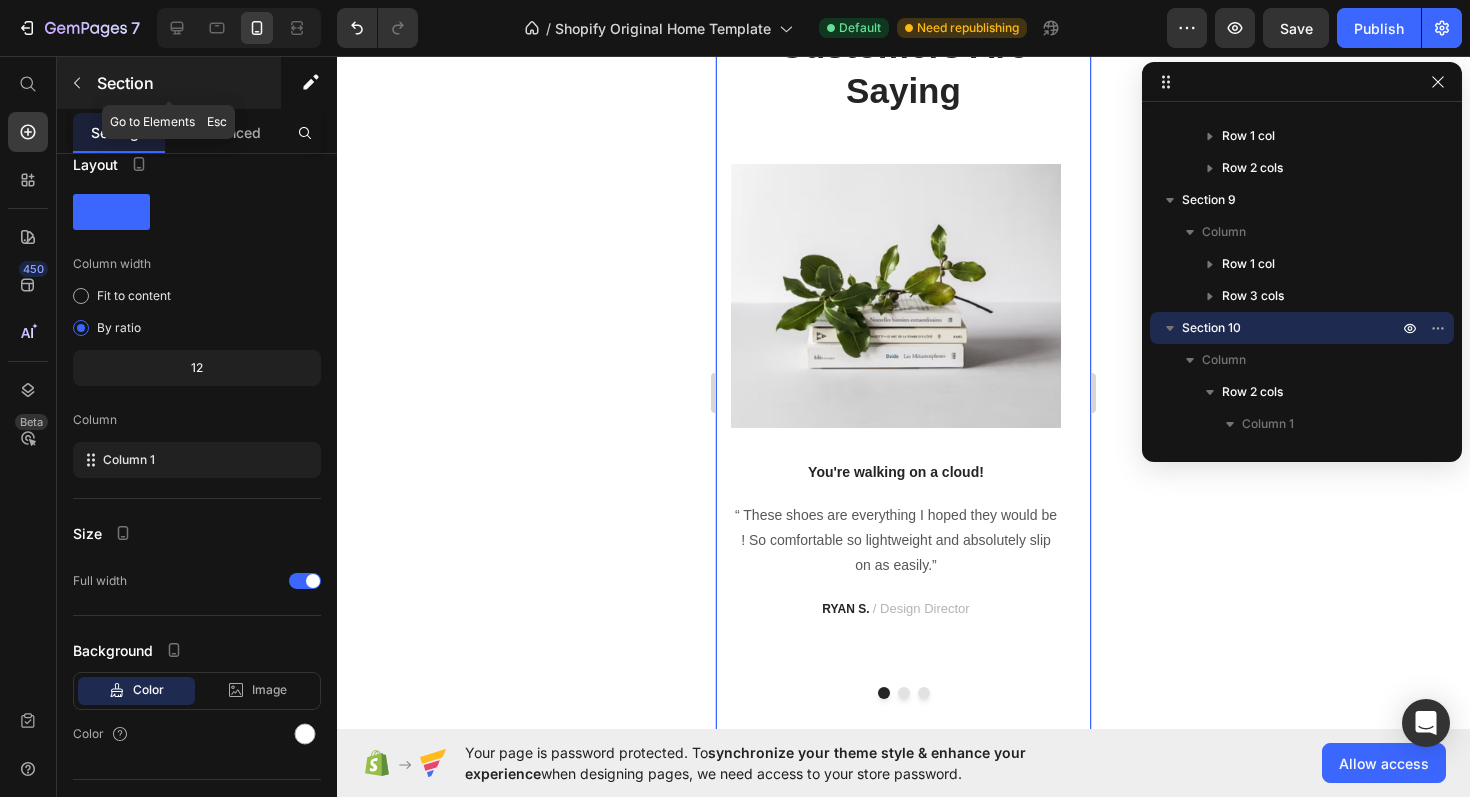 click 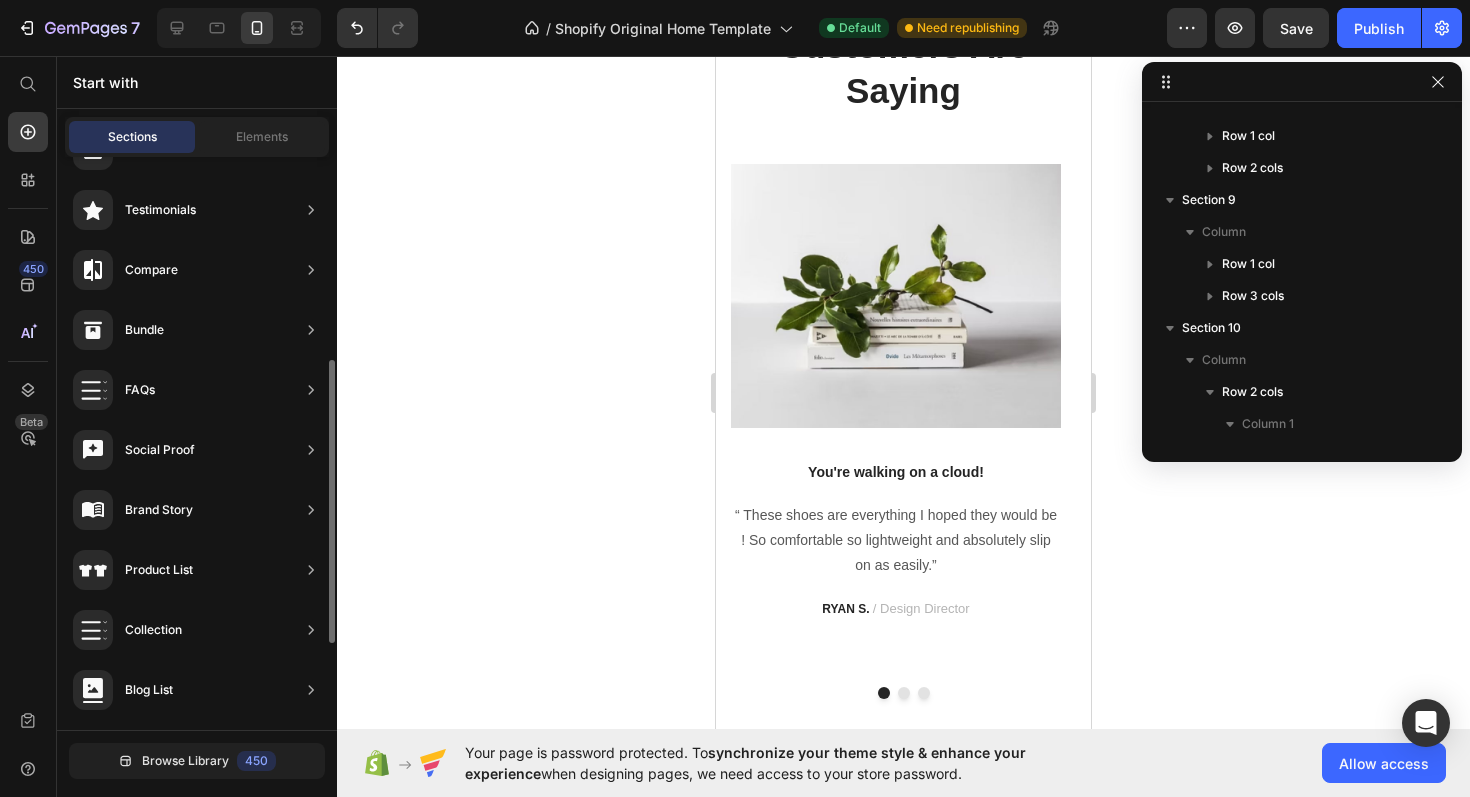 scroll, scrollTop: 0, scrollLeft: 0, axis: both 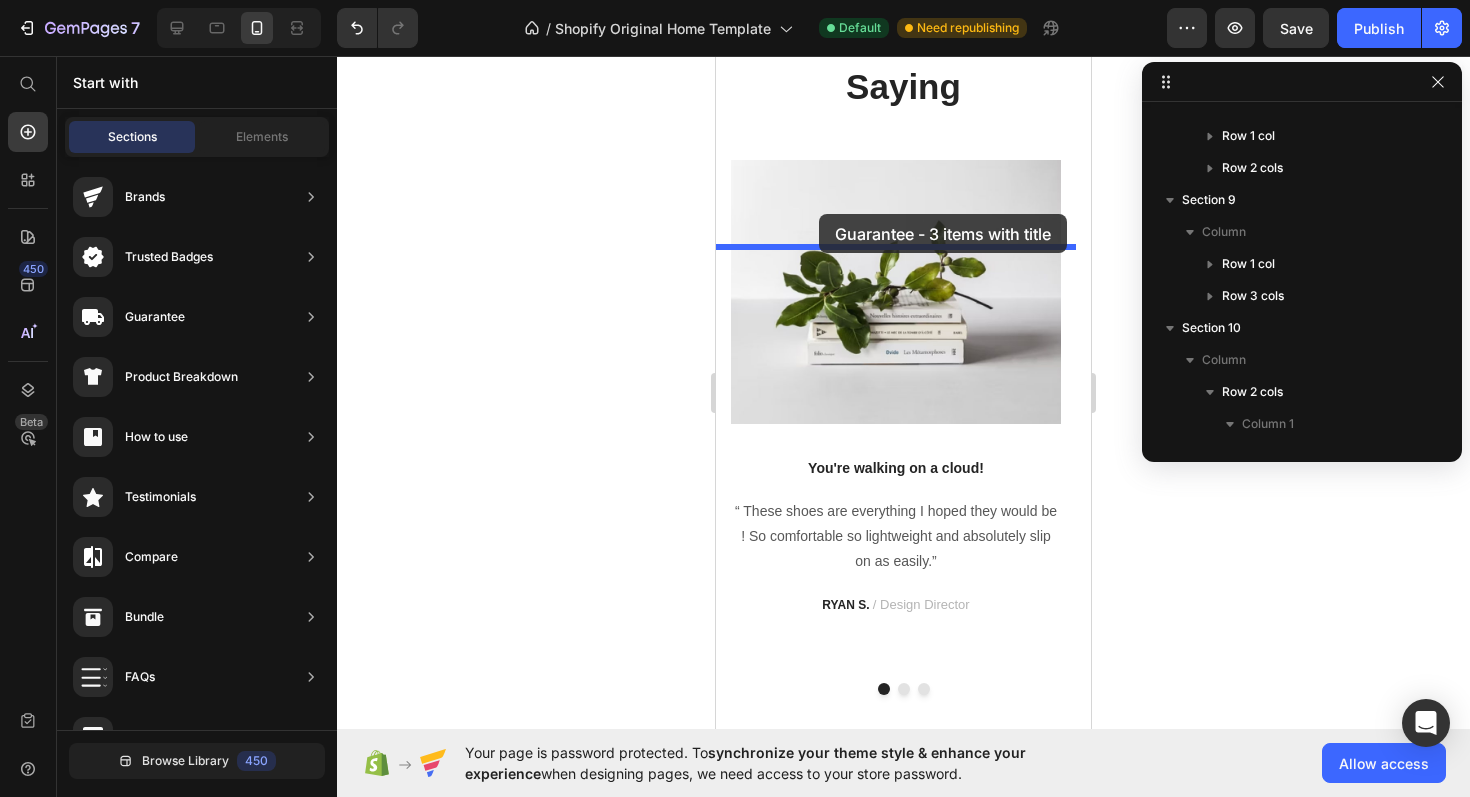 drag, startPoint x: 1178, startPoint y: 250, endPoint x: 819, endPoint y: 214, distance: 360.8005 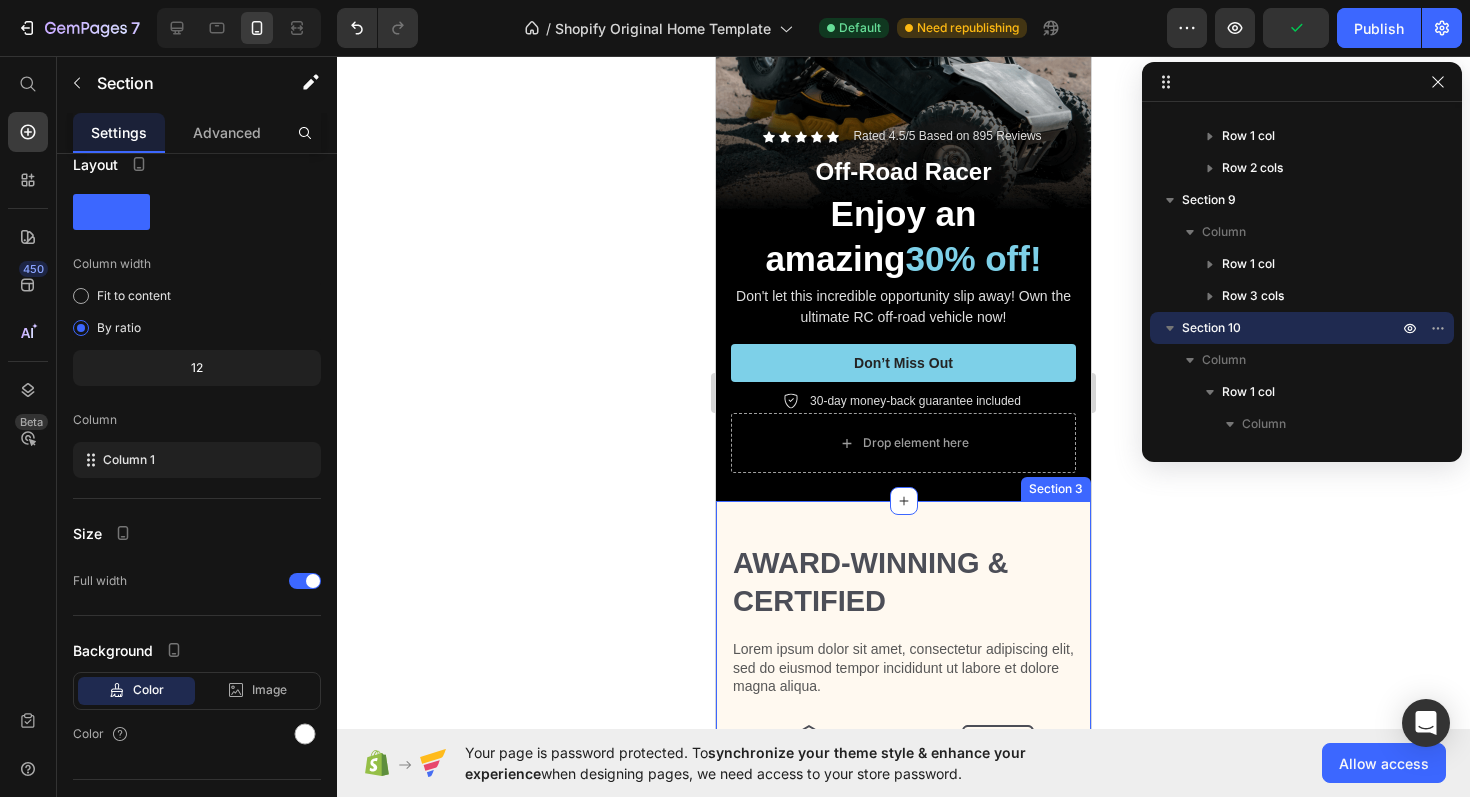 scroll, scrollTop: 0, scrollLeft: 0, axis: both 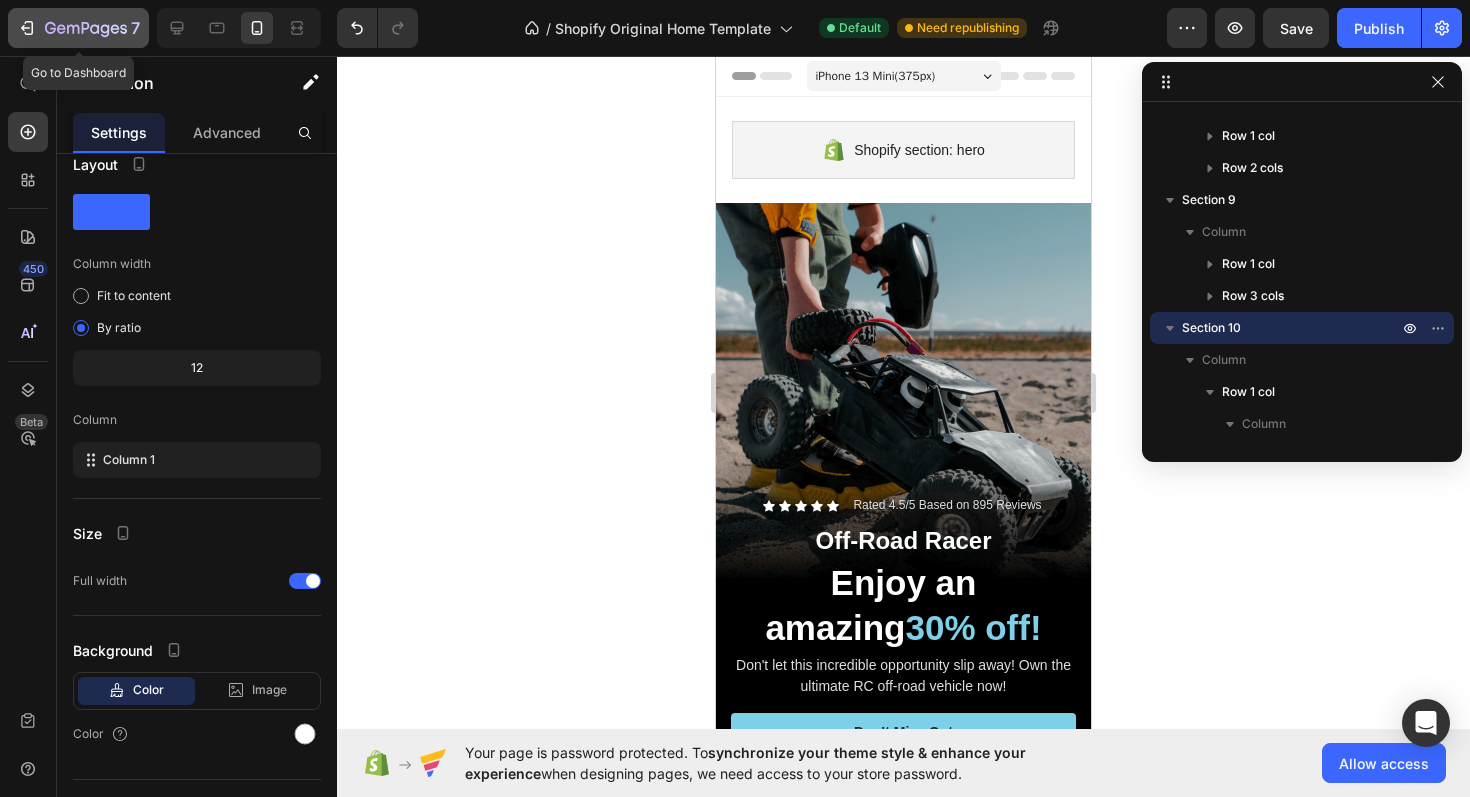 click 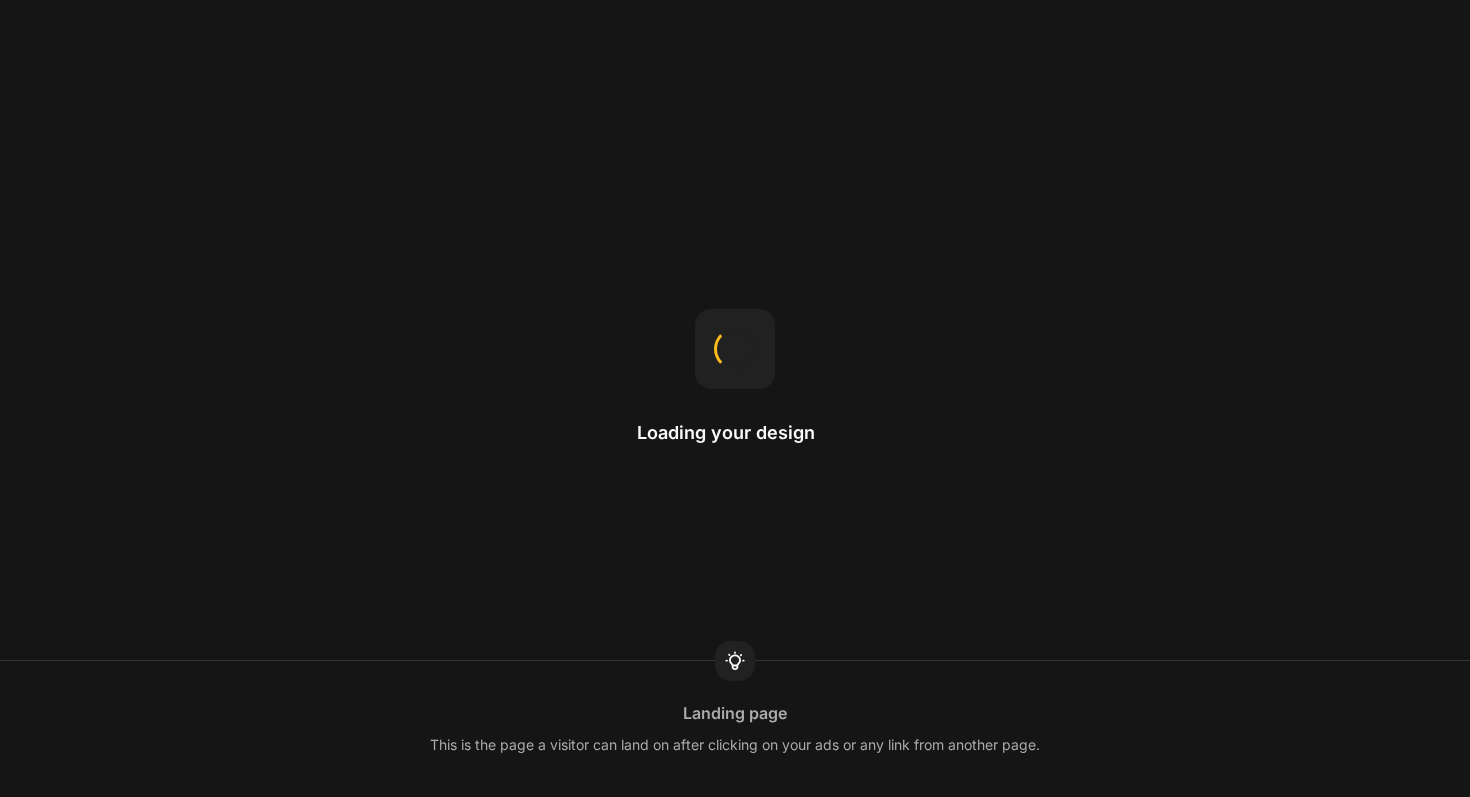 scroll, scrollTop: 0, scrollLeft: 0, axis: both 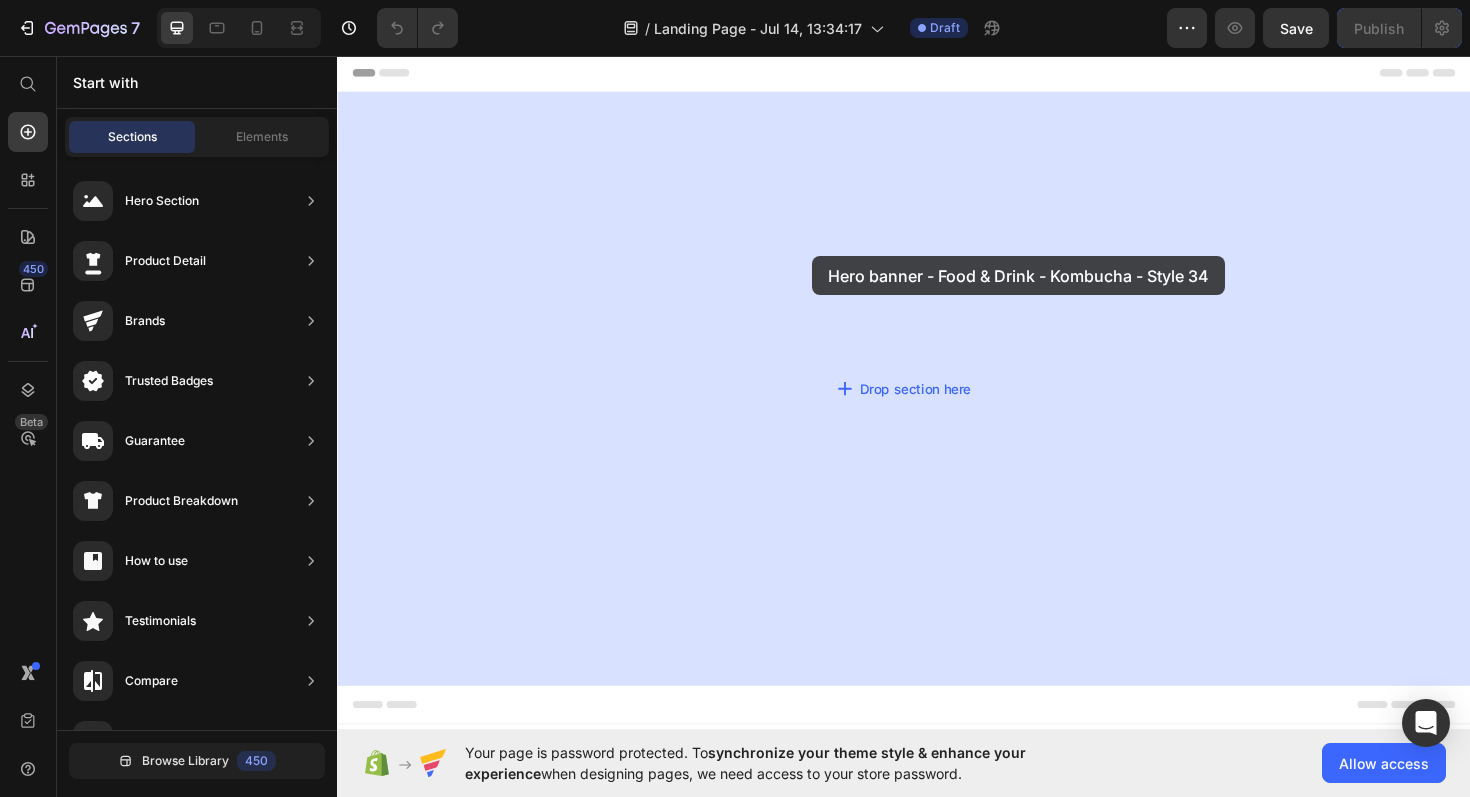 drag, startPoint x: 840, startPoint y: 719, endPoint x: 834, endPoint y: 266, distance: 453.03973 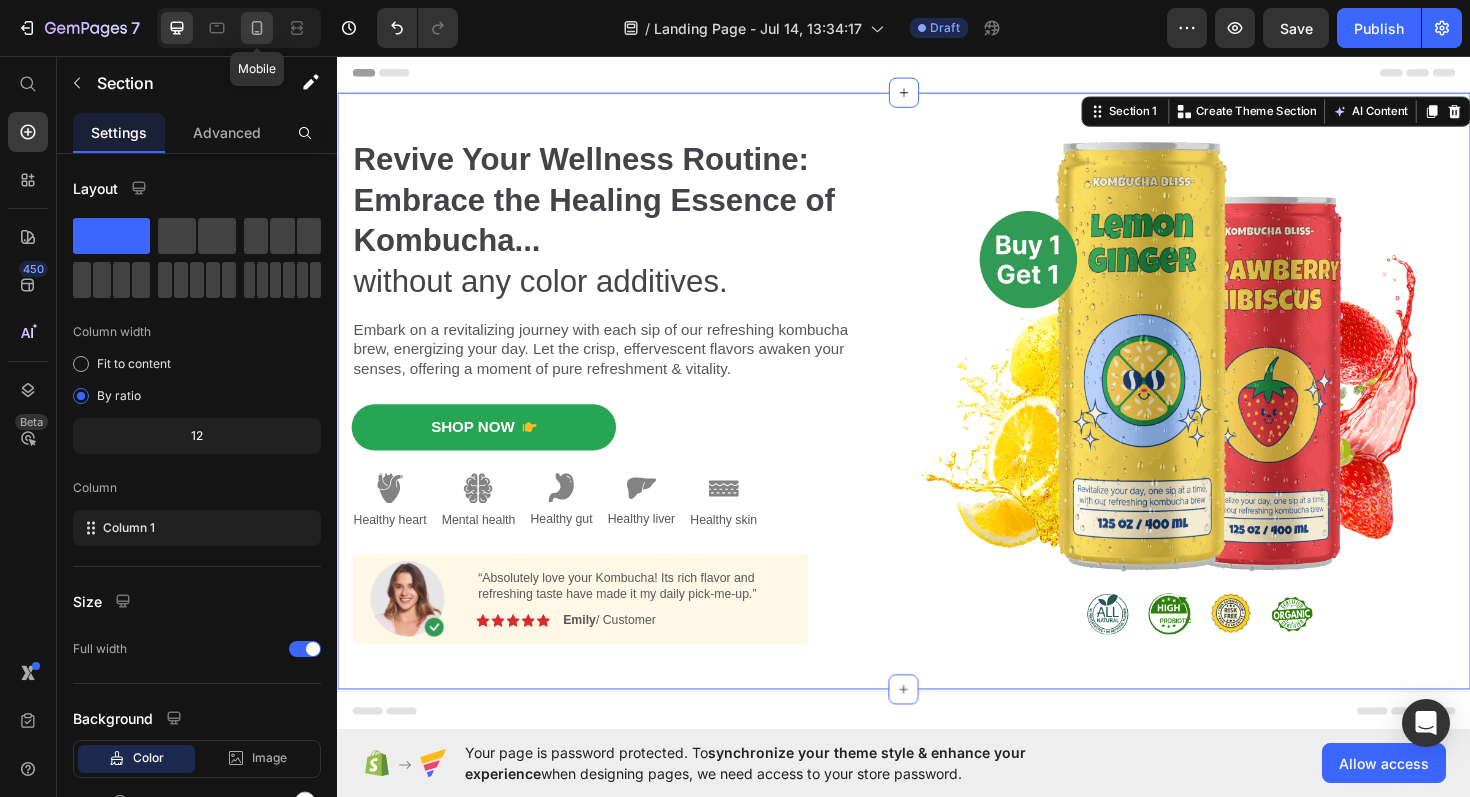 click 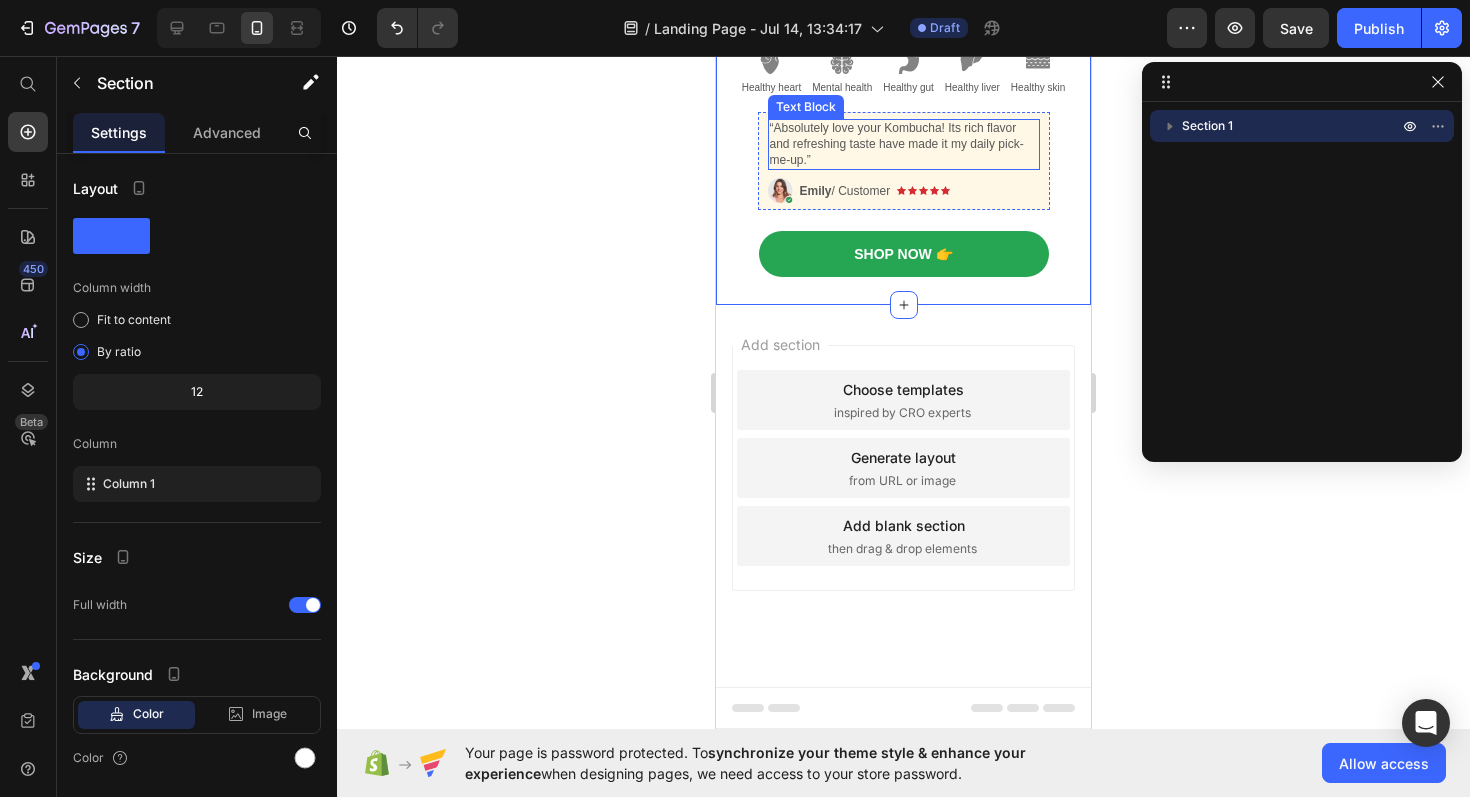 scroll, scrollTop: 536, scrollLeft: 0, axis: vertical 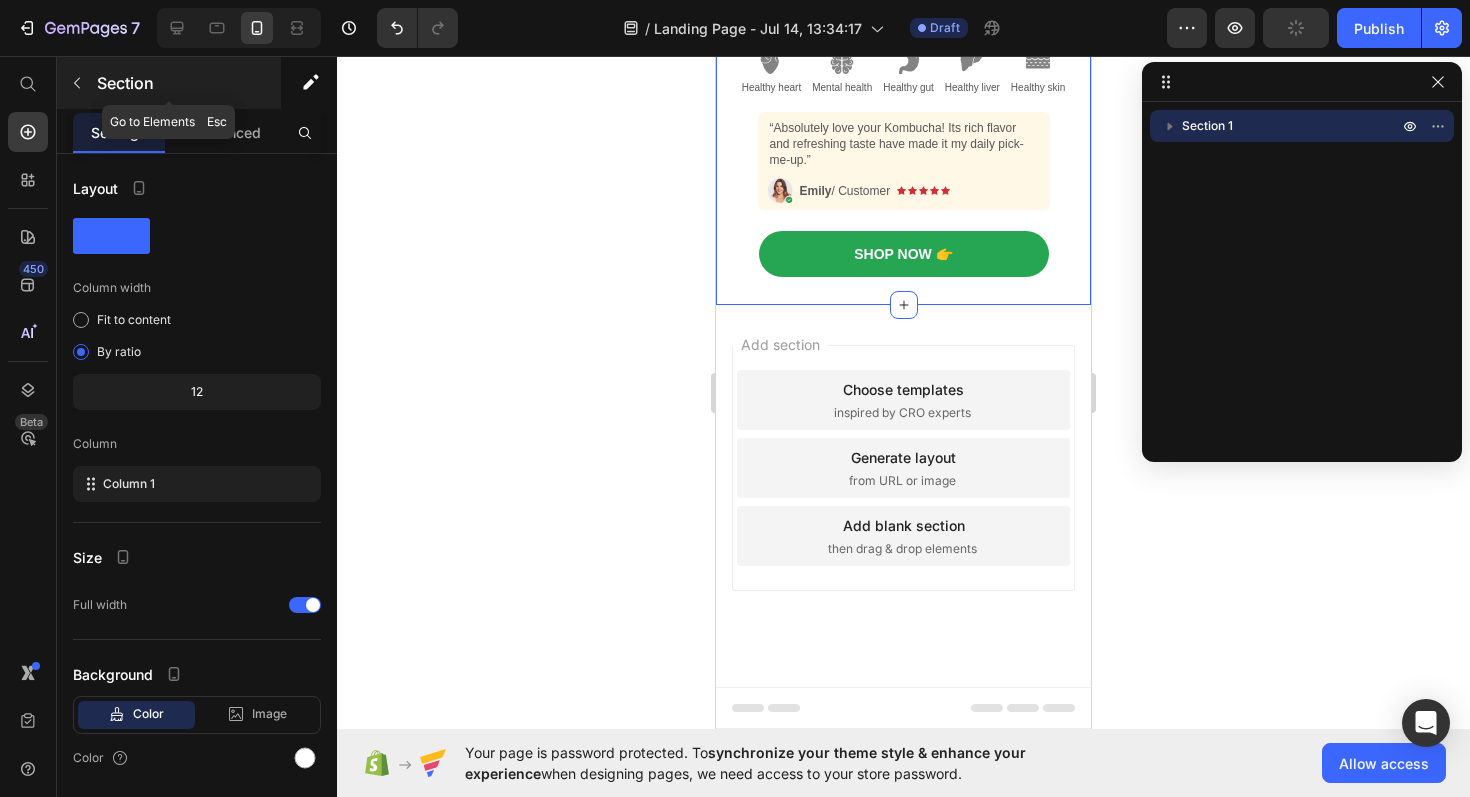 click on "Section" at bounding box center [187, 83] 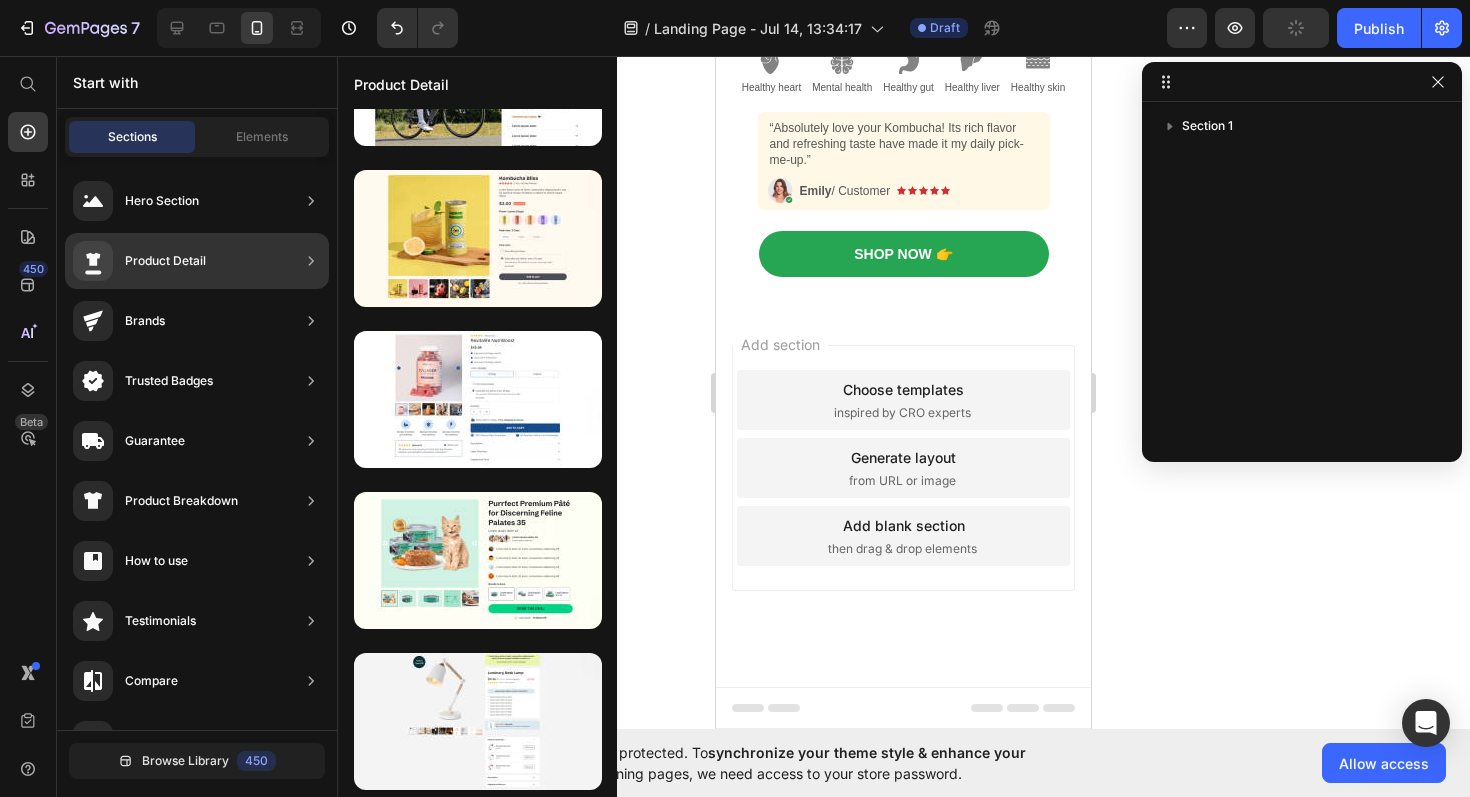 scroll, scrollTop: 106, scrollLeft: 0, axis: vertical 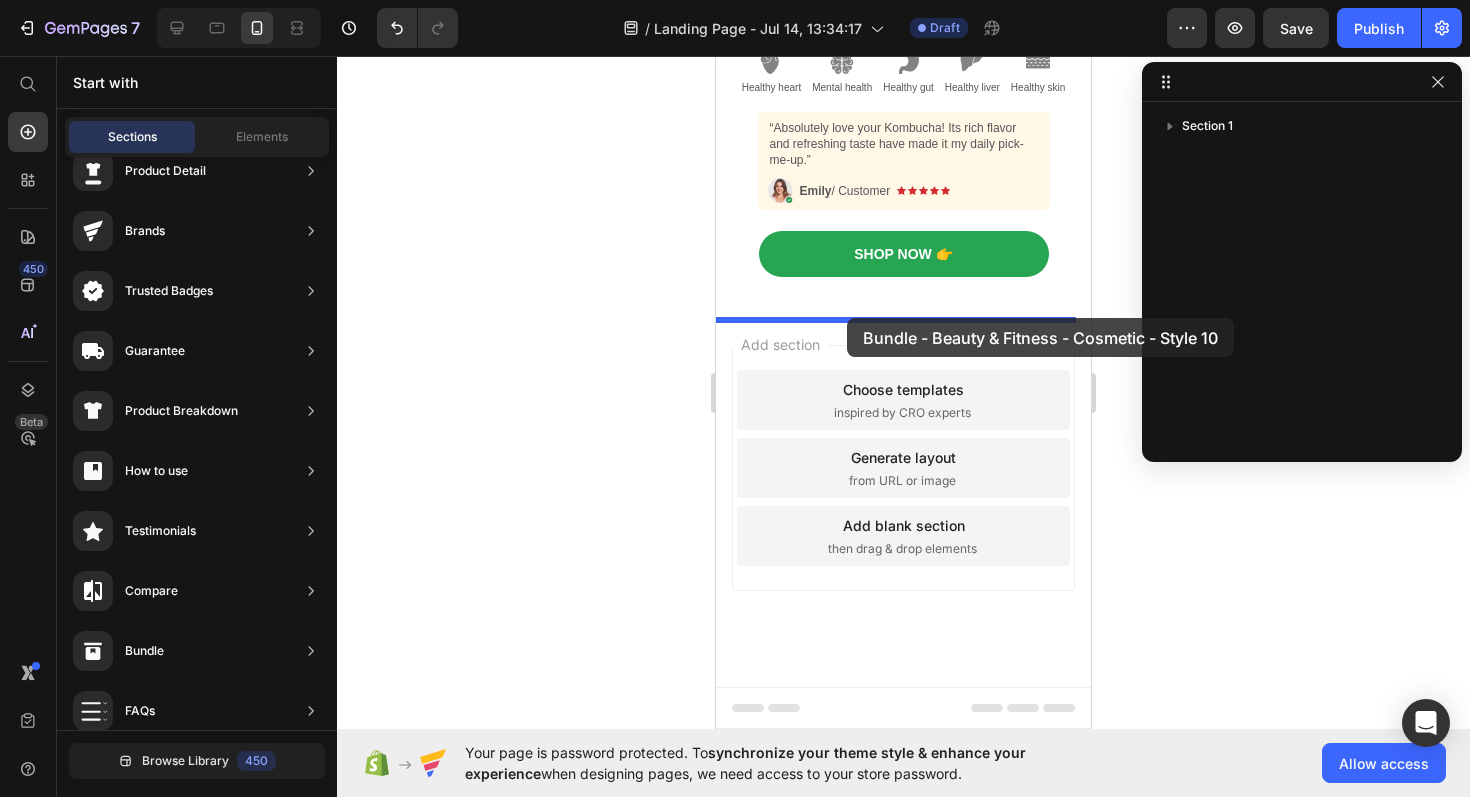 drag, startPoint x: 1232, startPoint y: 662, endPoint x: 847, endPoint y: 318, distance: 516.2955 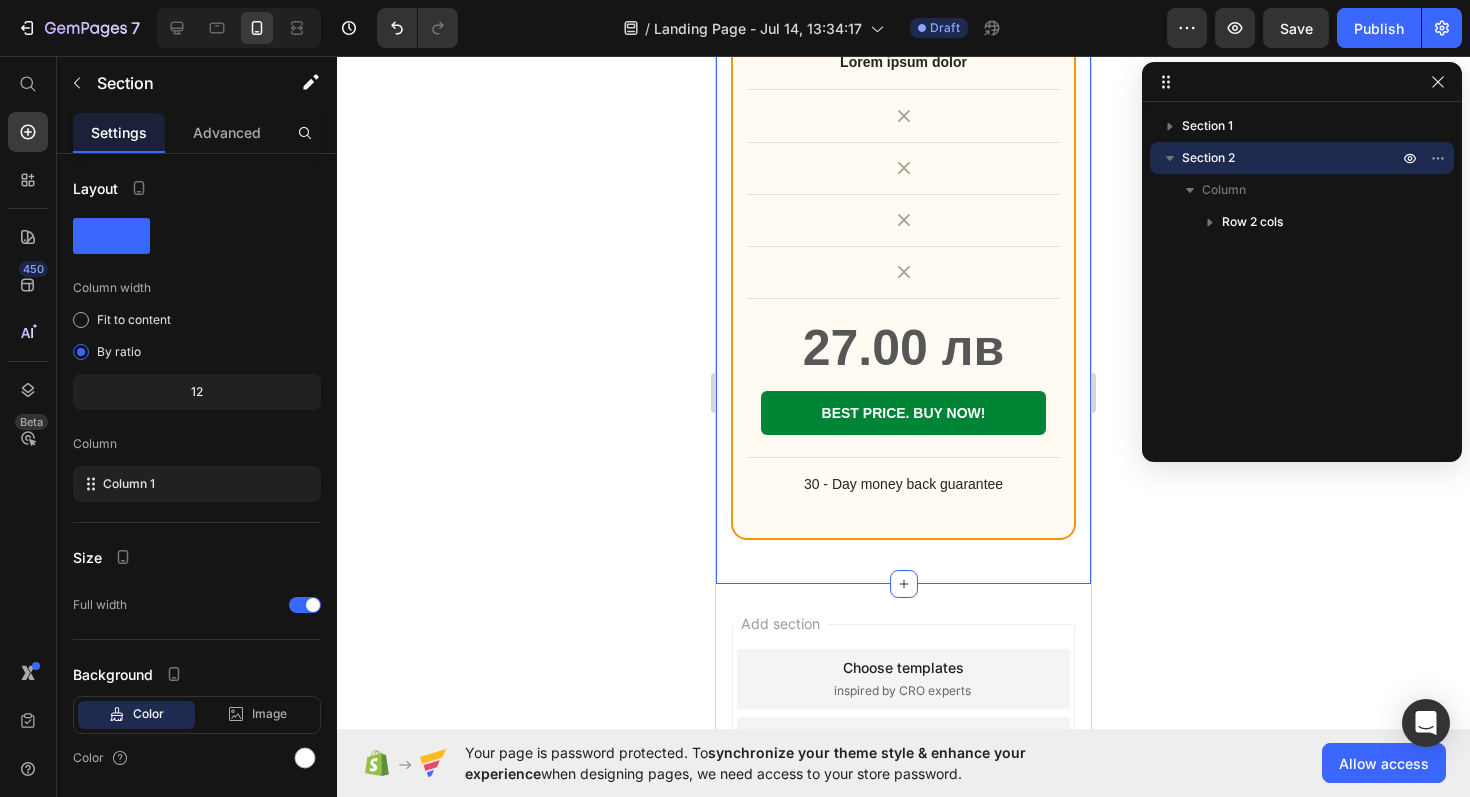 scroll, scrollTop: 2990, scrollLeft: 0, axis: vertical 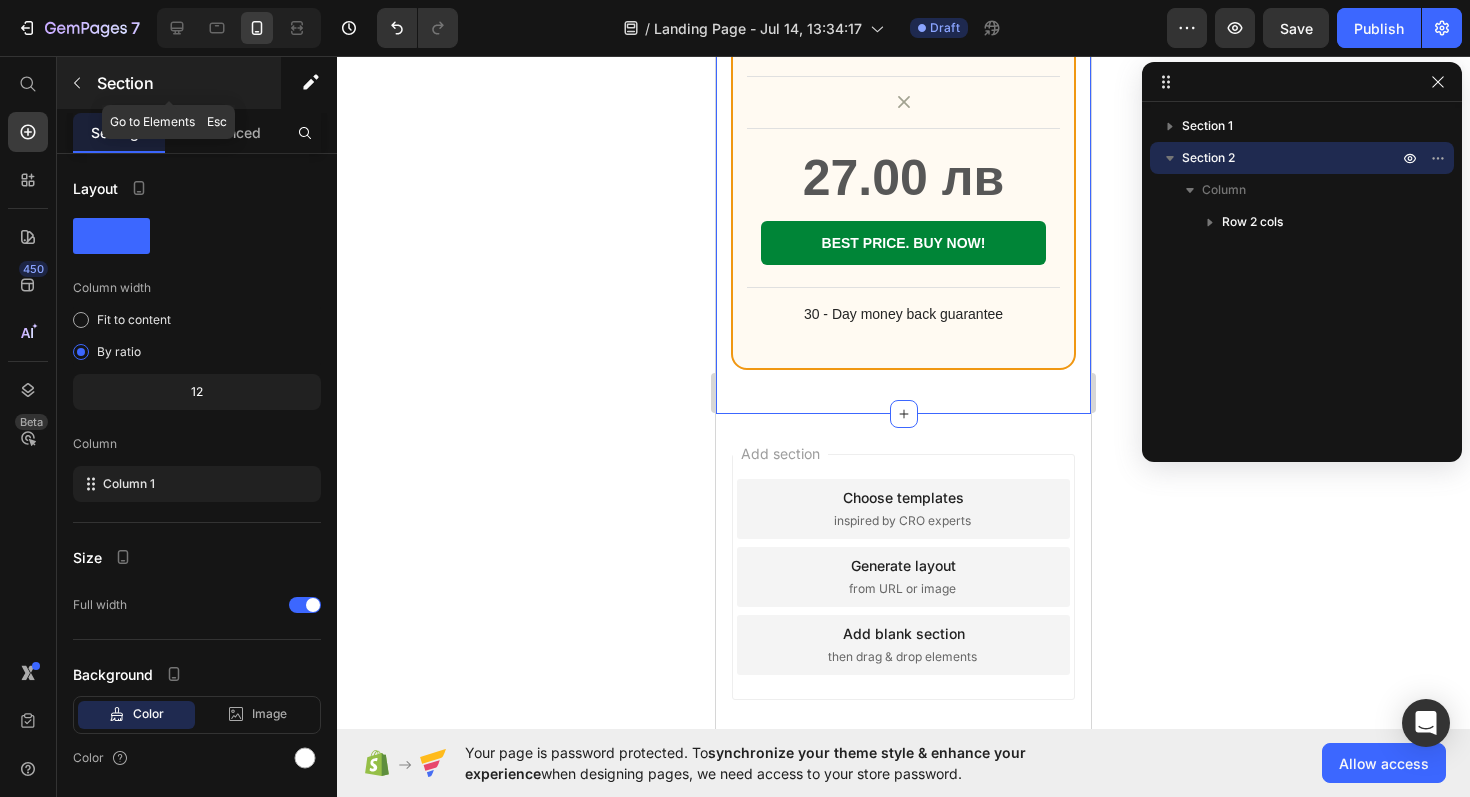 click 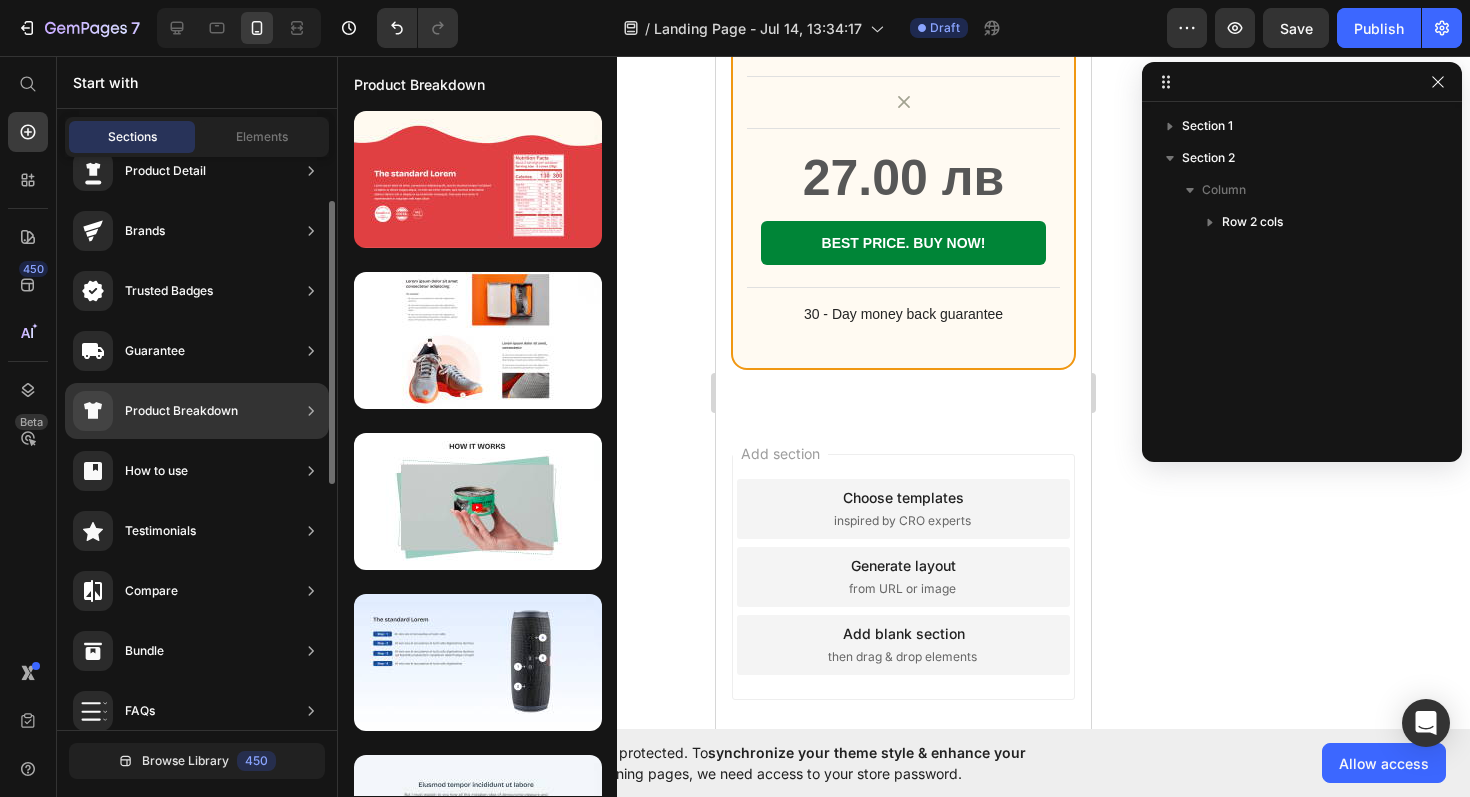 scroll, scrollTop: 0, scrollLeft: 0, axis: both 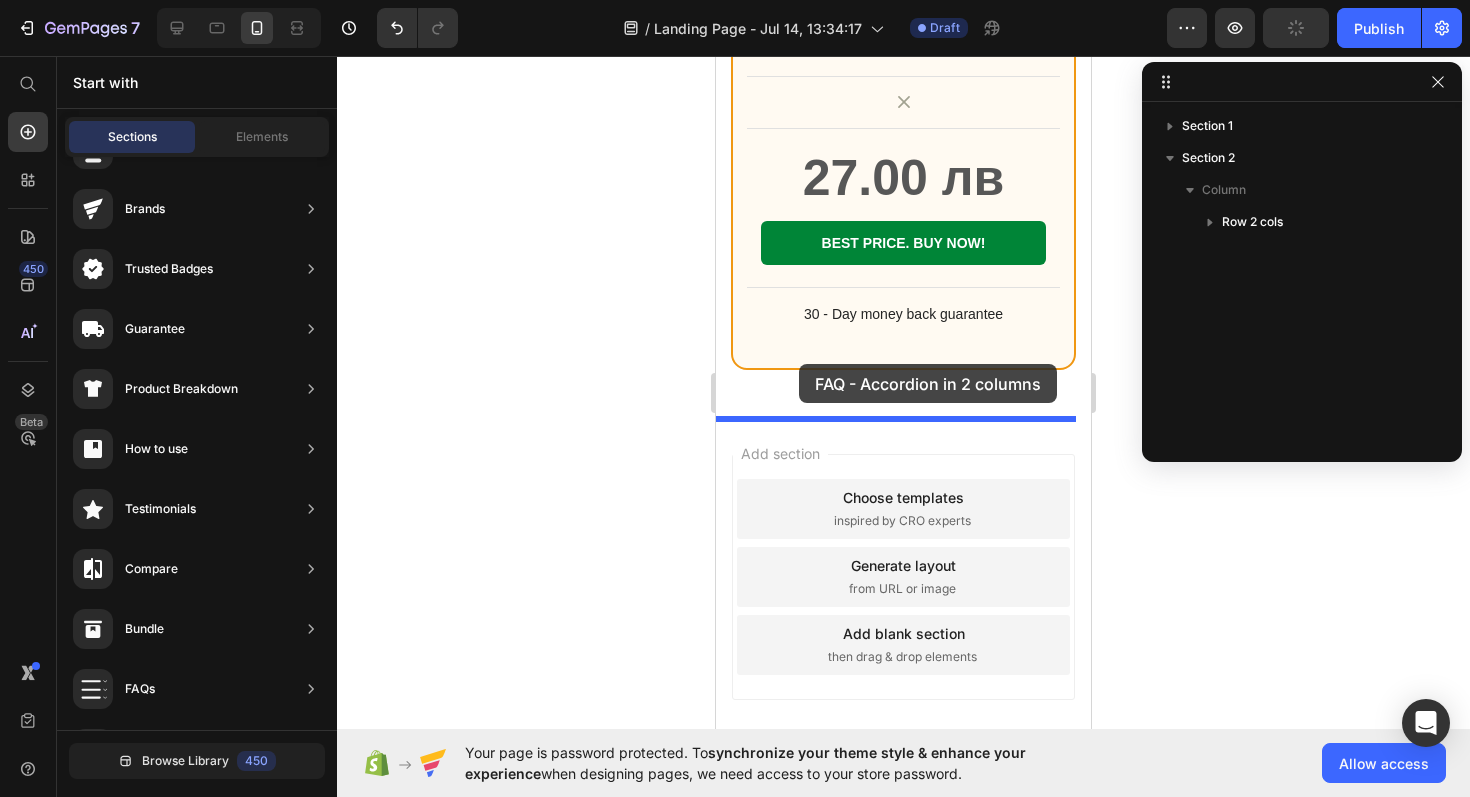 drag, startPoint x: 1215, startPoint y: 549, endPoint x: 799, endPoint y: 364, distance: 455.28122 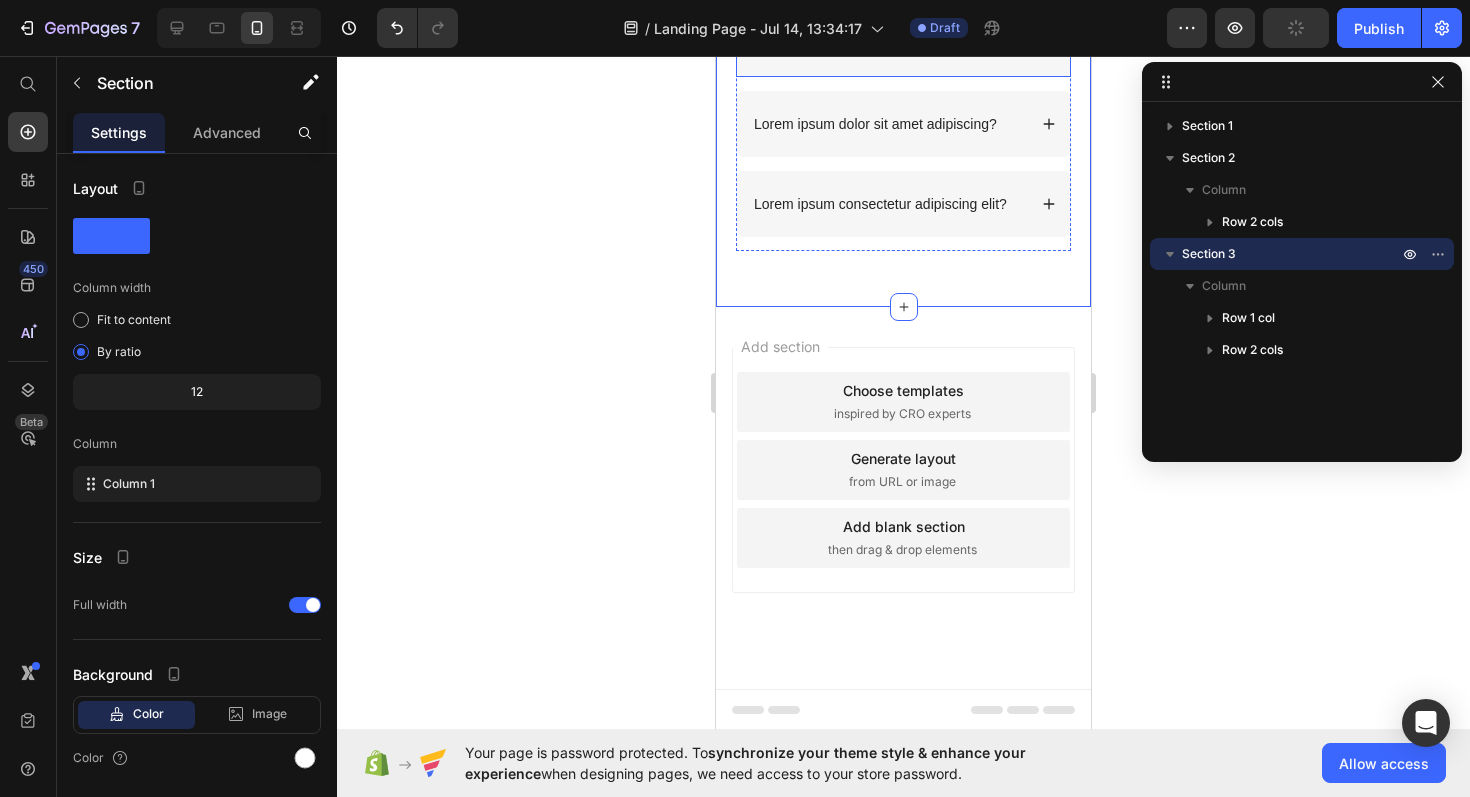 scroll, scrollTop: 3741, scrollLeft: 0, axis: vertical 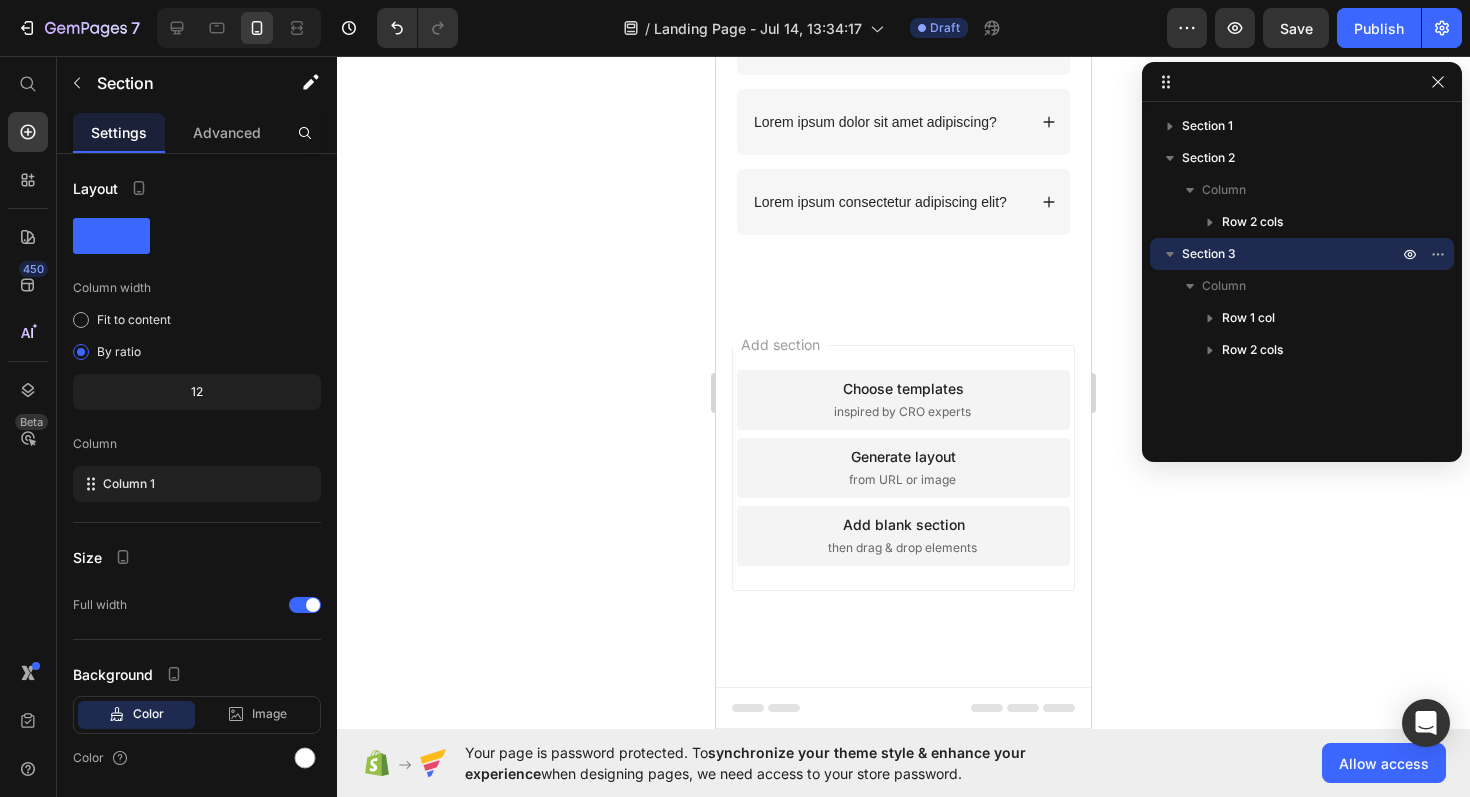 click on "Add section Choose templates inspired by CRO experts Generate layout from URL or image Add blank section then drag & drop elements" at bounding box center (903, 496) 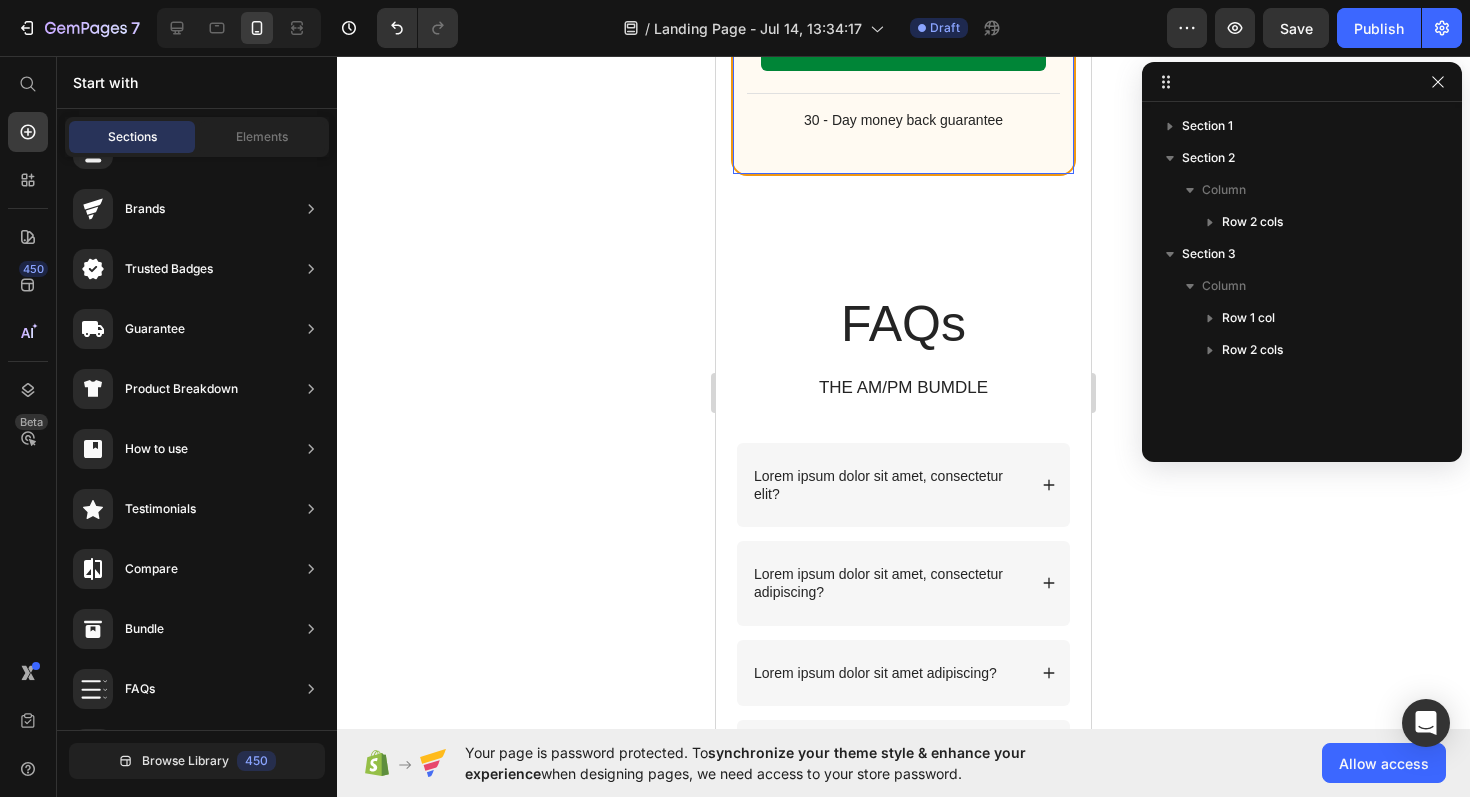 scroll, scrollTop: 3215, scrollLeft: 0, axis: vertical 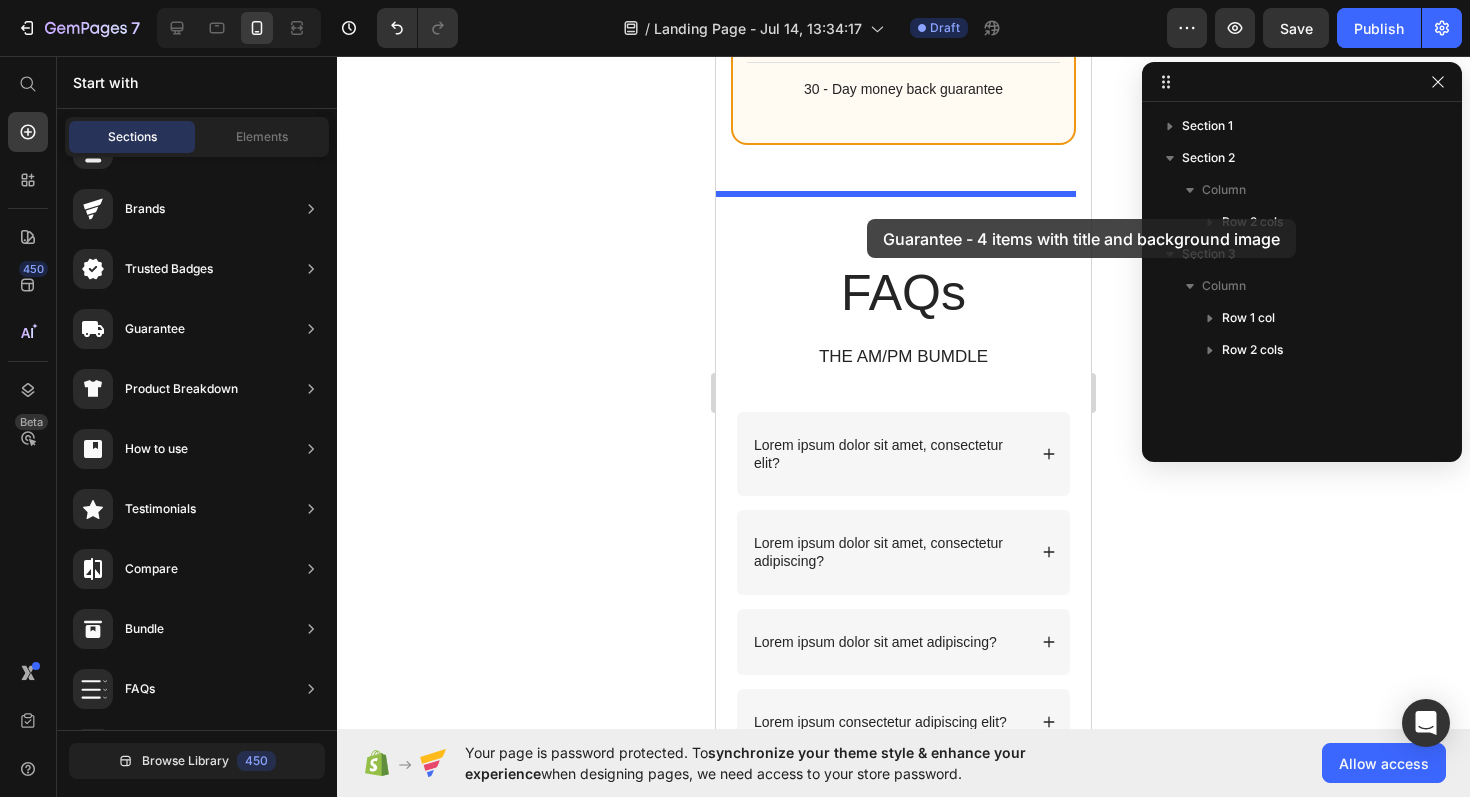 drag, startPoint x: 1254, startPoint y: 306, endPoint x: 867, endPoint y: 219, distance: 396.65854 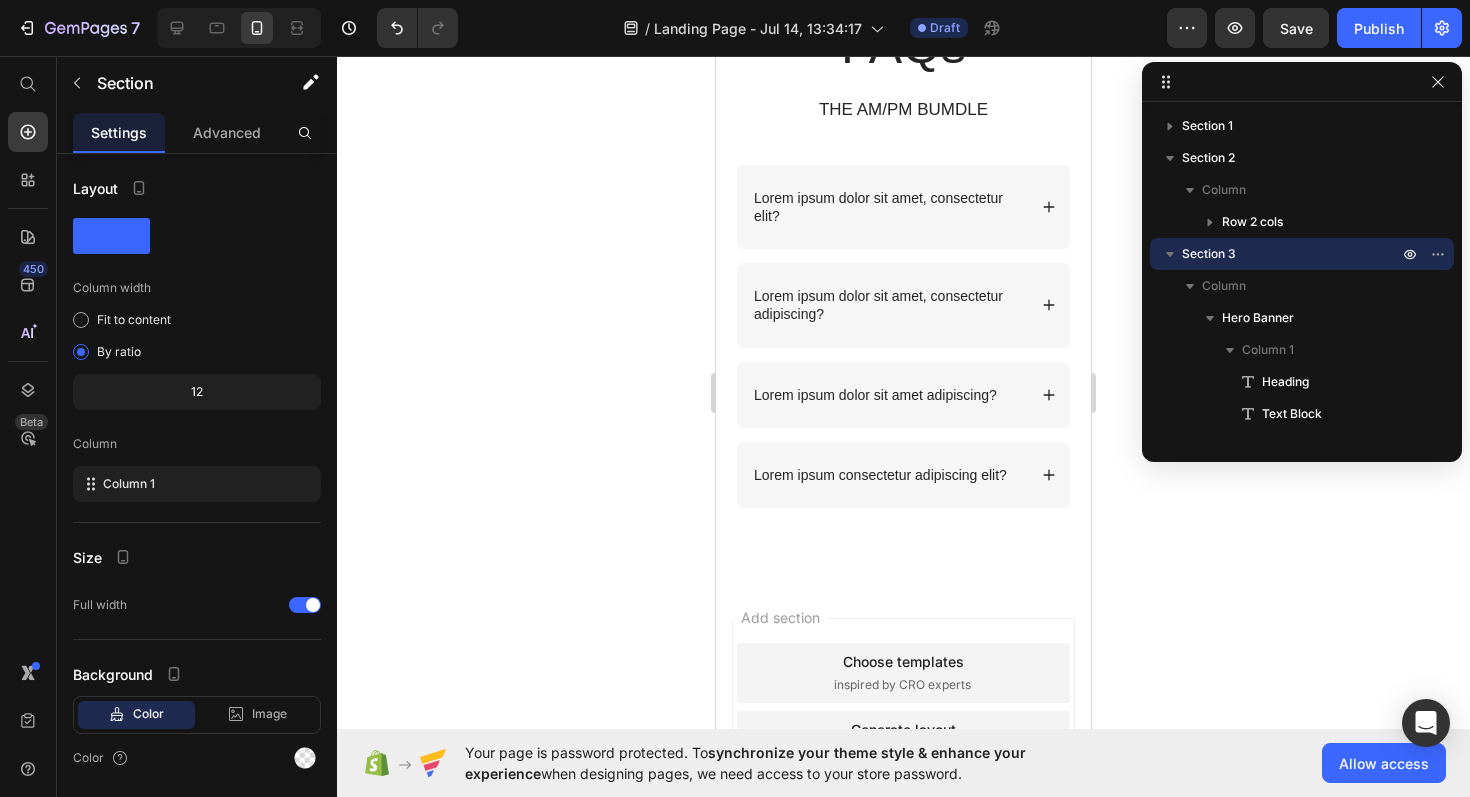 scroll, scrollTop: 4224, scrollLeft: 0, axis: vertical 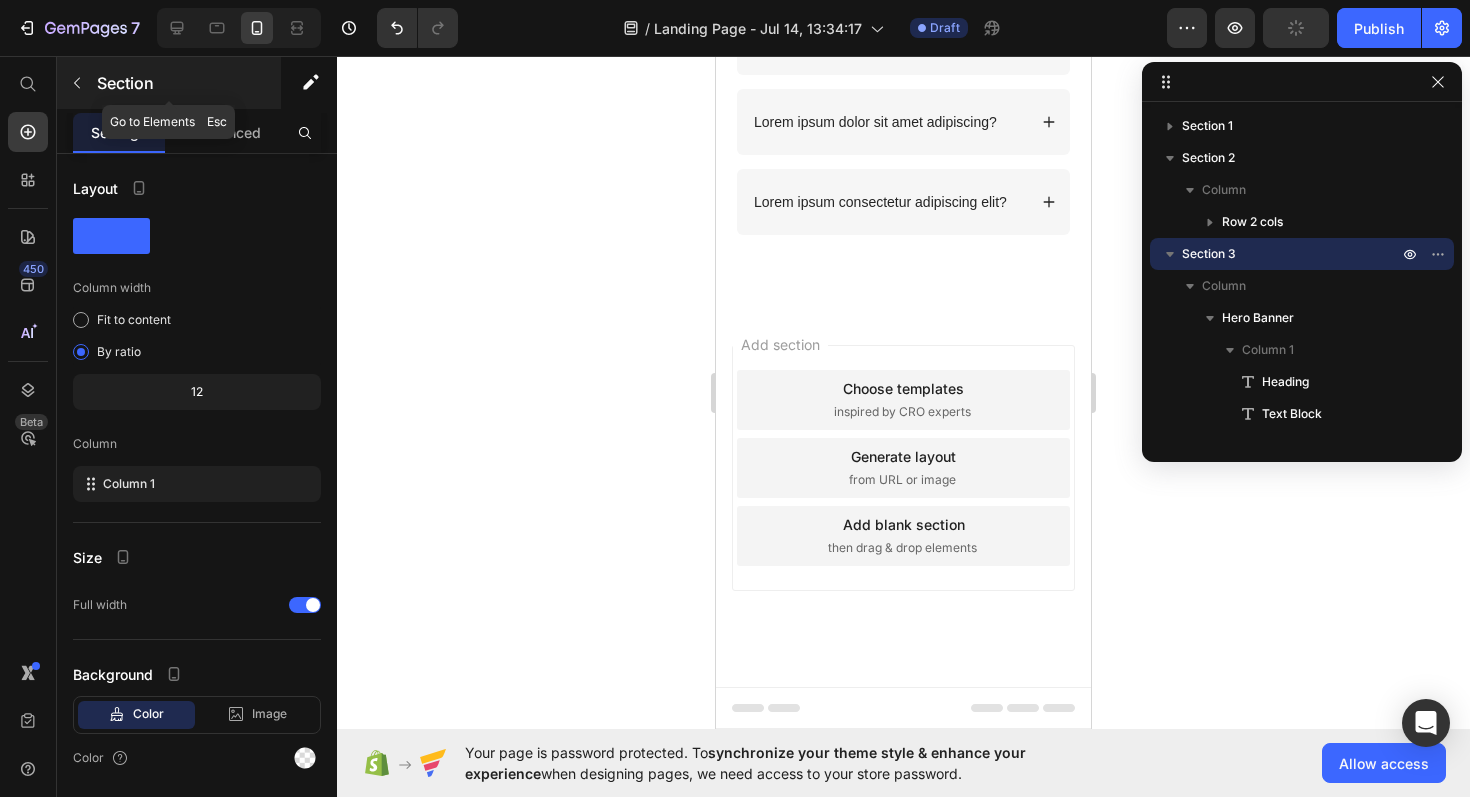 click 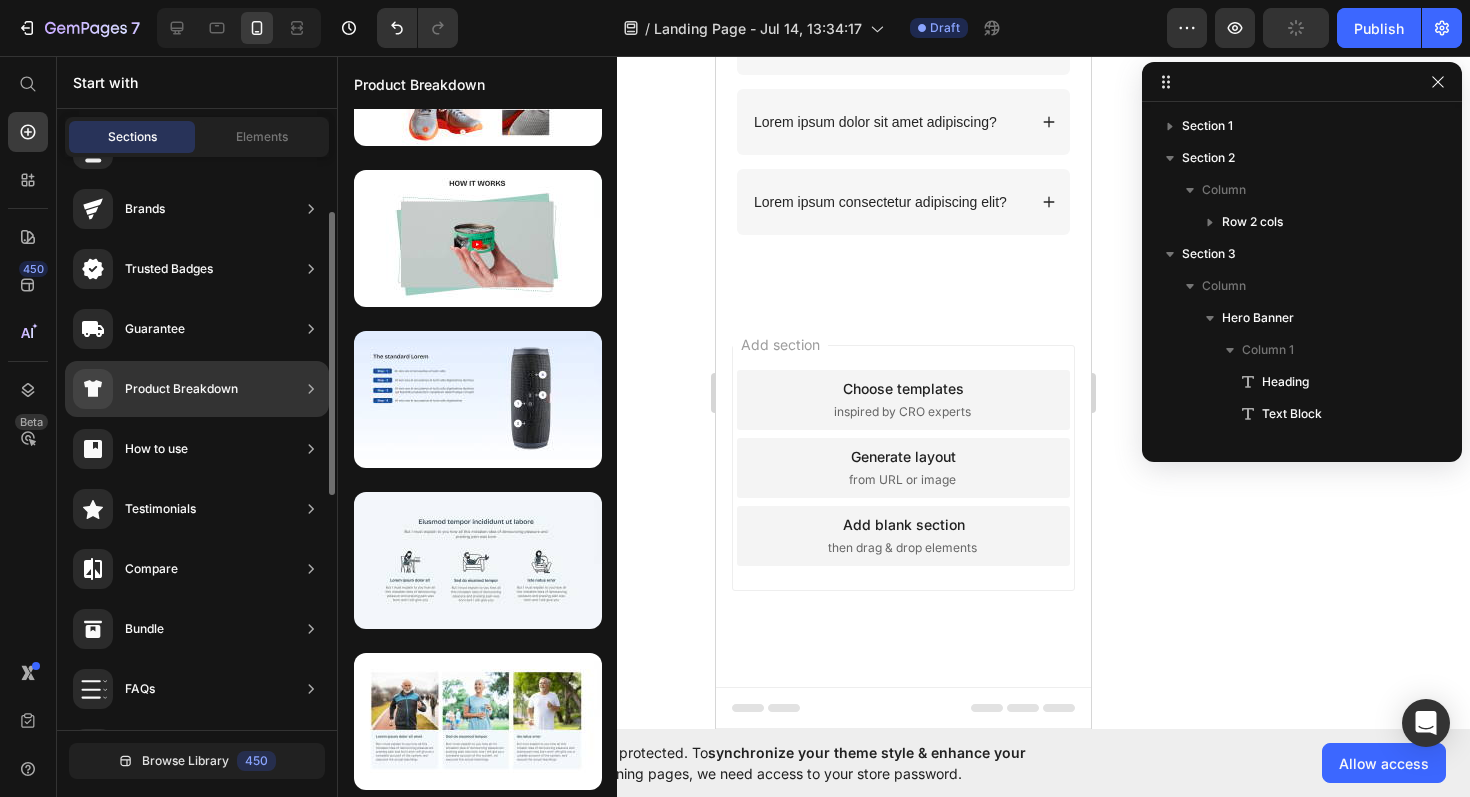 scroll, scrollTop: 0, scrollLeft: 0, axis: both 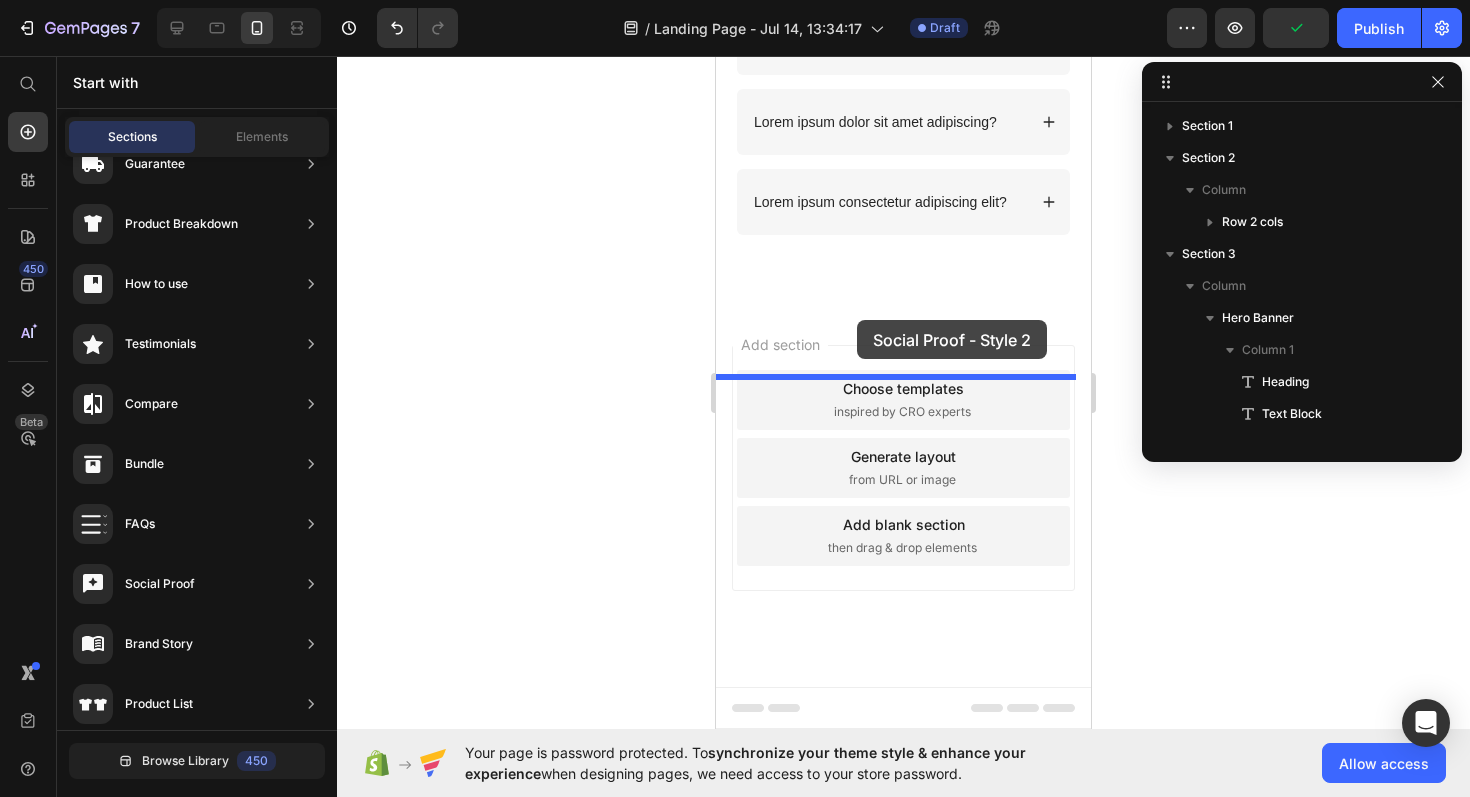 drag, startPoint x: 1159, startPoint y: 563, endPoint x: 858, endPoint y: 318, distance: 388.10565 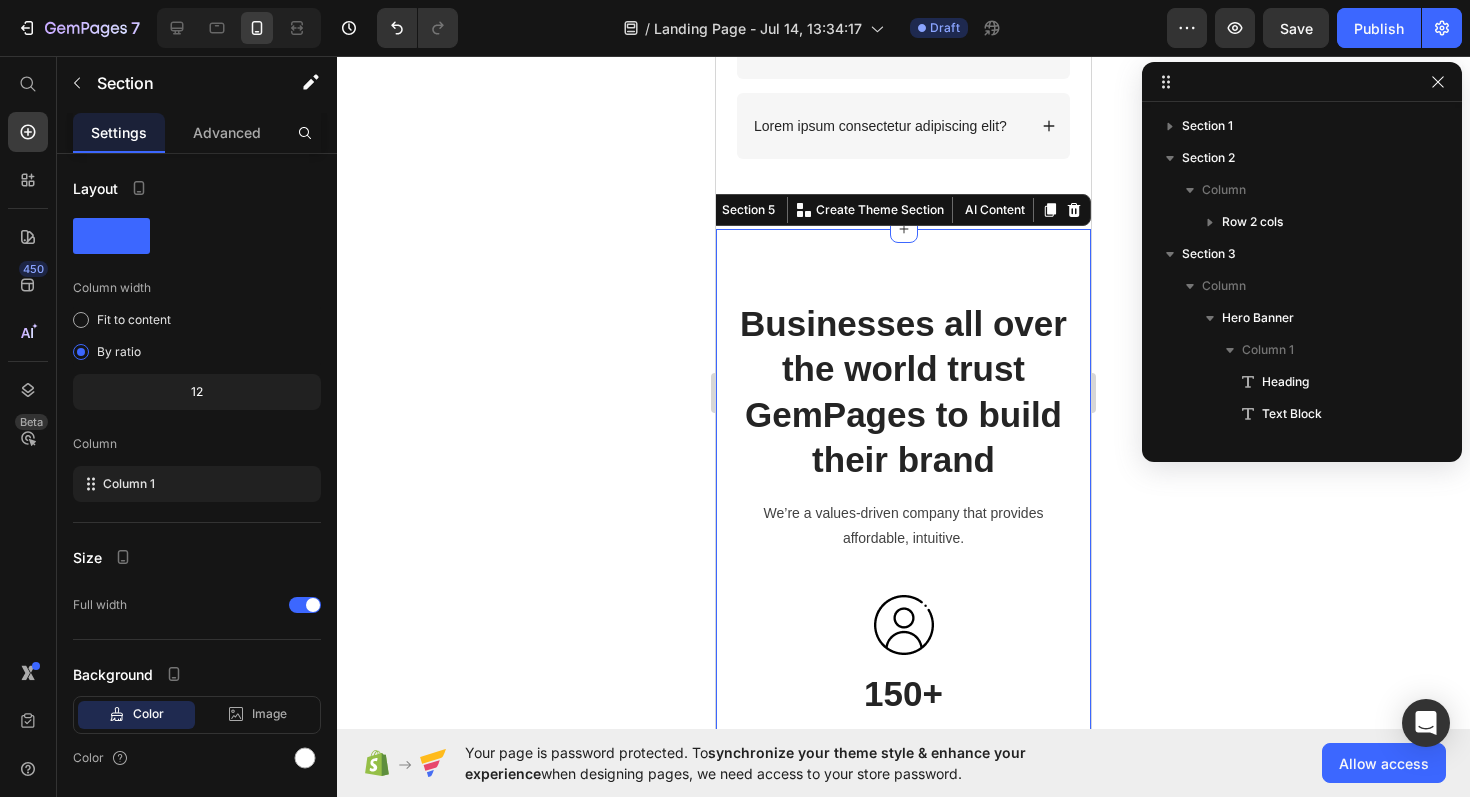 scroll, scrollTop: 4261, scrollLeft: 0, axis: vertical 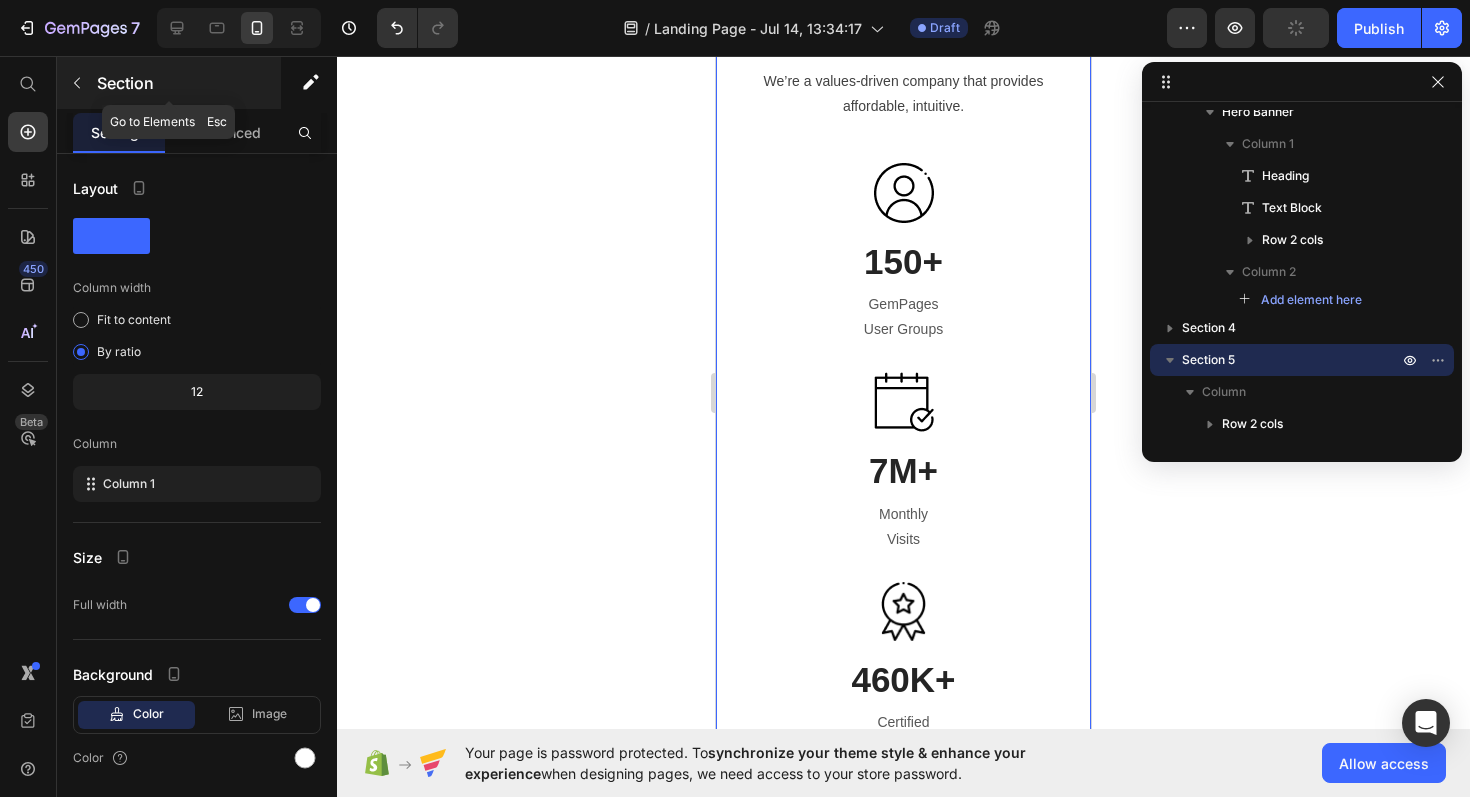 click 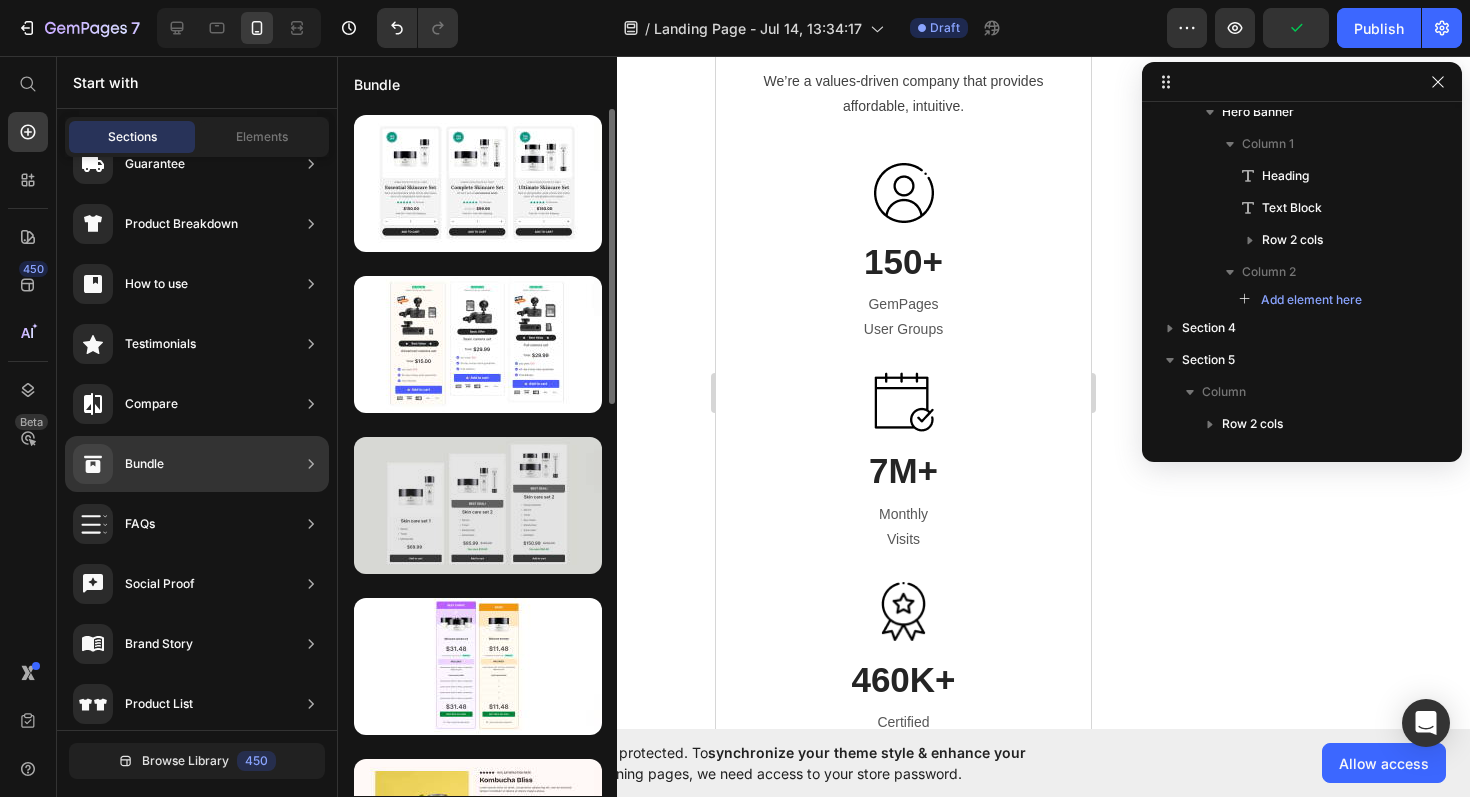 scroll, scrollTop: 4, scrollLeft: 0, axis: vertical 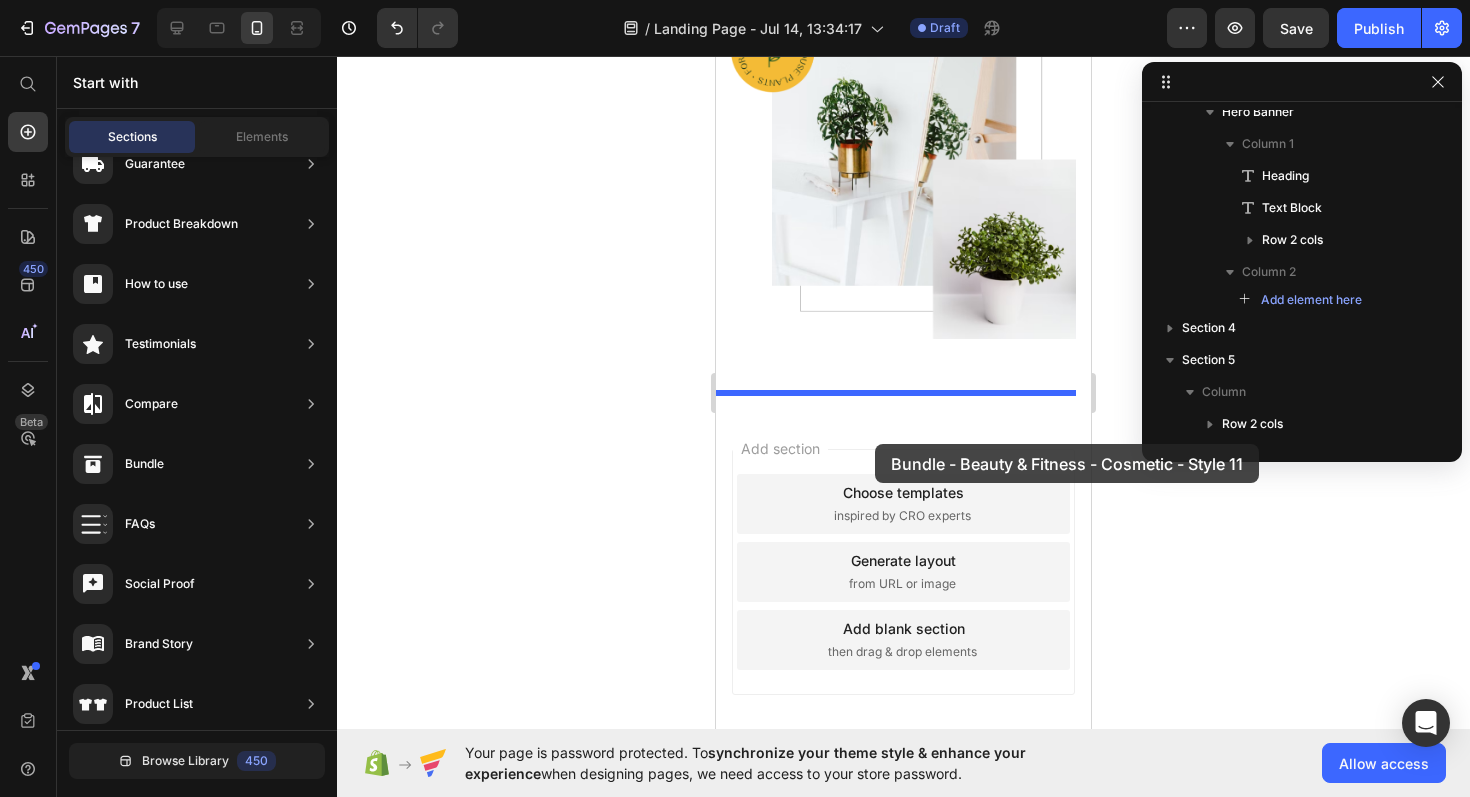 drag, startPoint x: 1220, startPoint y: 546, endPoint x: 874, endPoint y: 441, distance: 361.58124 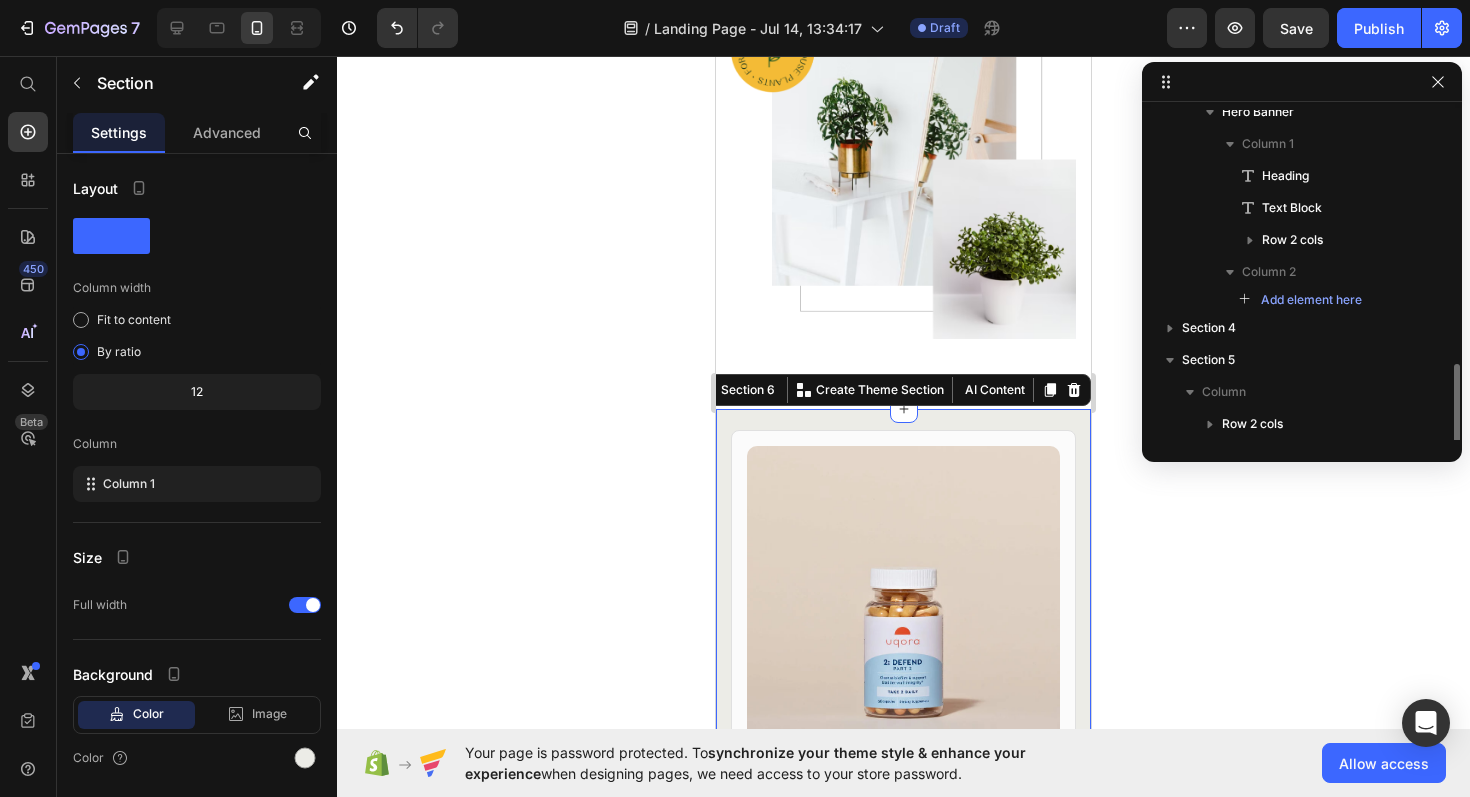 scroll, scrollTop: 5614, scrollLeft: 0, axis: vertical 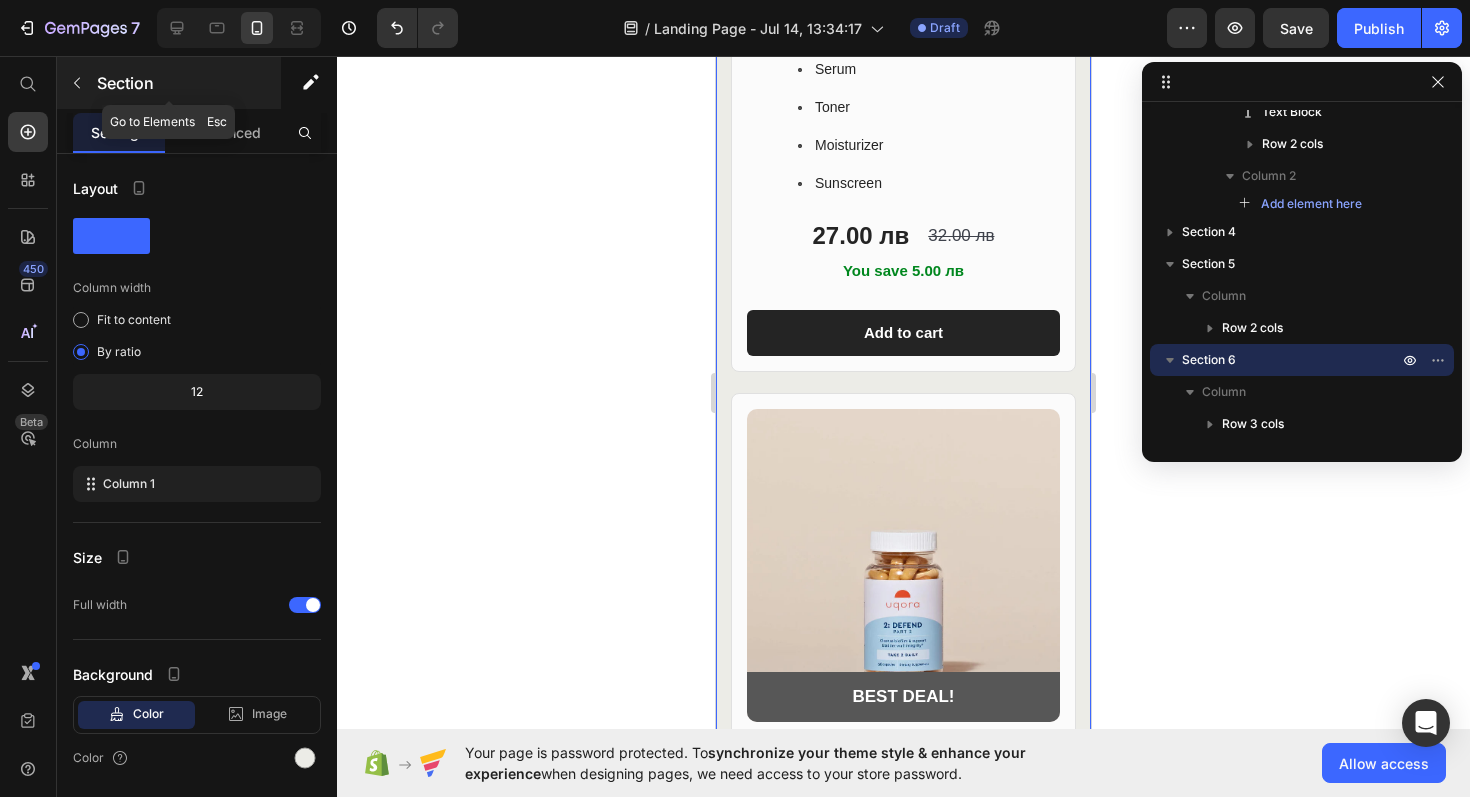 click at bounding box center (77, 83) 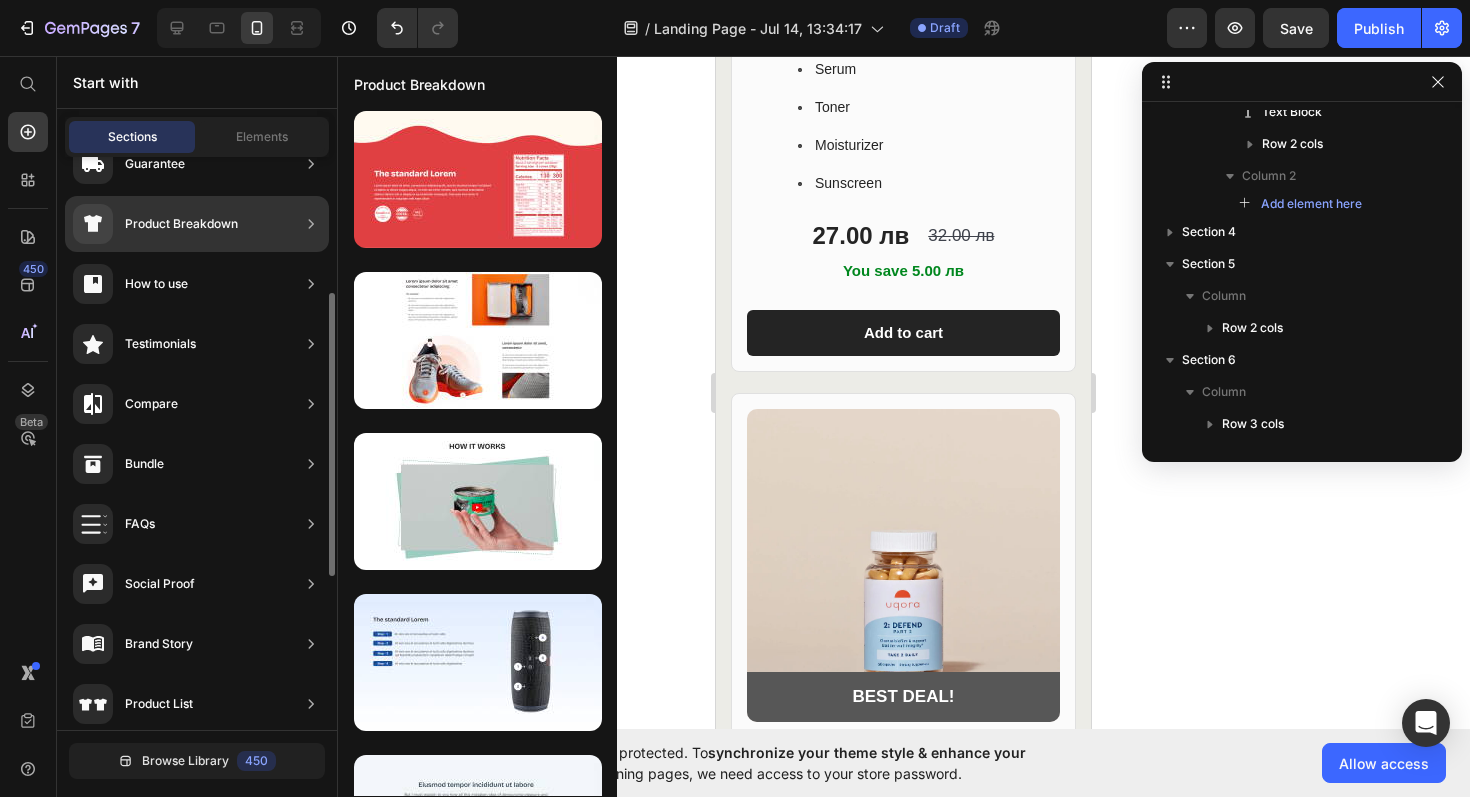 scroll, scrollTop: 0, scrollLeft: 0, axis: both 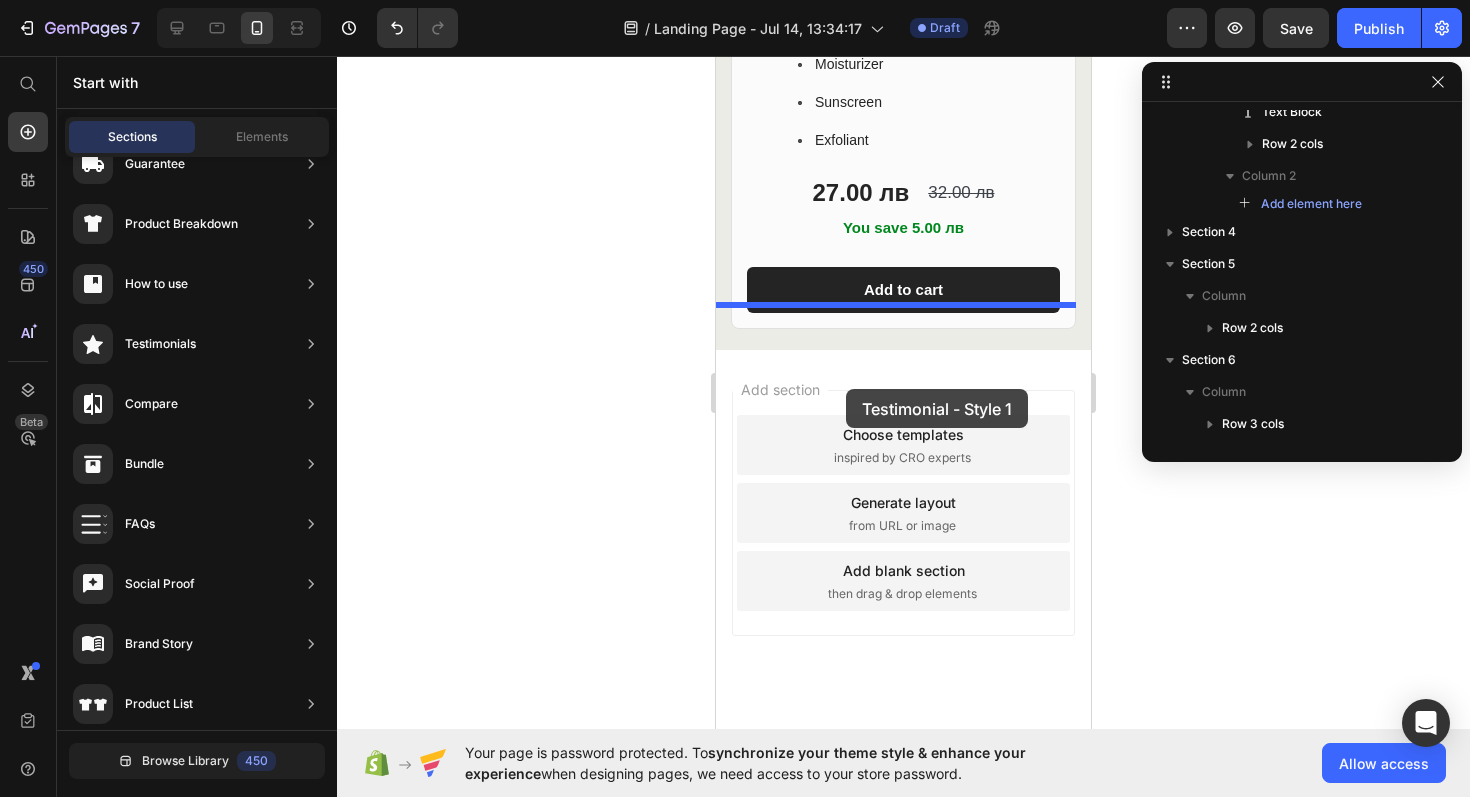 drag, startPoint x: 1206, startPoint y: 277, endPoint x: 846, endPoint y: 378, distance: 373.89972 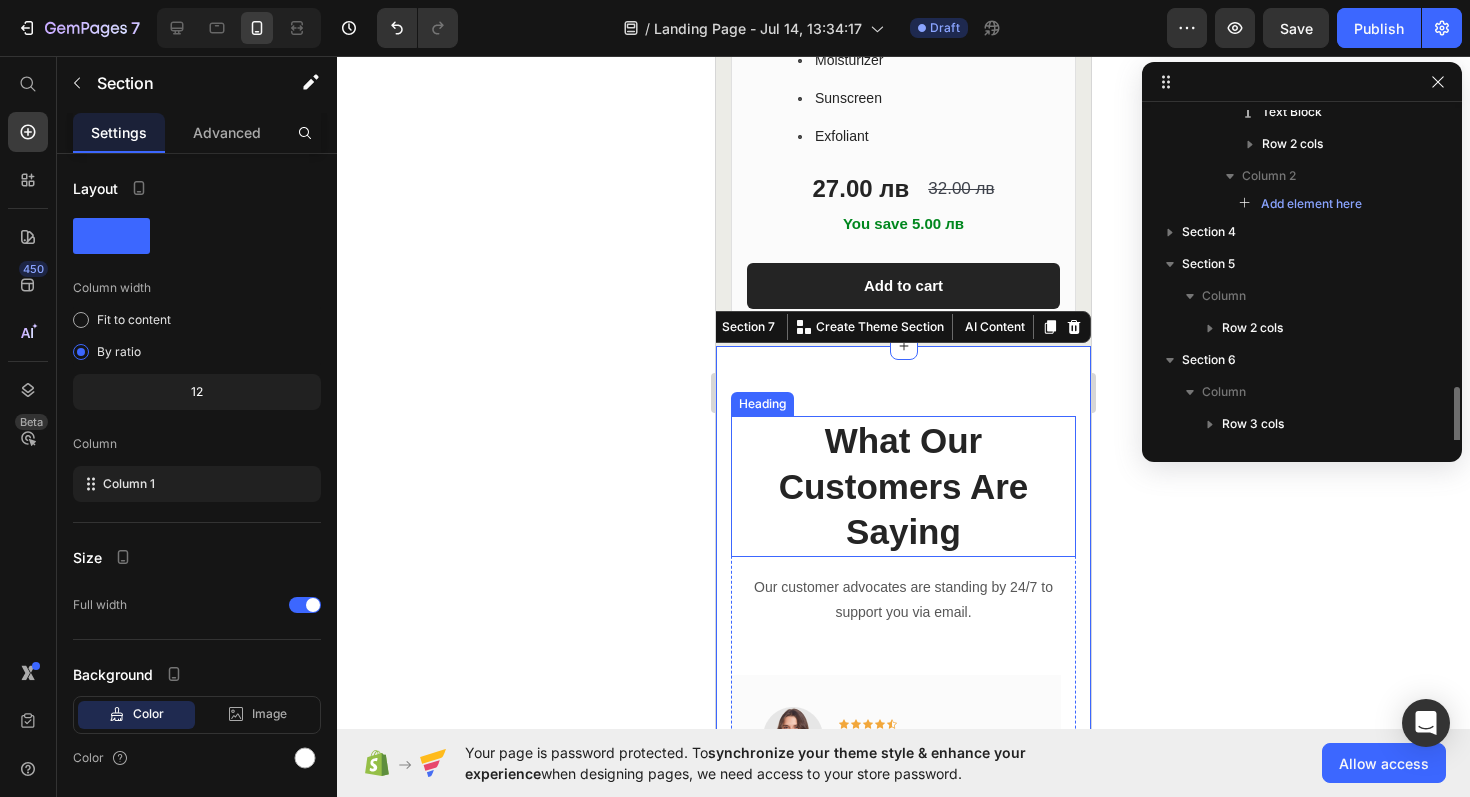 scroll, scrollTop: 398, scrollLeft: 0, axis: vertical 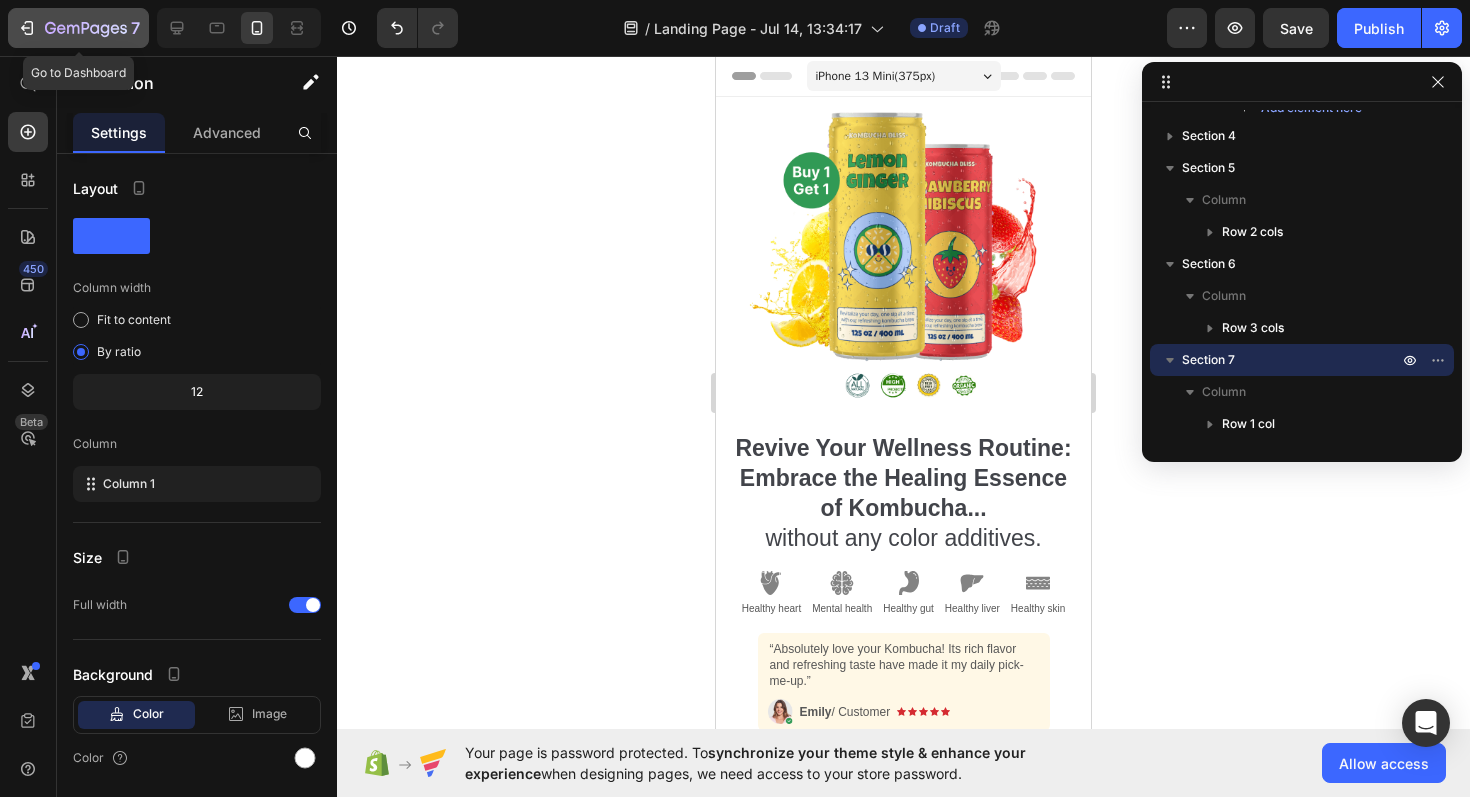 click 